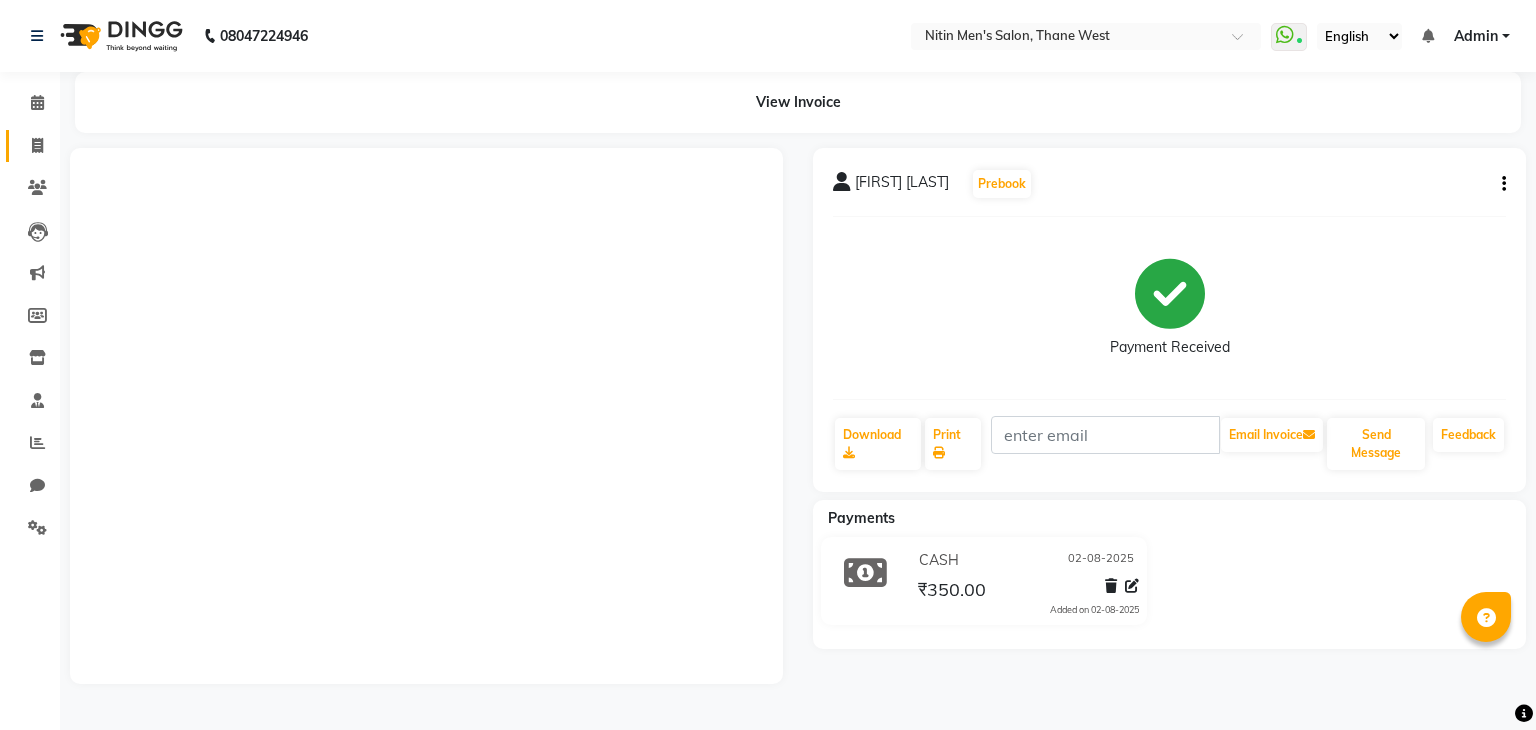scroll, scrollTop: 0, scrollLeft: 0, axis: both 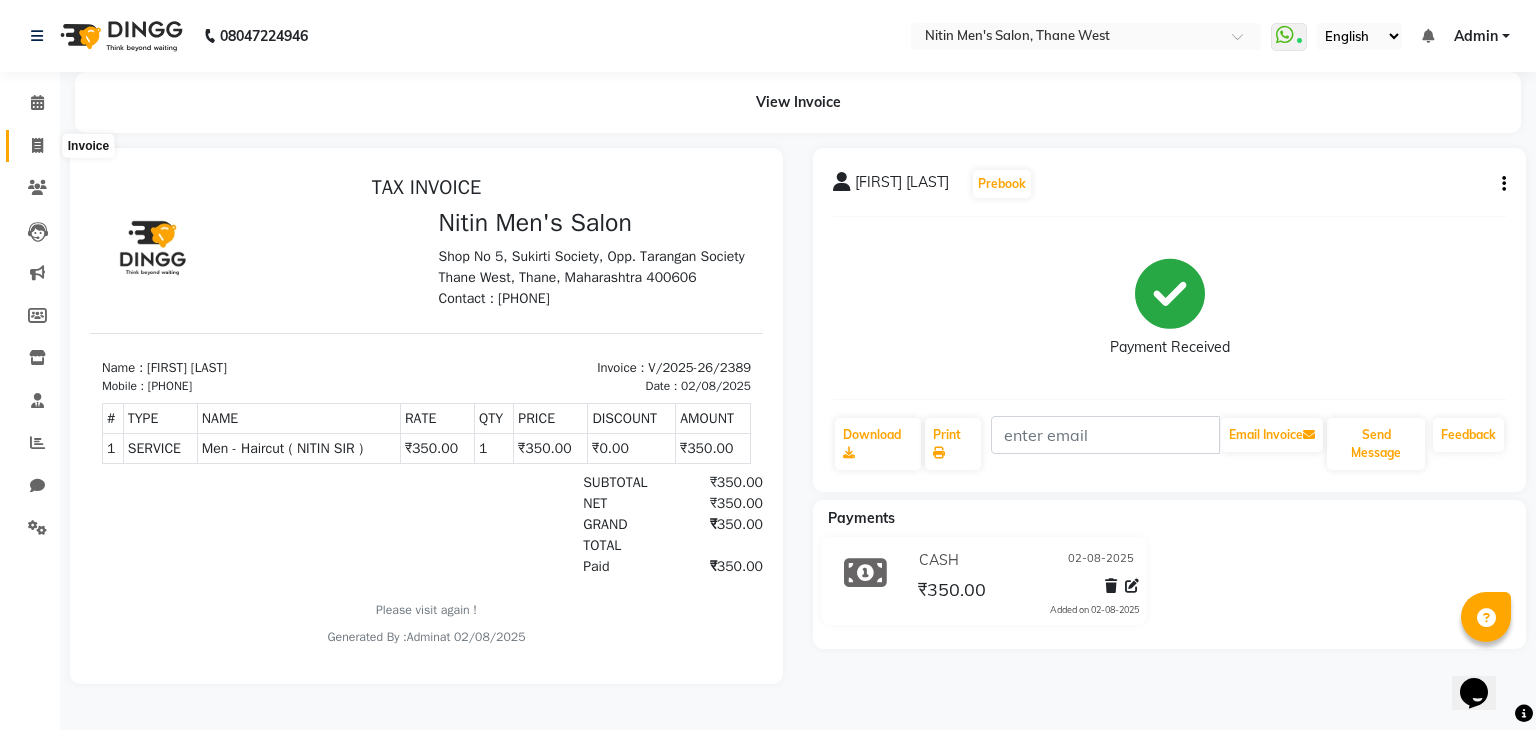 click 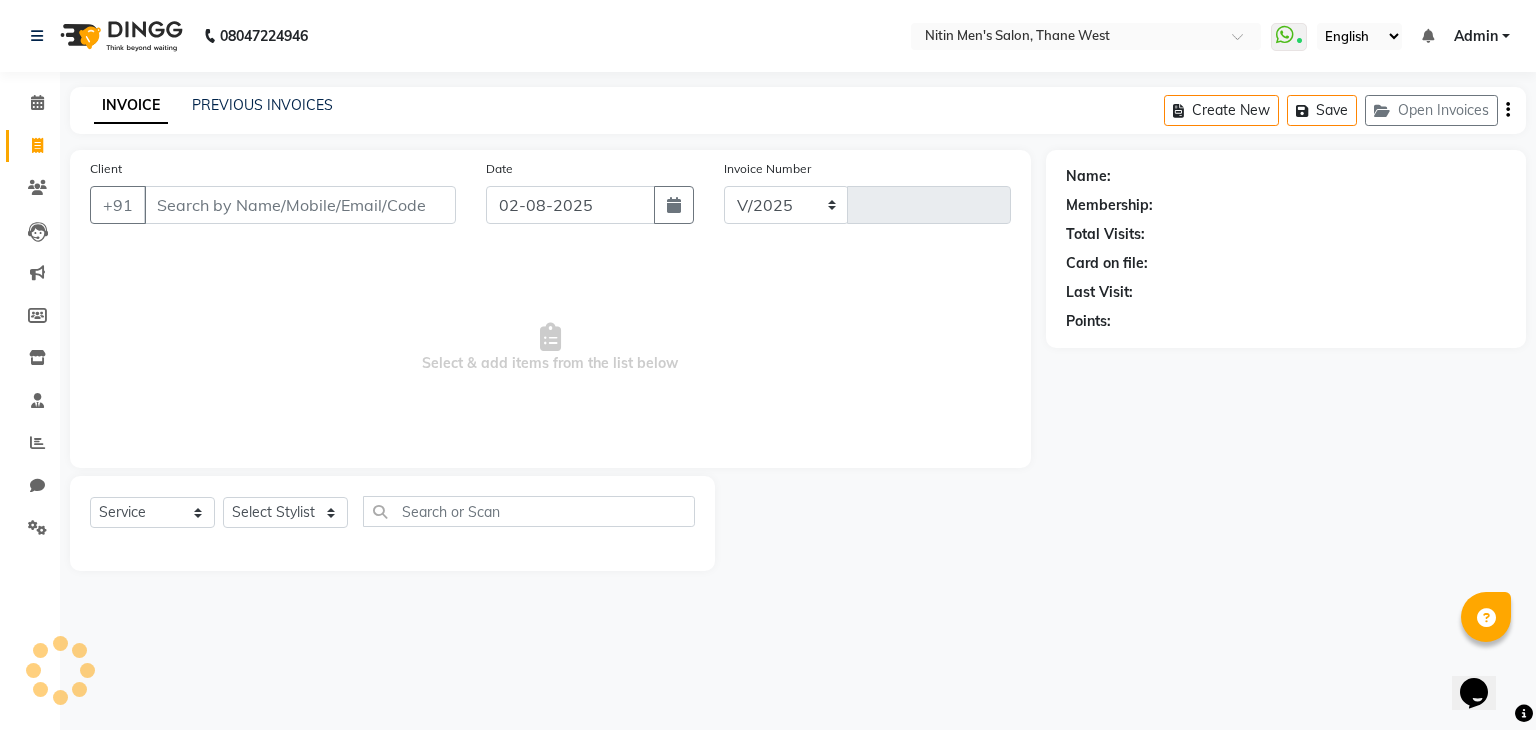 select on "7981" 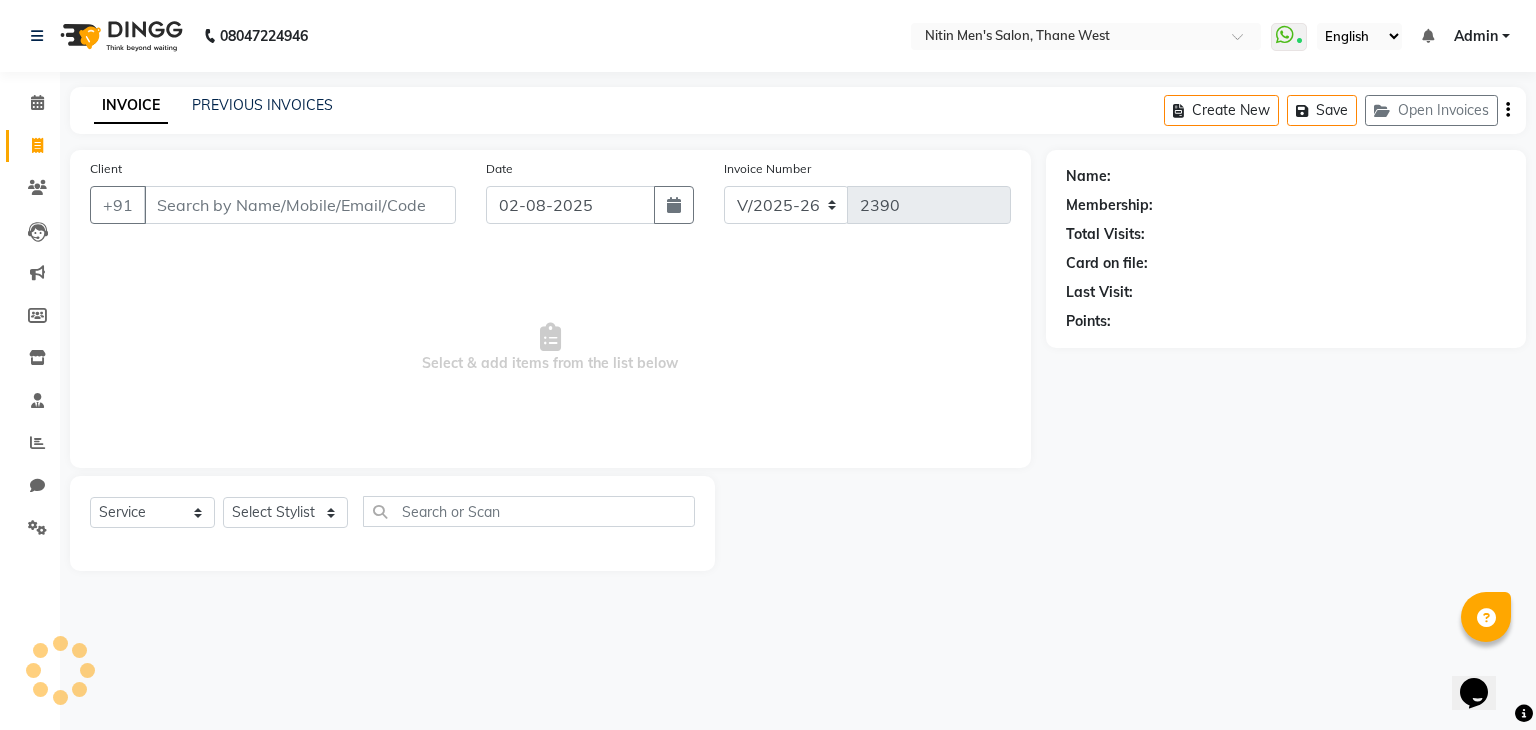 click 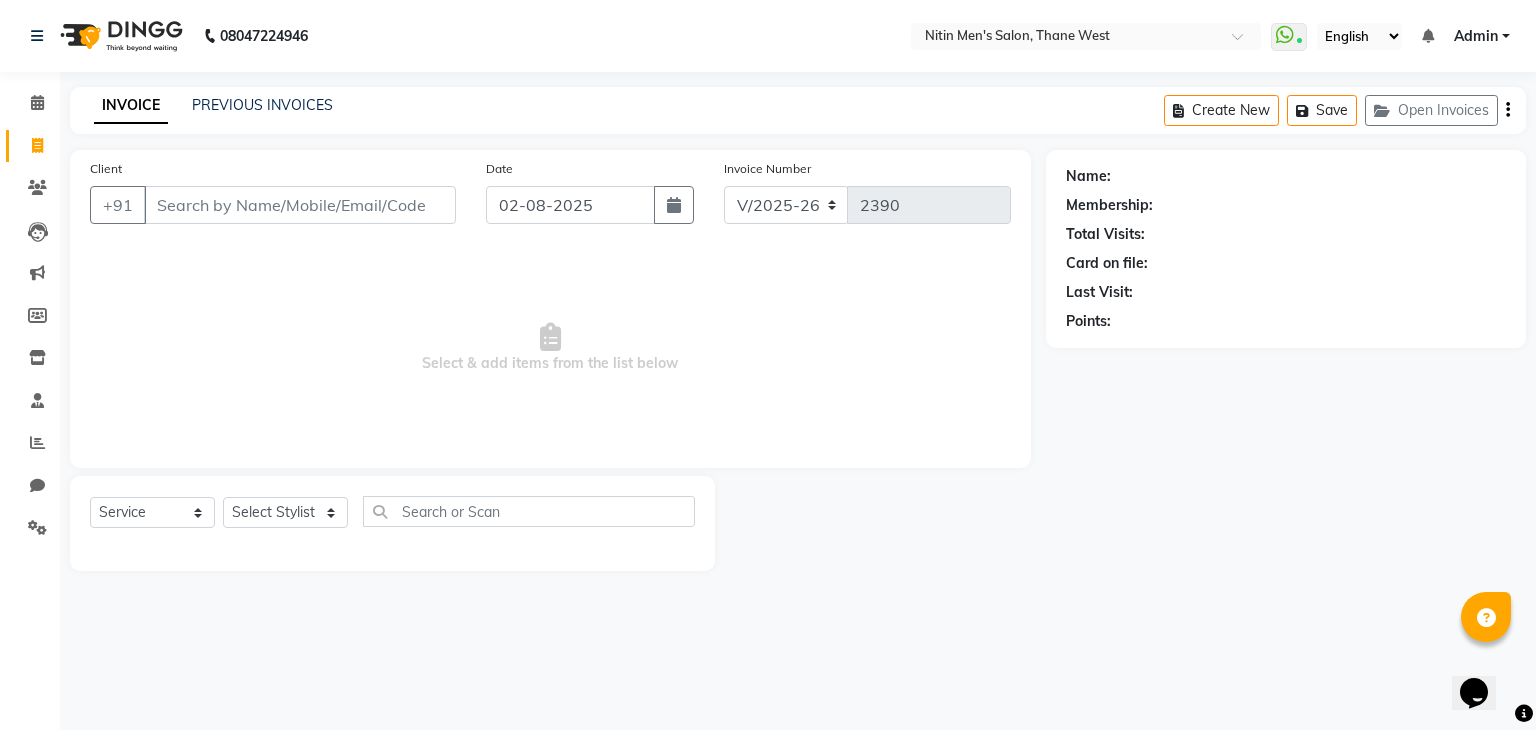 click on "Client" at bounding box center (300, 205) 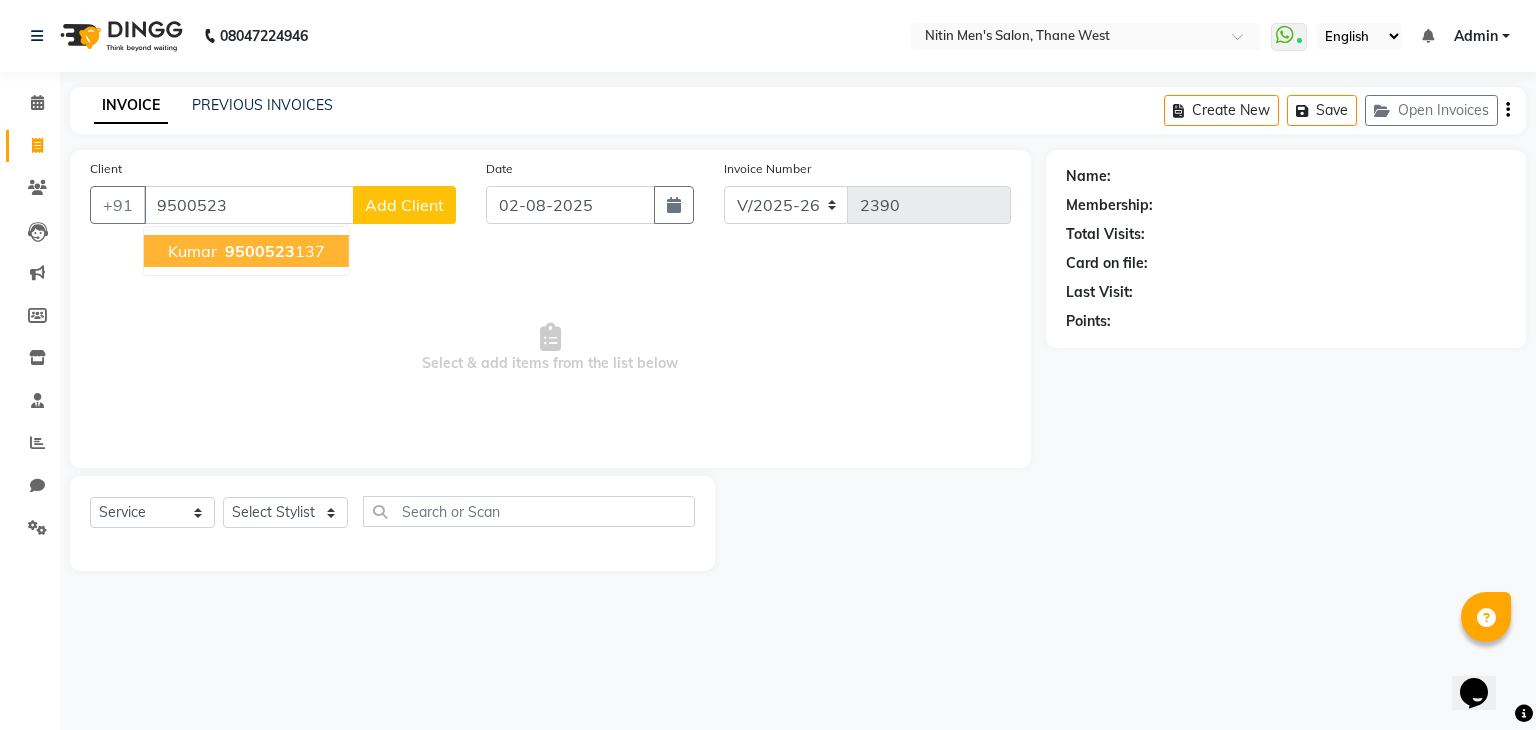 click on "[PHONE]" at bounding box center [273, 251] 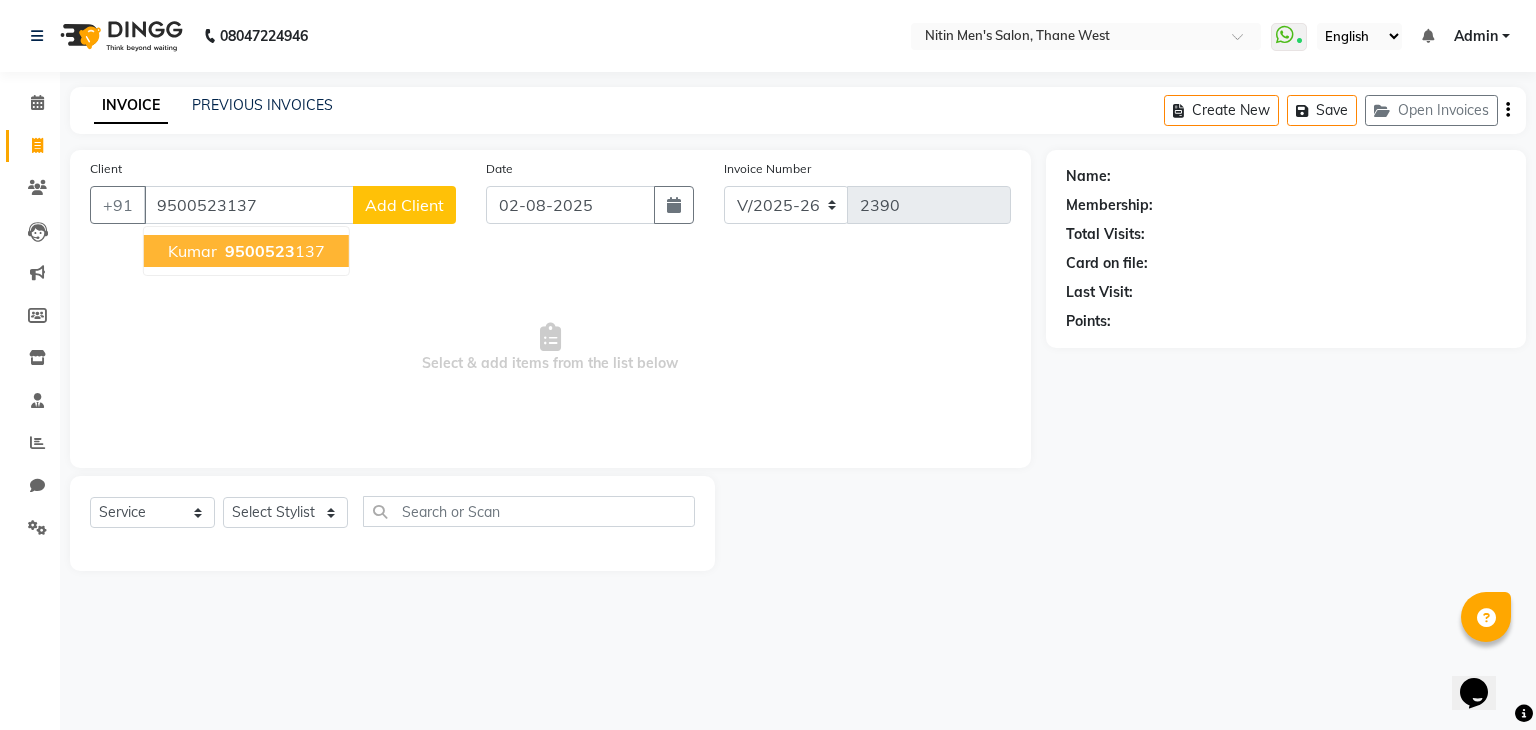 type on "9500523137" 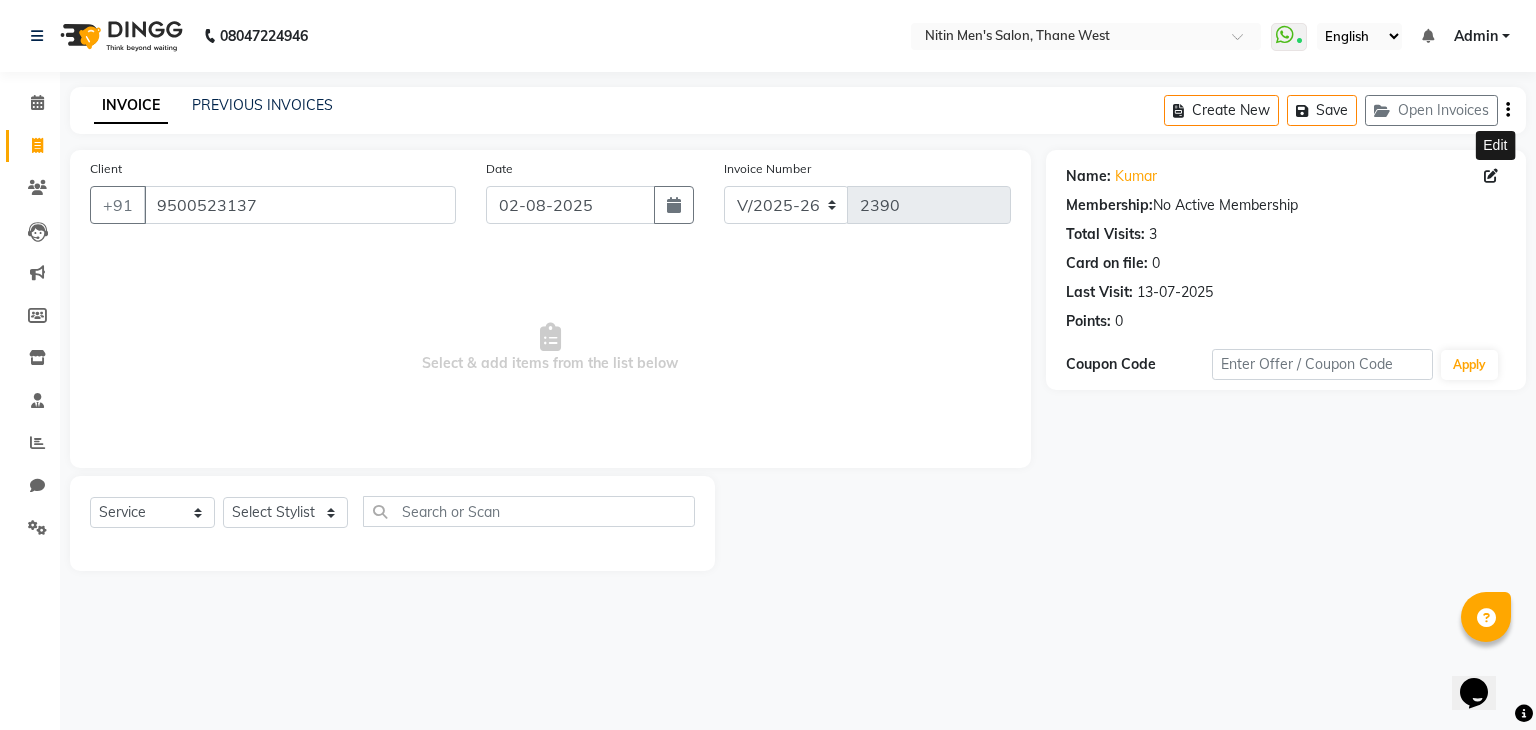 click 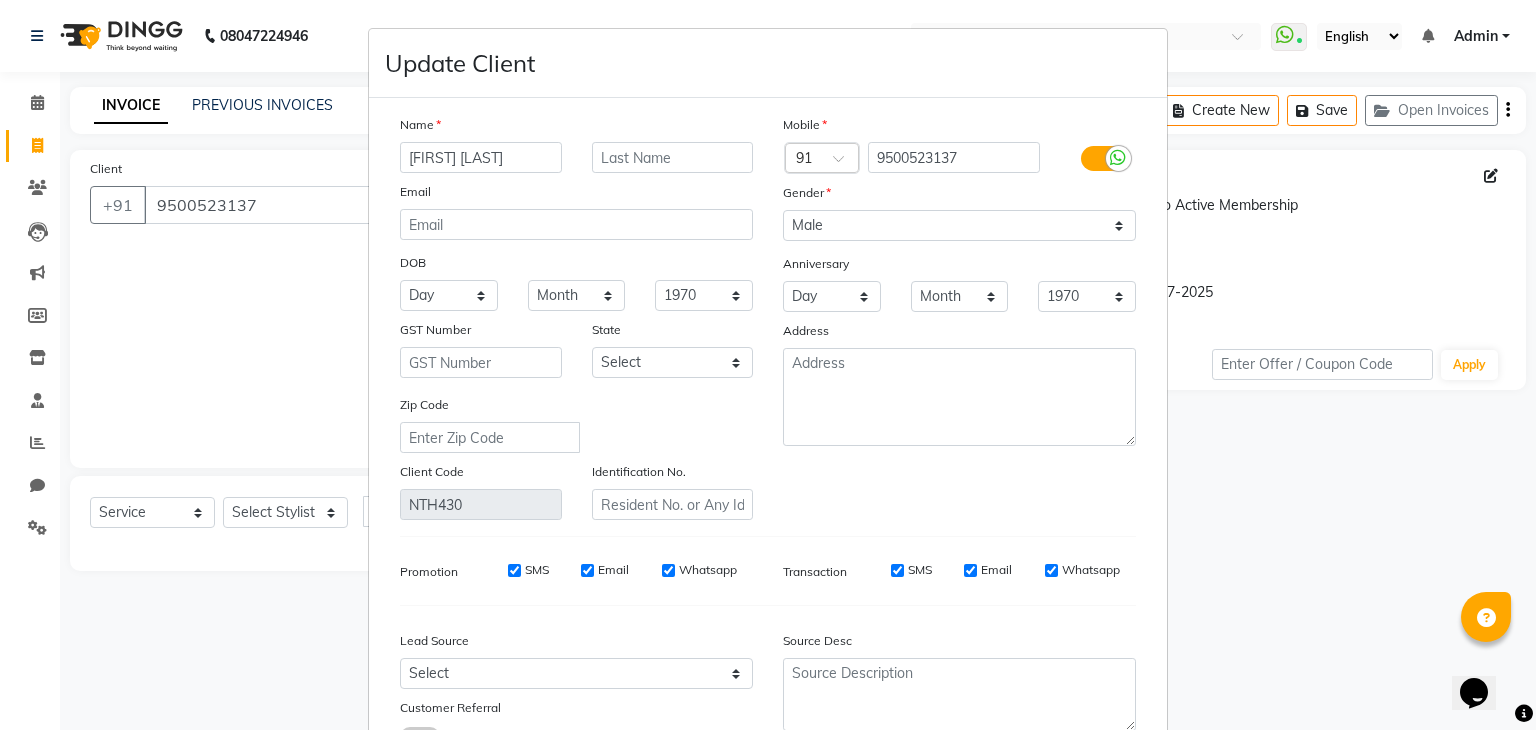 click on "[FIRST] [LAST]" at bounding box center [481, 157] 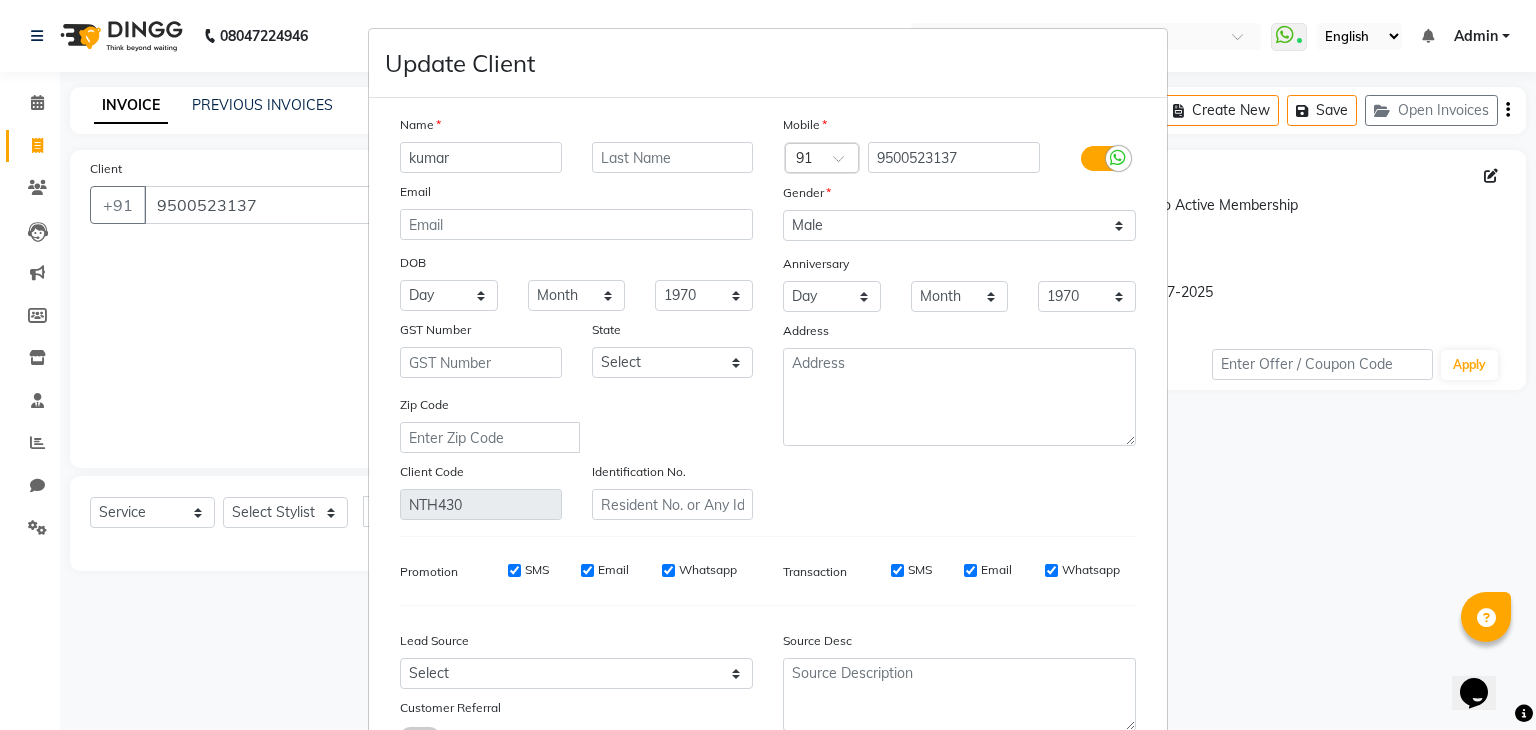 click on "kumar" at bounding box center (481, 157) 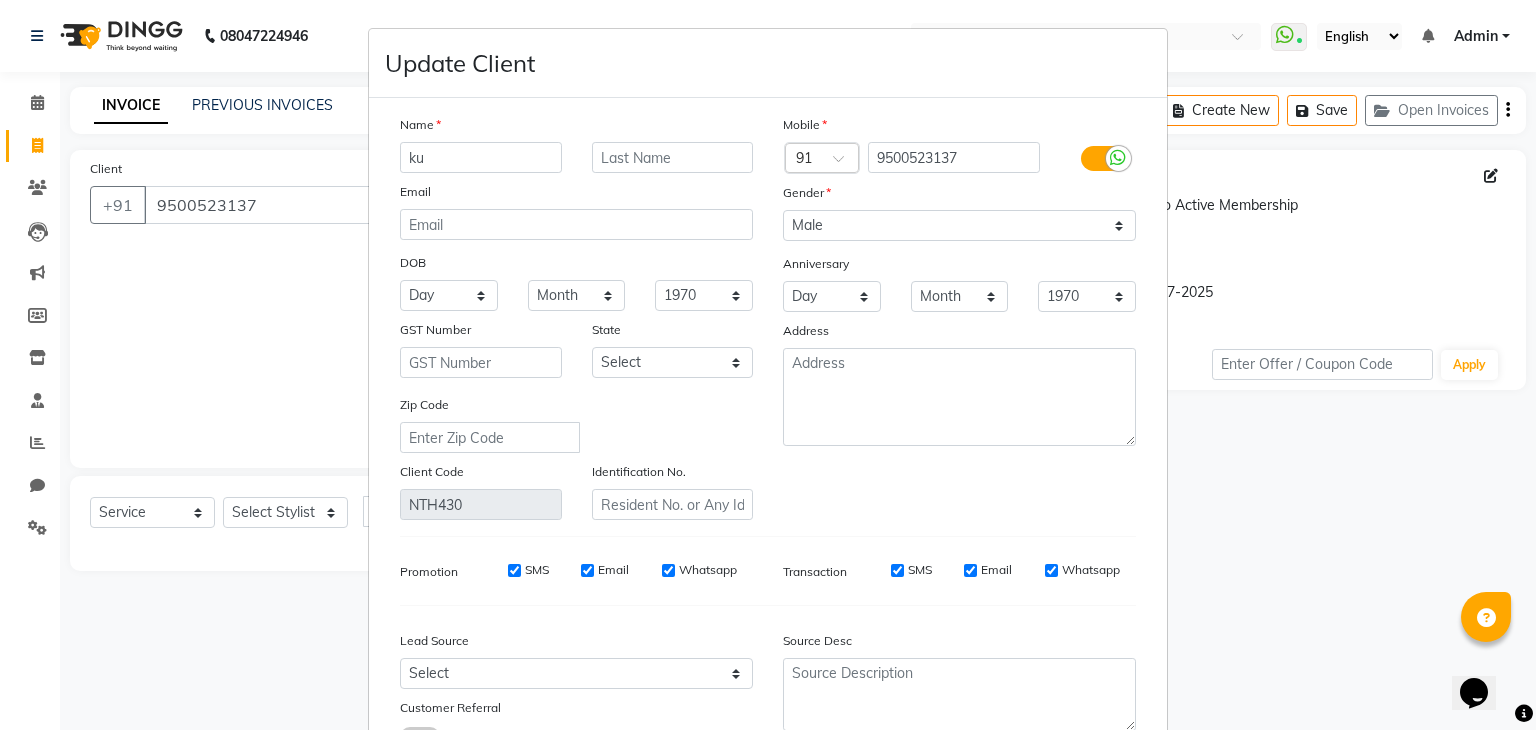 type on "k" 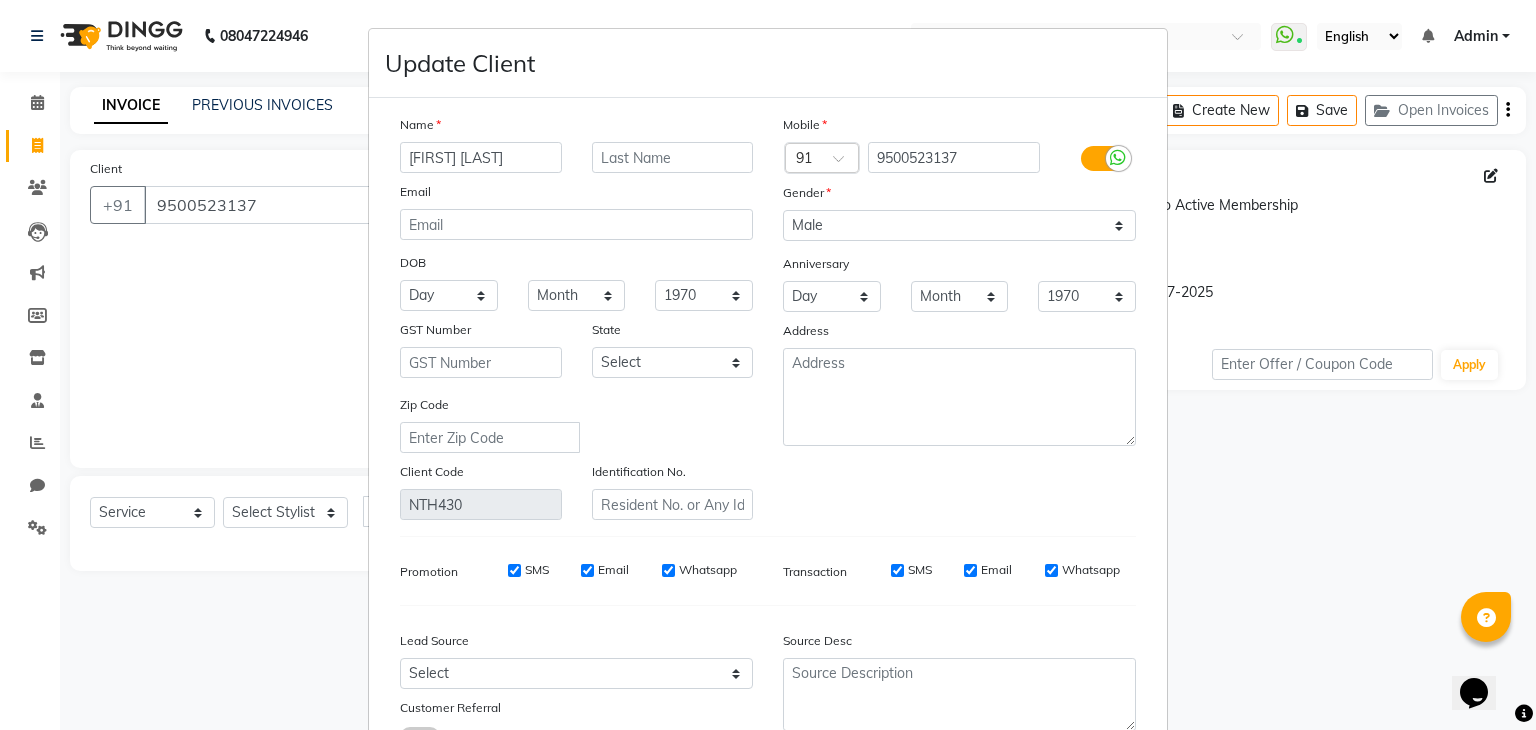 scroll, scrollTop: 0, scrollLeft: 8, axis: horizontal 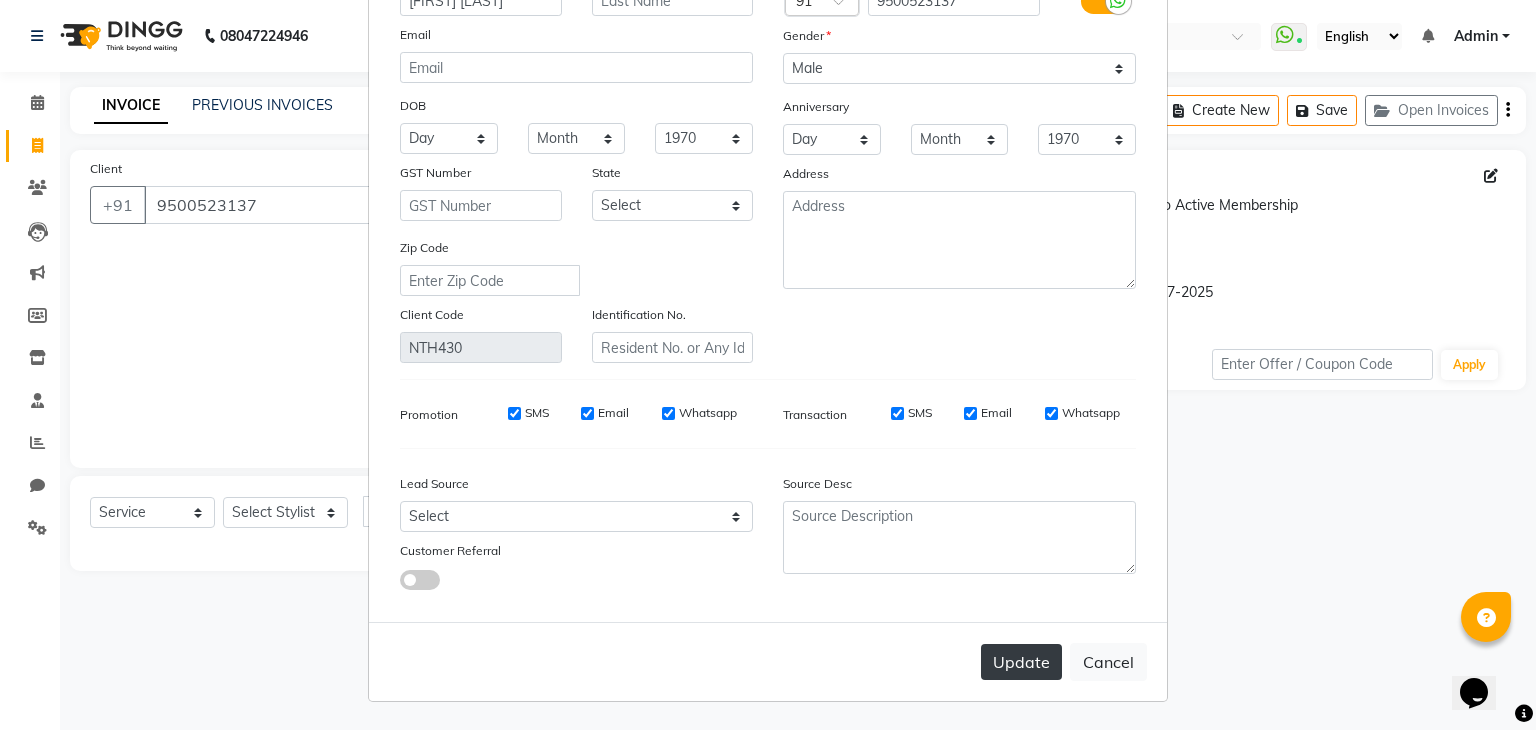 type on "[FIRST] [LAST]" 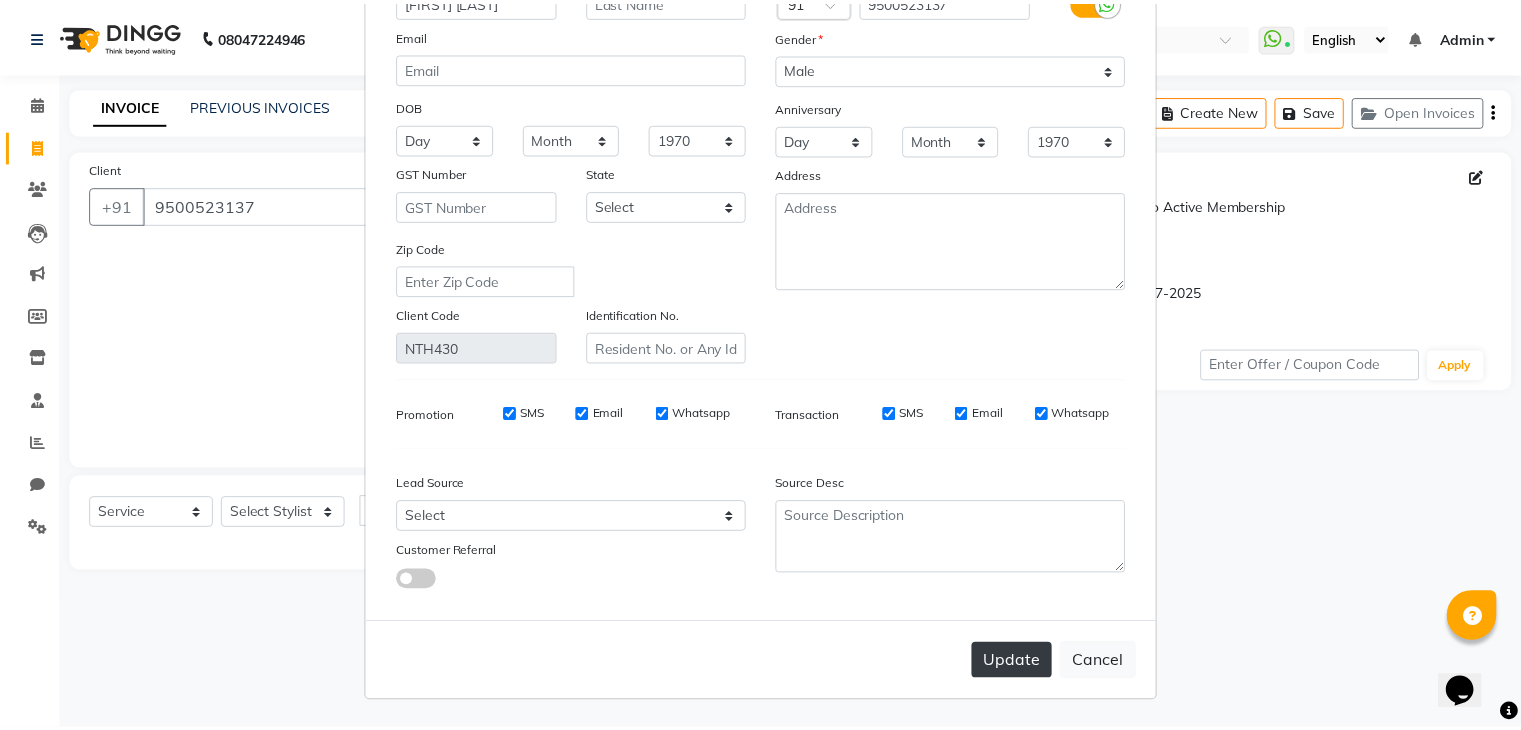 scroll, scrollTop: 0, scrollLeft: 0, axis: both 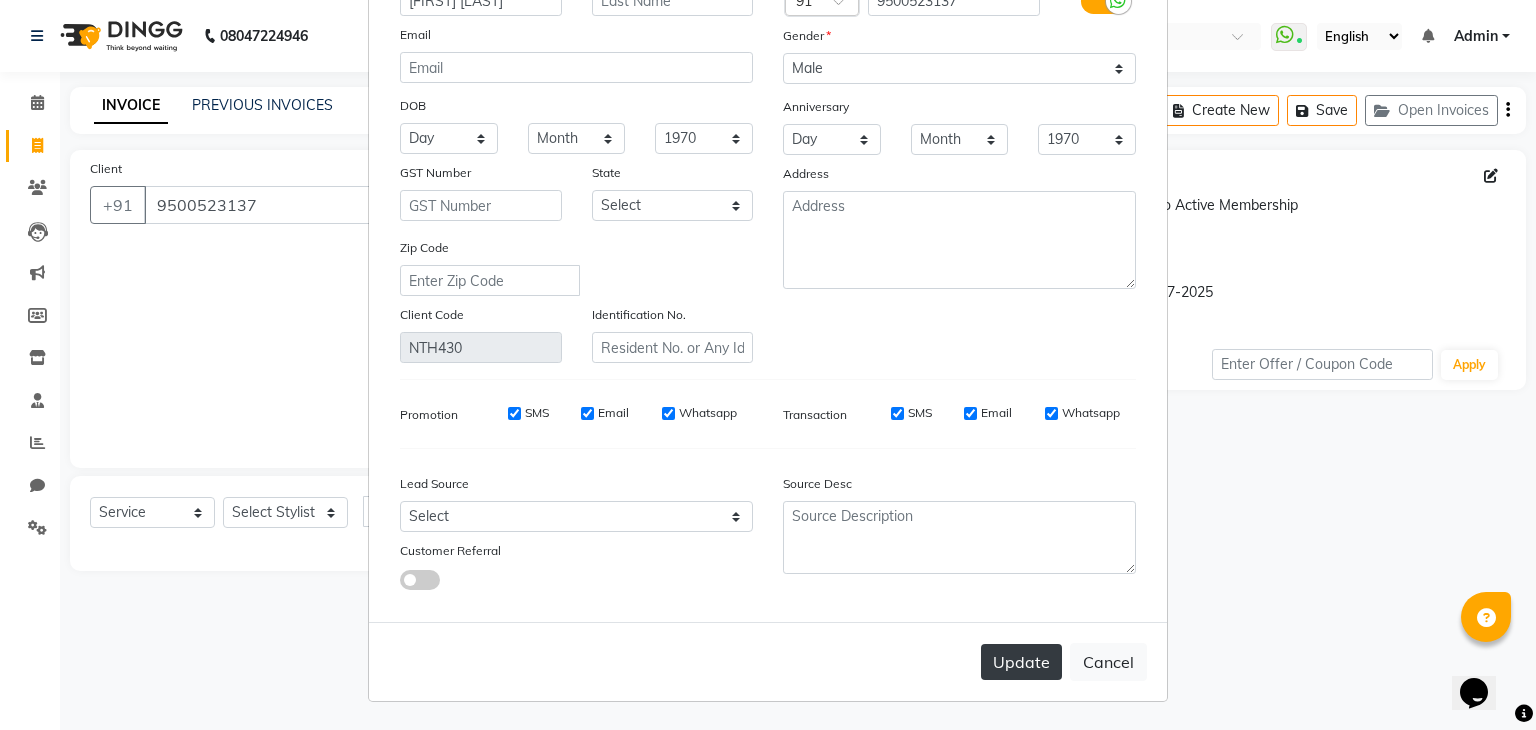 click on "Update" at bounding box center (1021, 662) 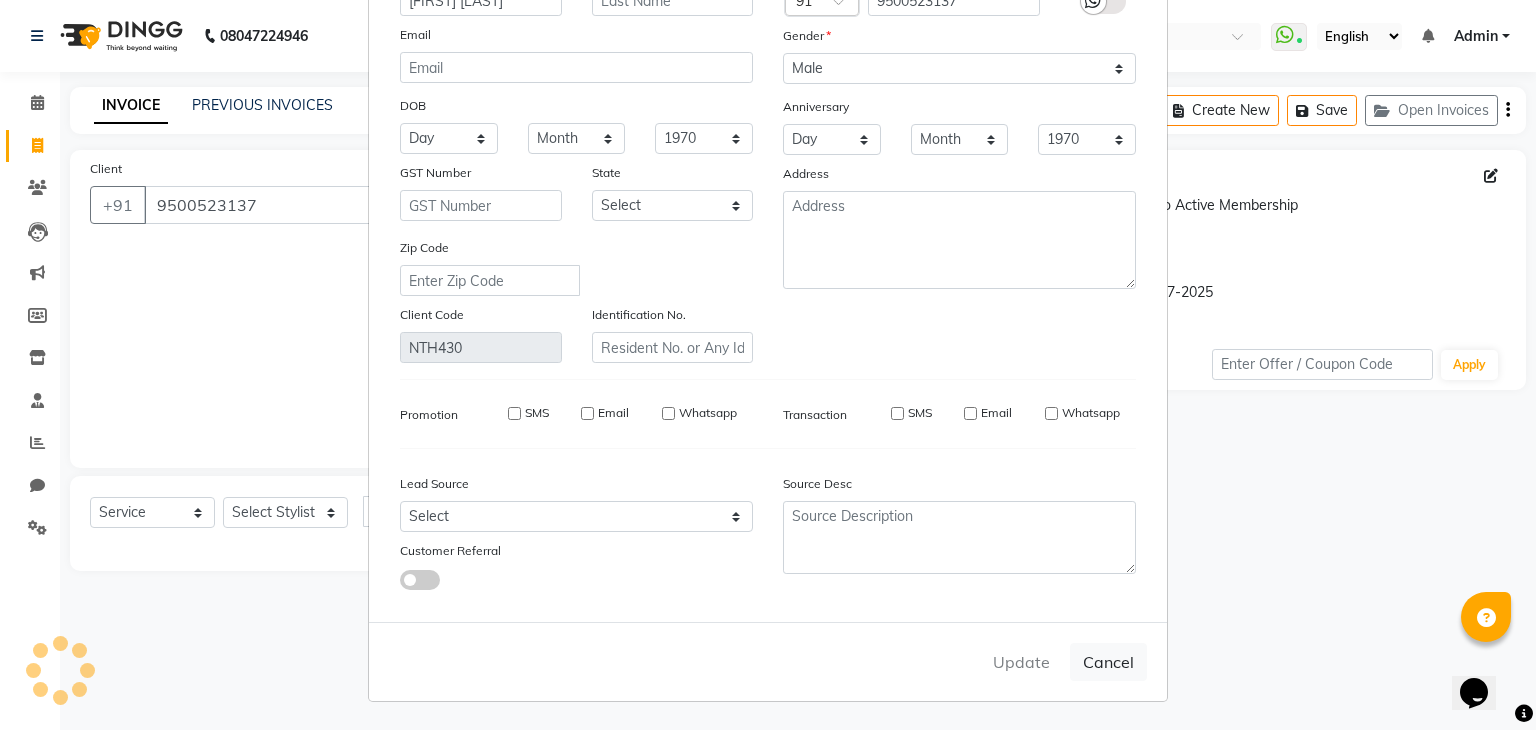 type 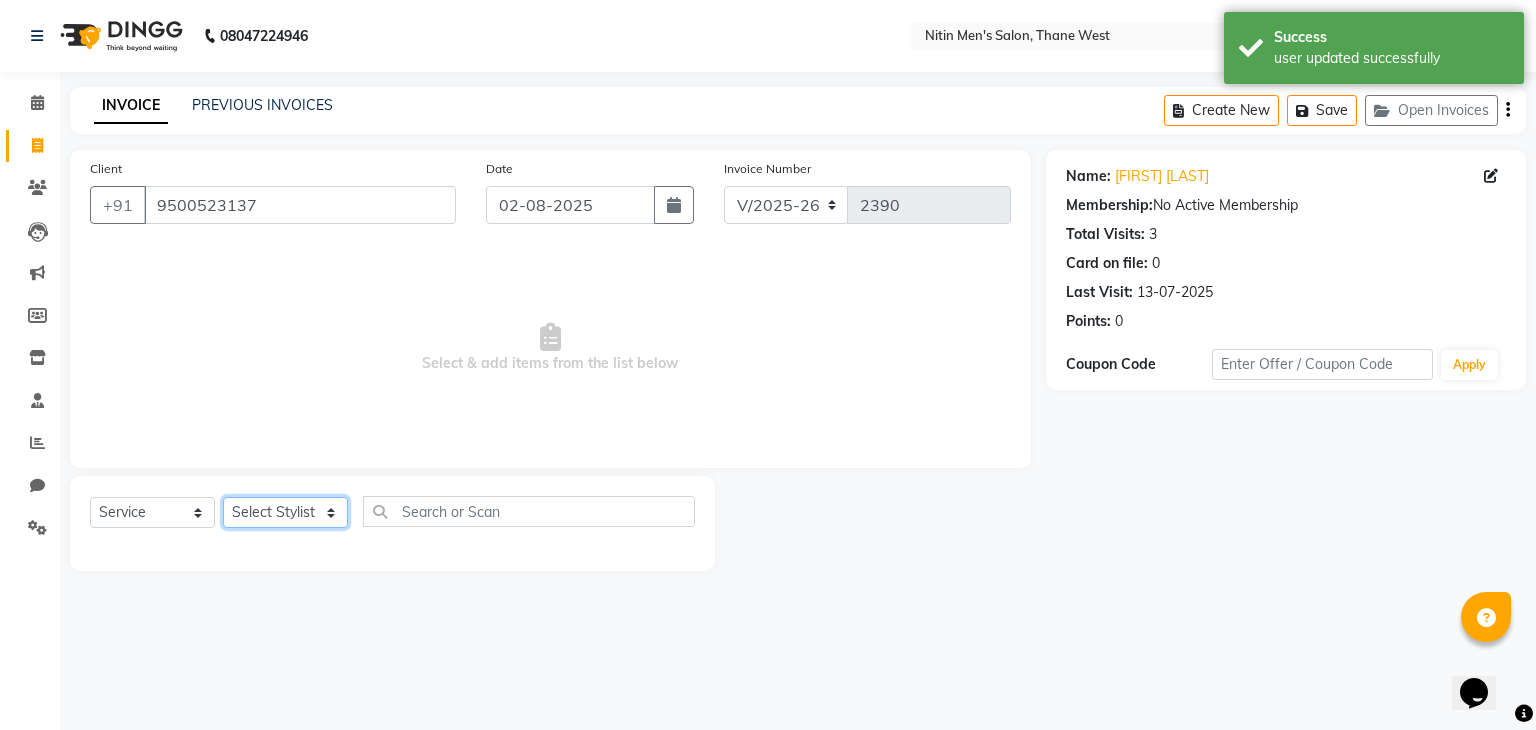 click on "Select Stylist ALAM ASHISH DEEPA HASIB JITU MEENAKSHI NITIN SIR PRAJAKTA Rupa SANDEEP SHAHIM YASEEN" 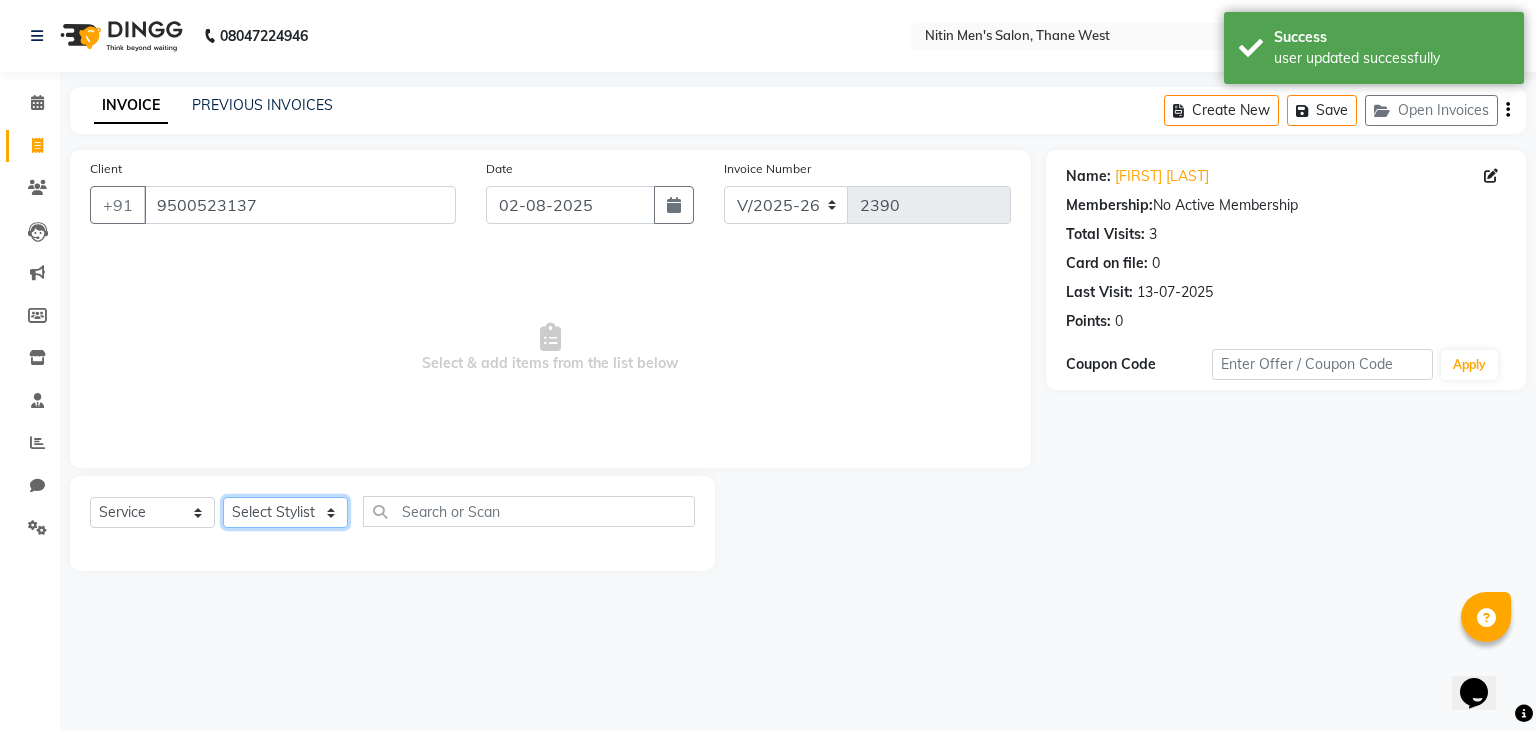 select on "85157" 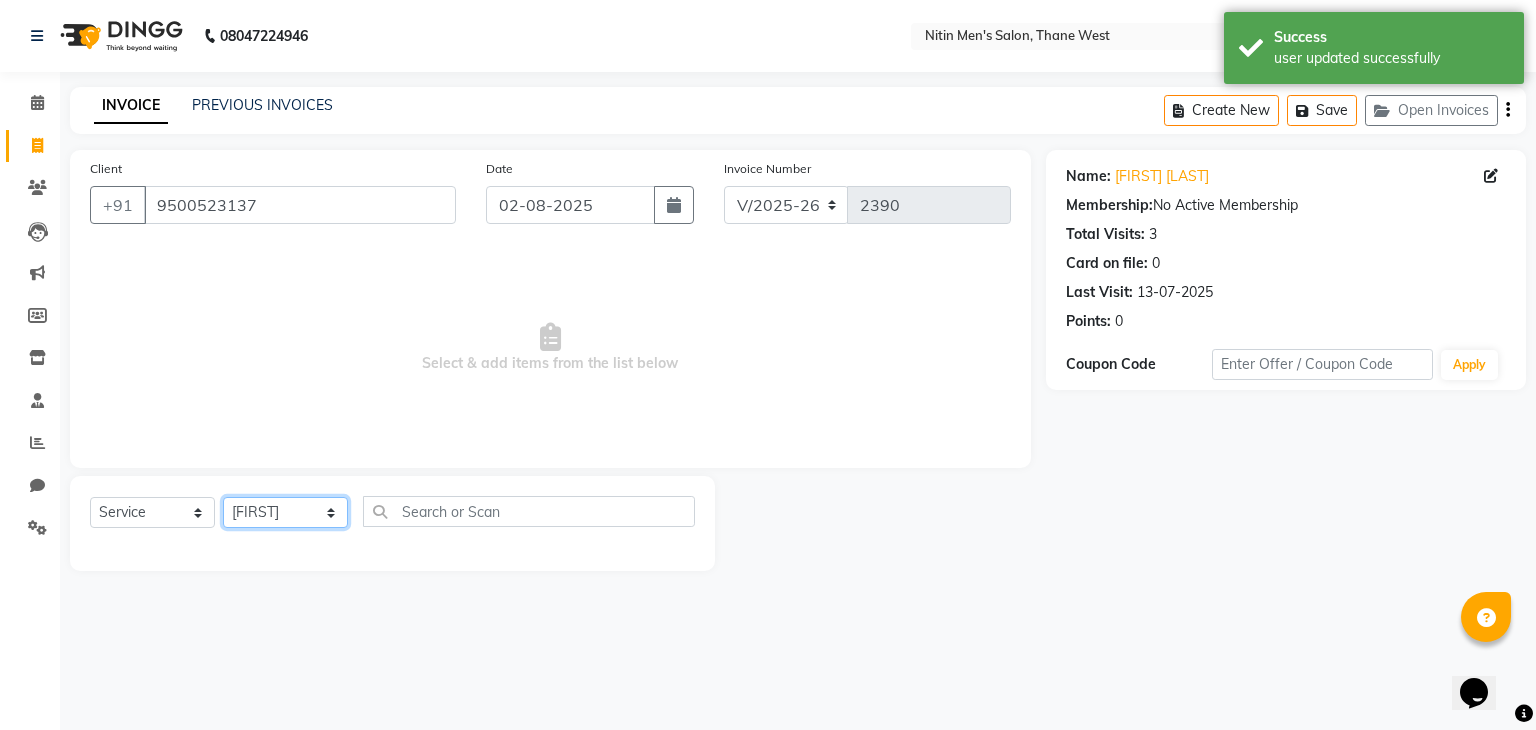 click on "Select Stylist ALAM ASHISH DEEPA HASIB JITU MEENAKSHI NITIN SIR PRAJAKTA Rupa SANDEEP SHAHIM YASEEN" 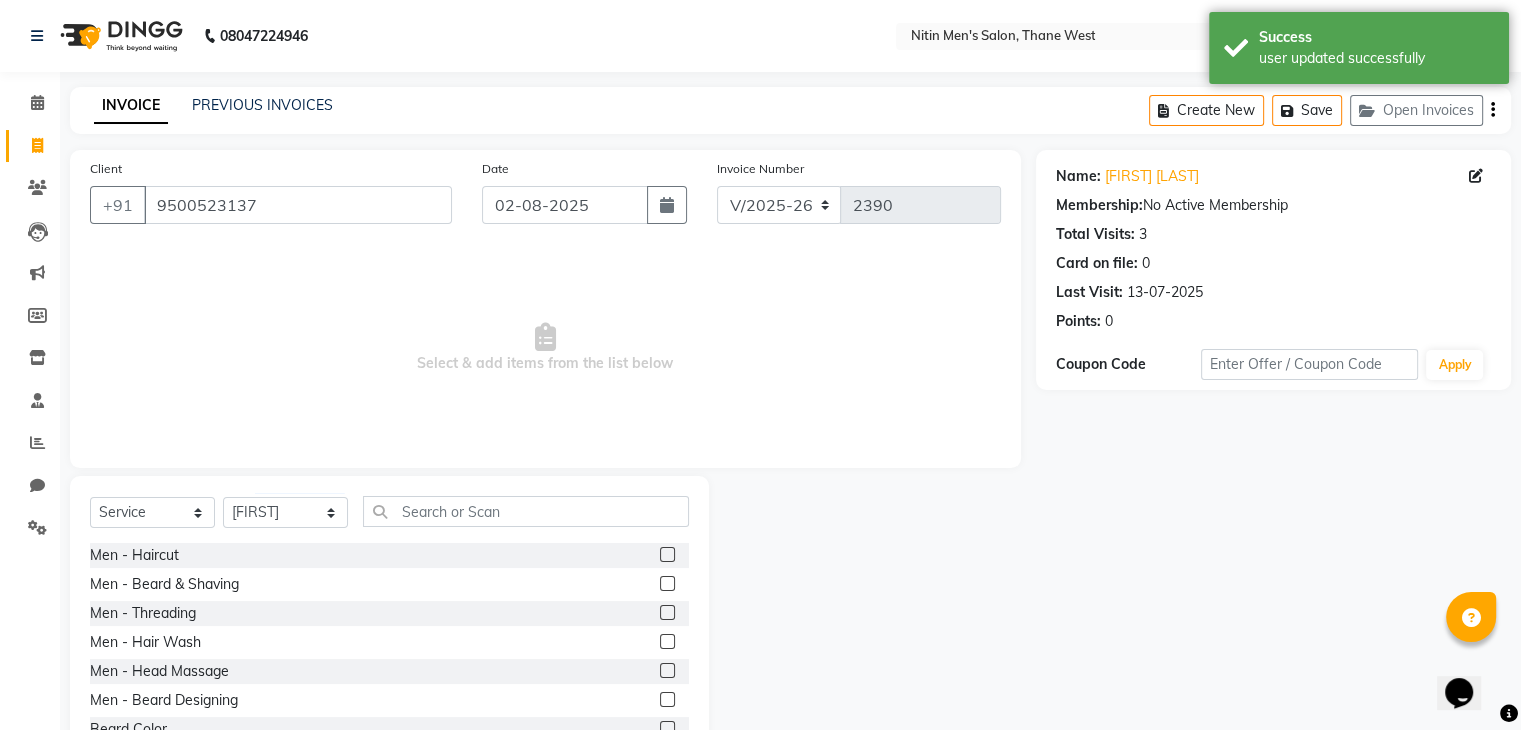 click 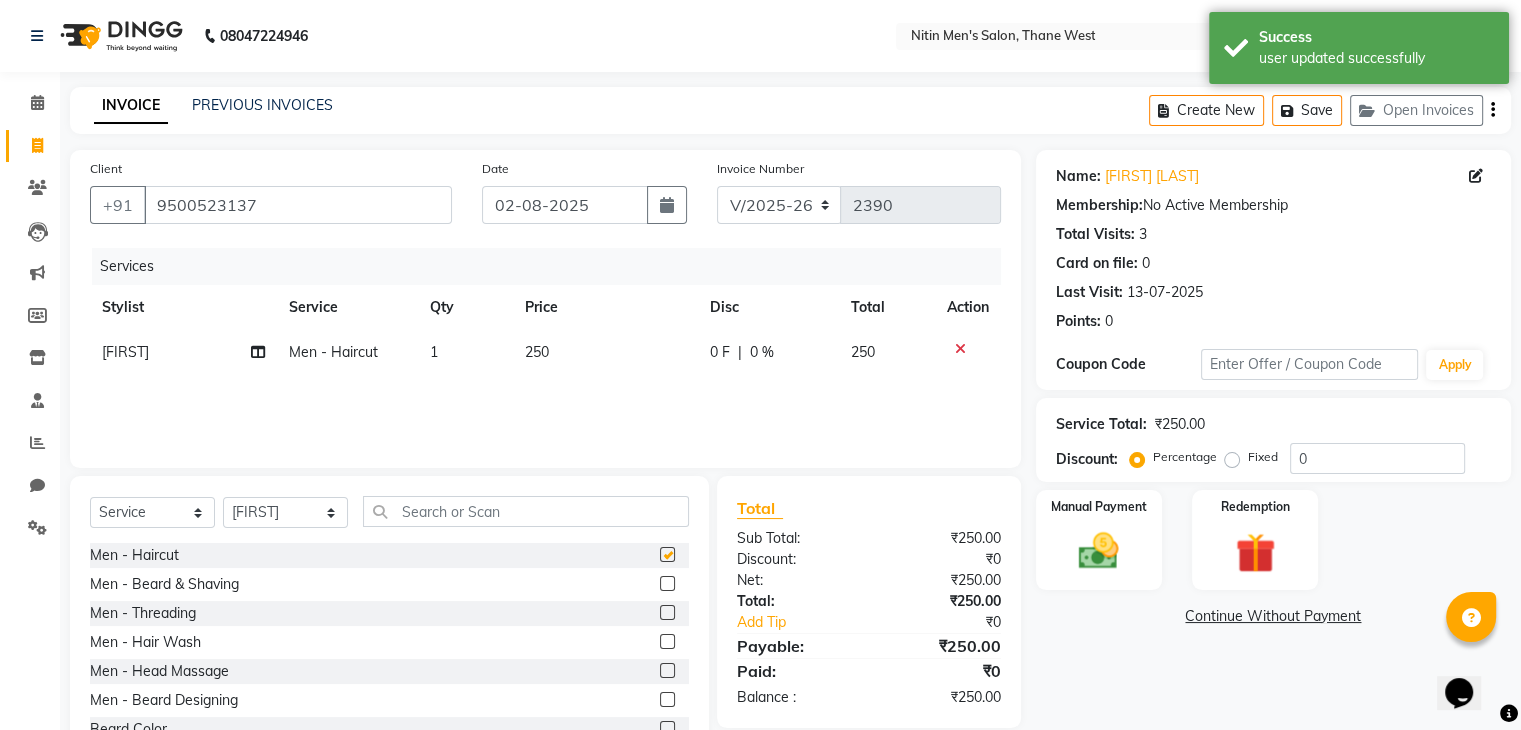 checkbox on "false" 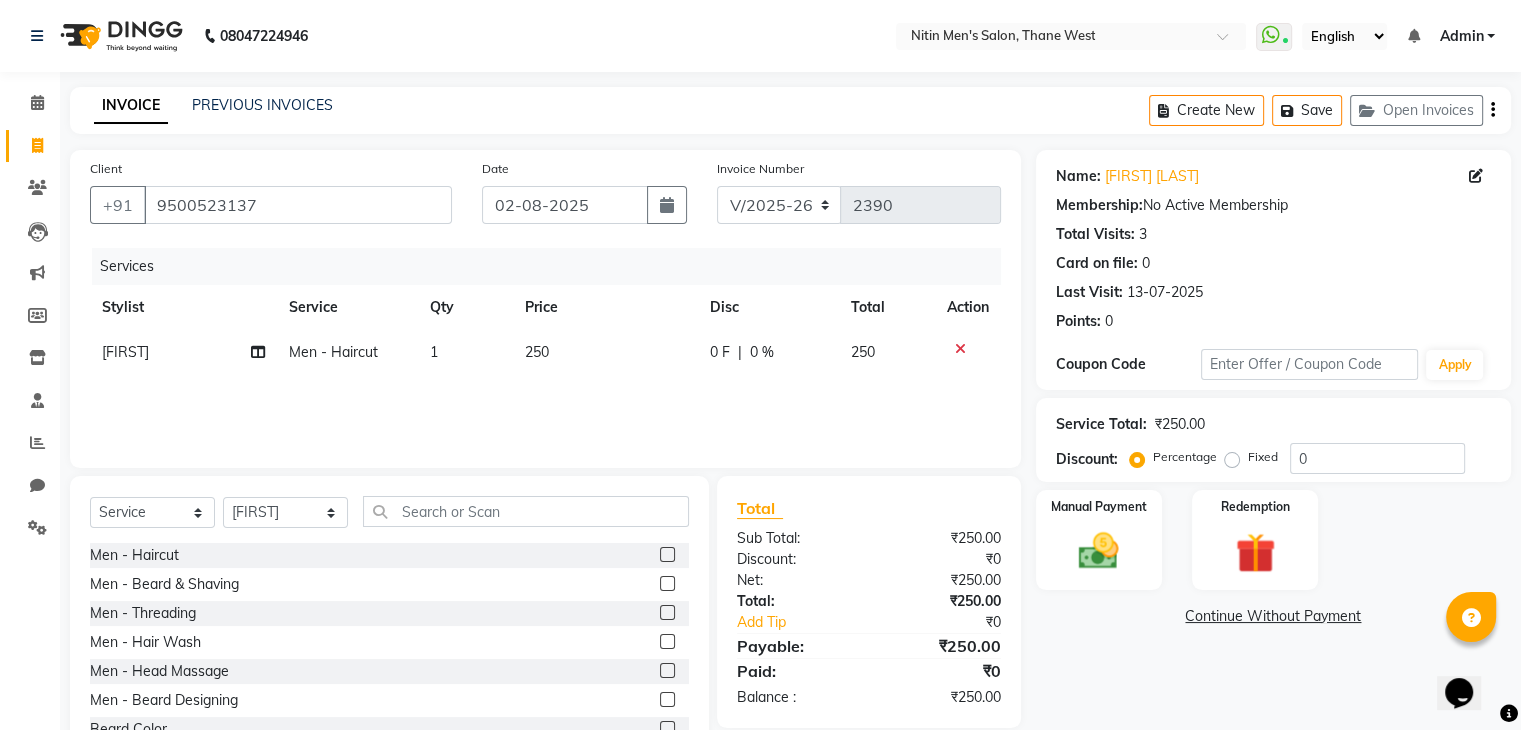 click 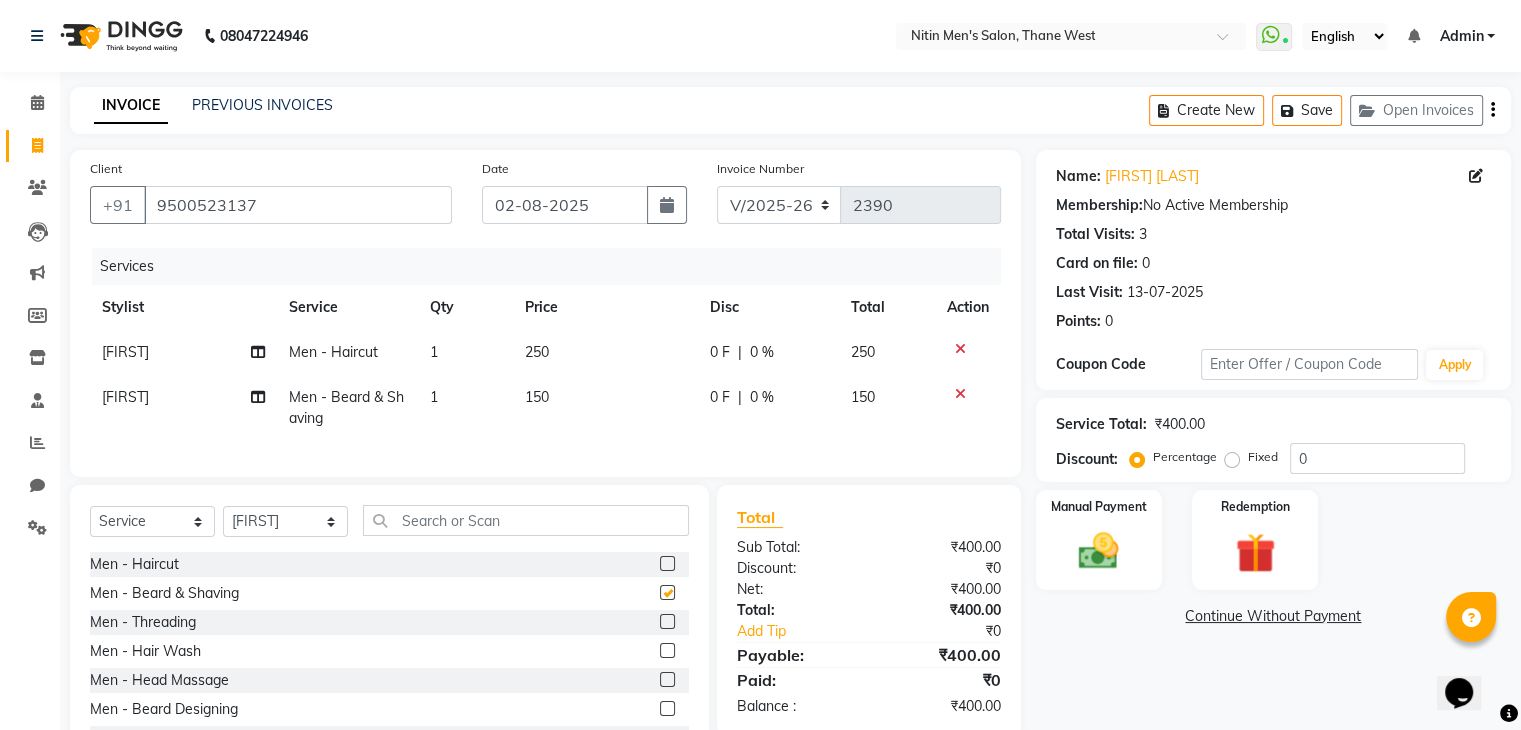checkbox on "false" 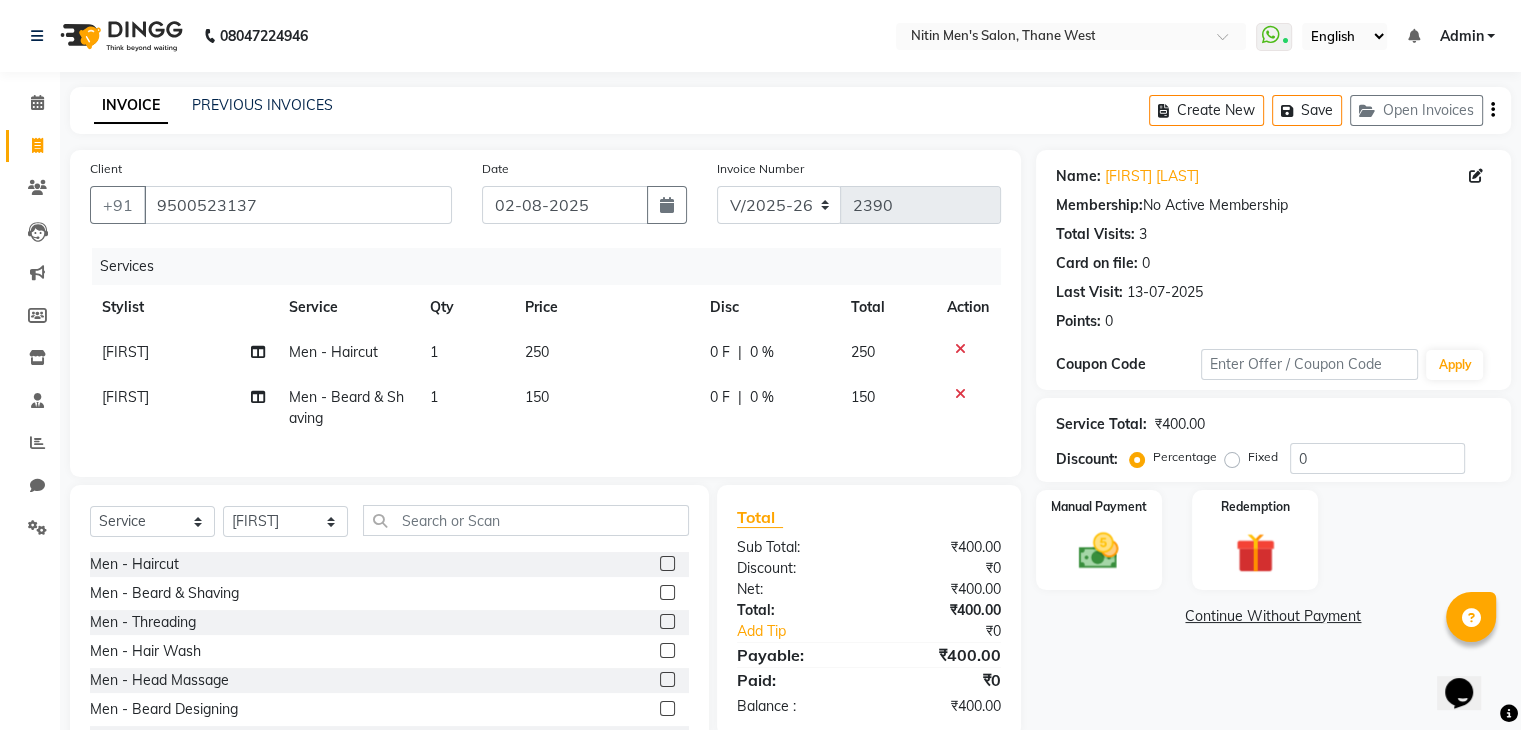 click 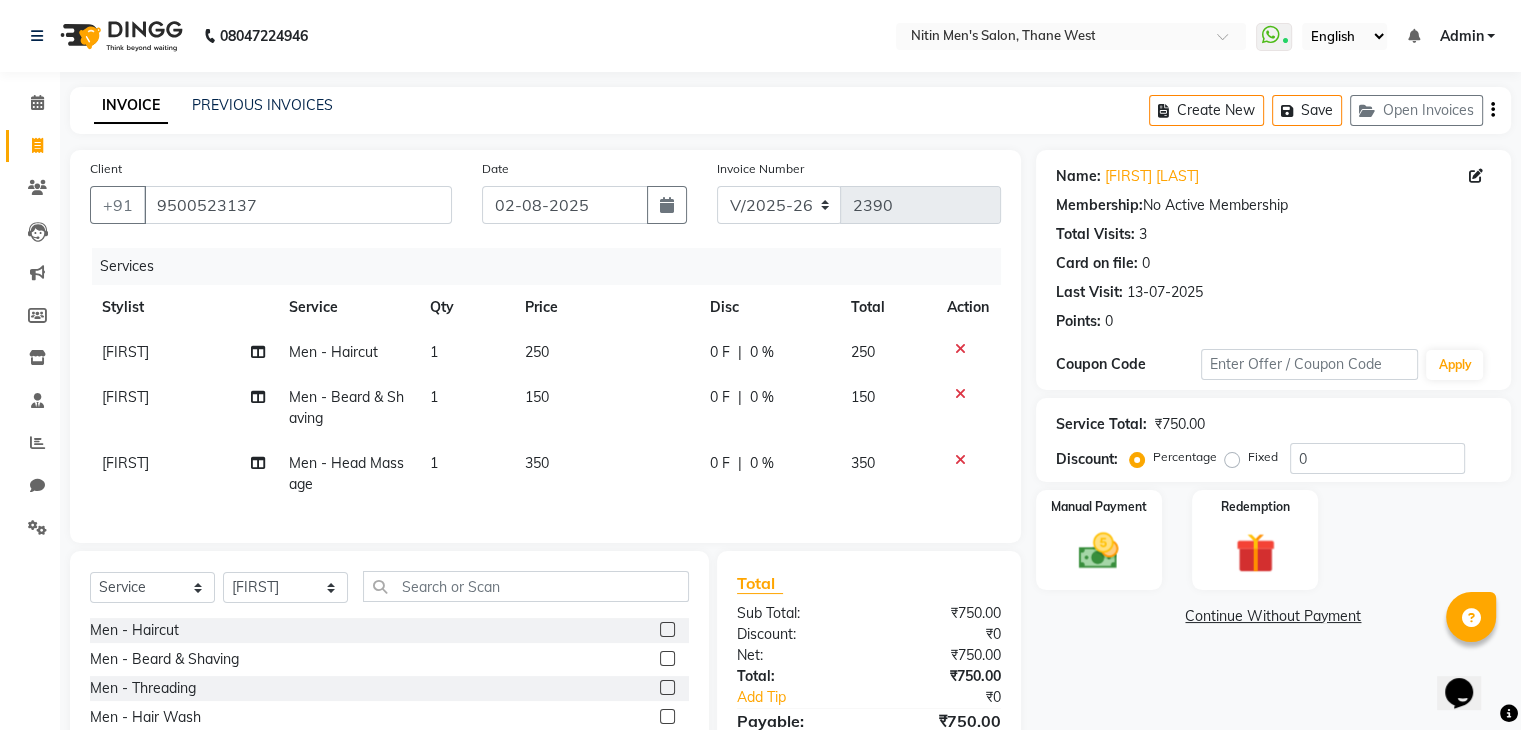 checkbox on "false" 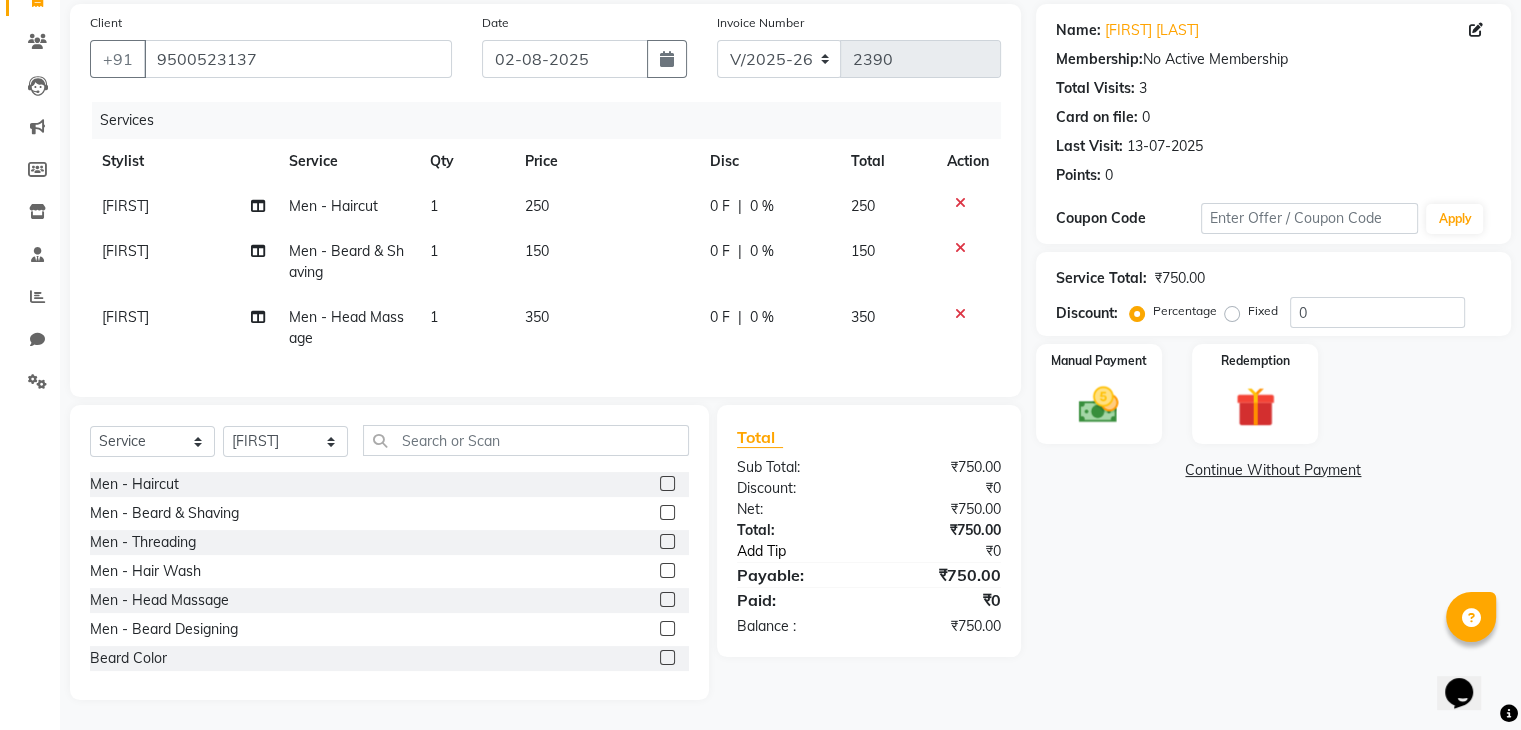 click on "Add Tip" 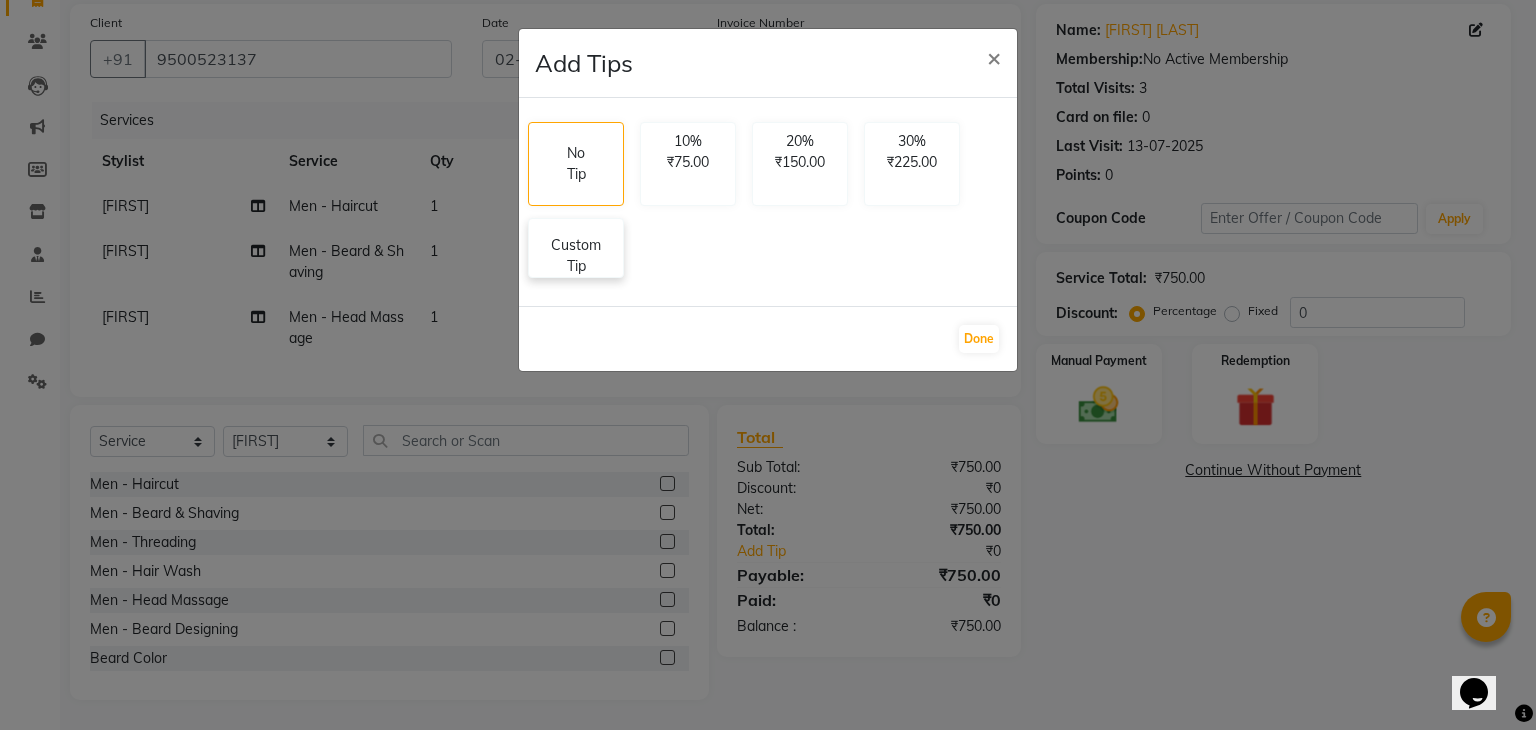 click on "Custom Tip" 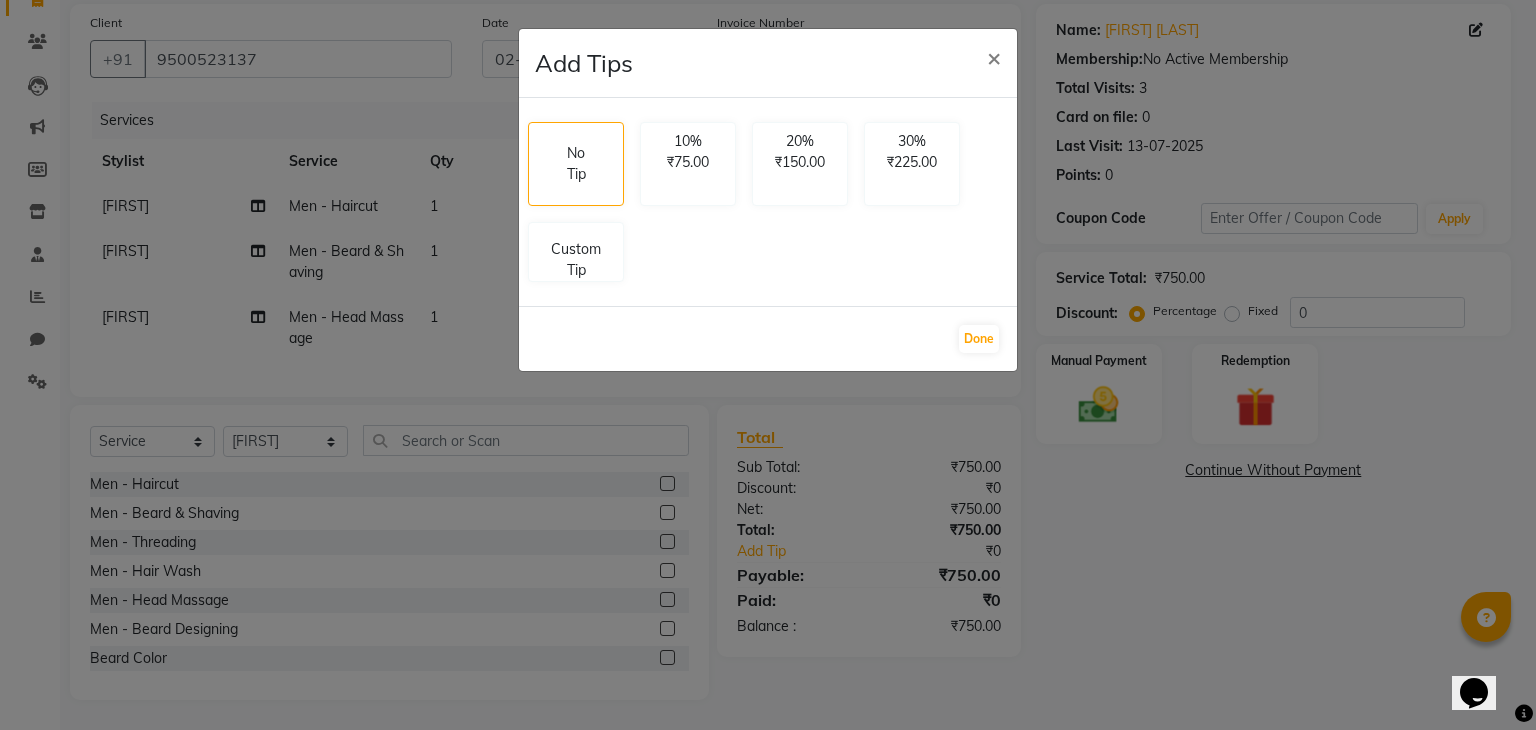 select on "85157" 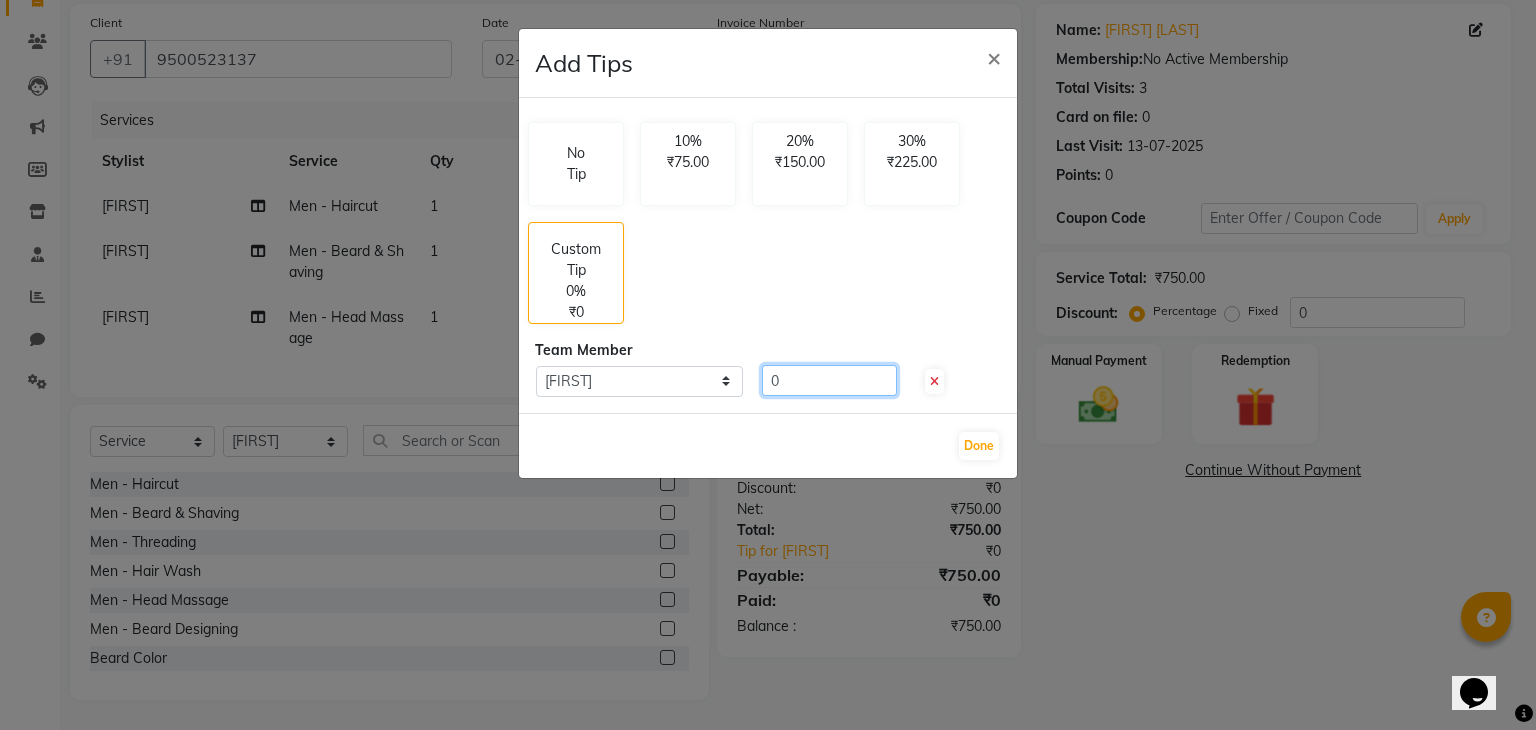 click on "0" 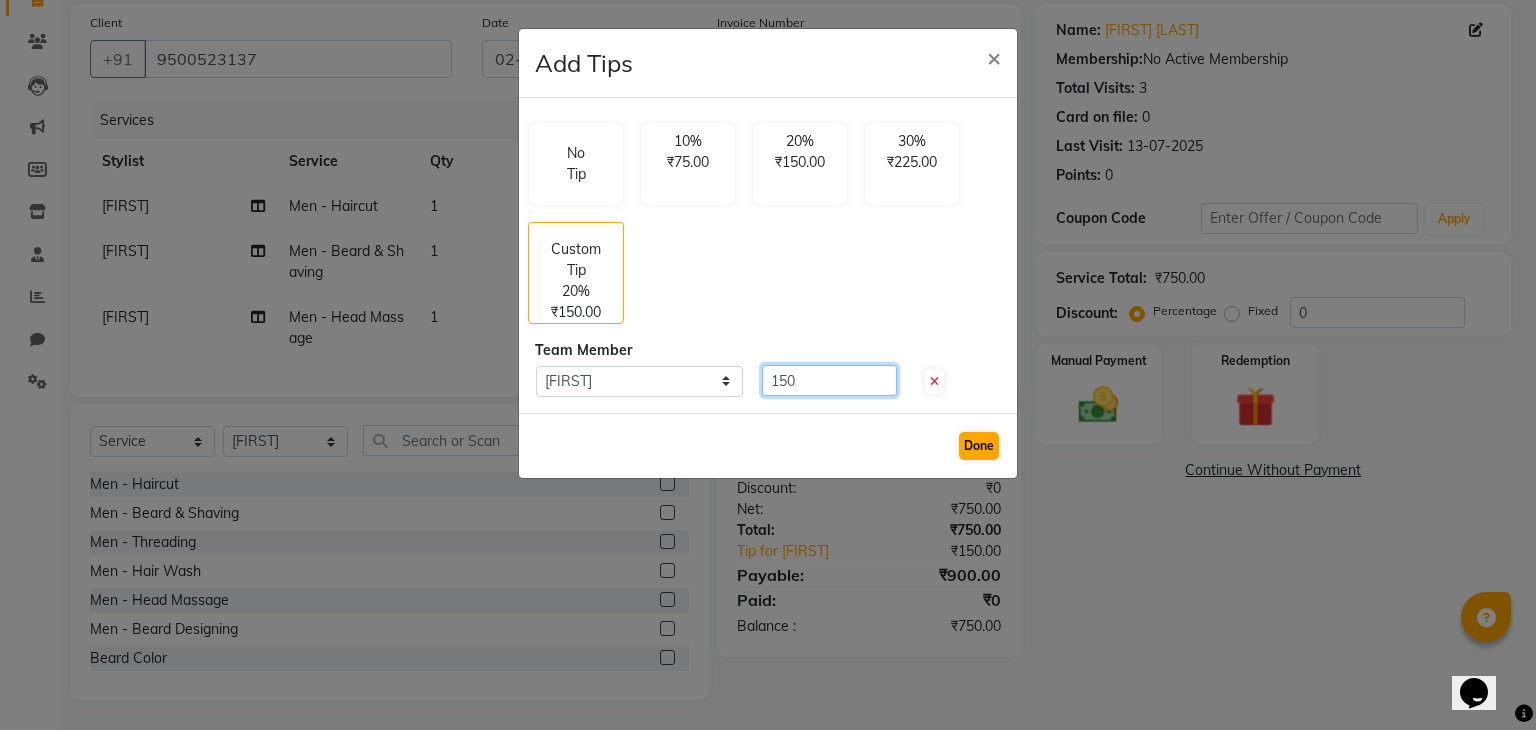 type on "150" 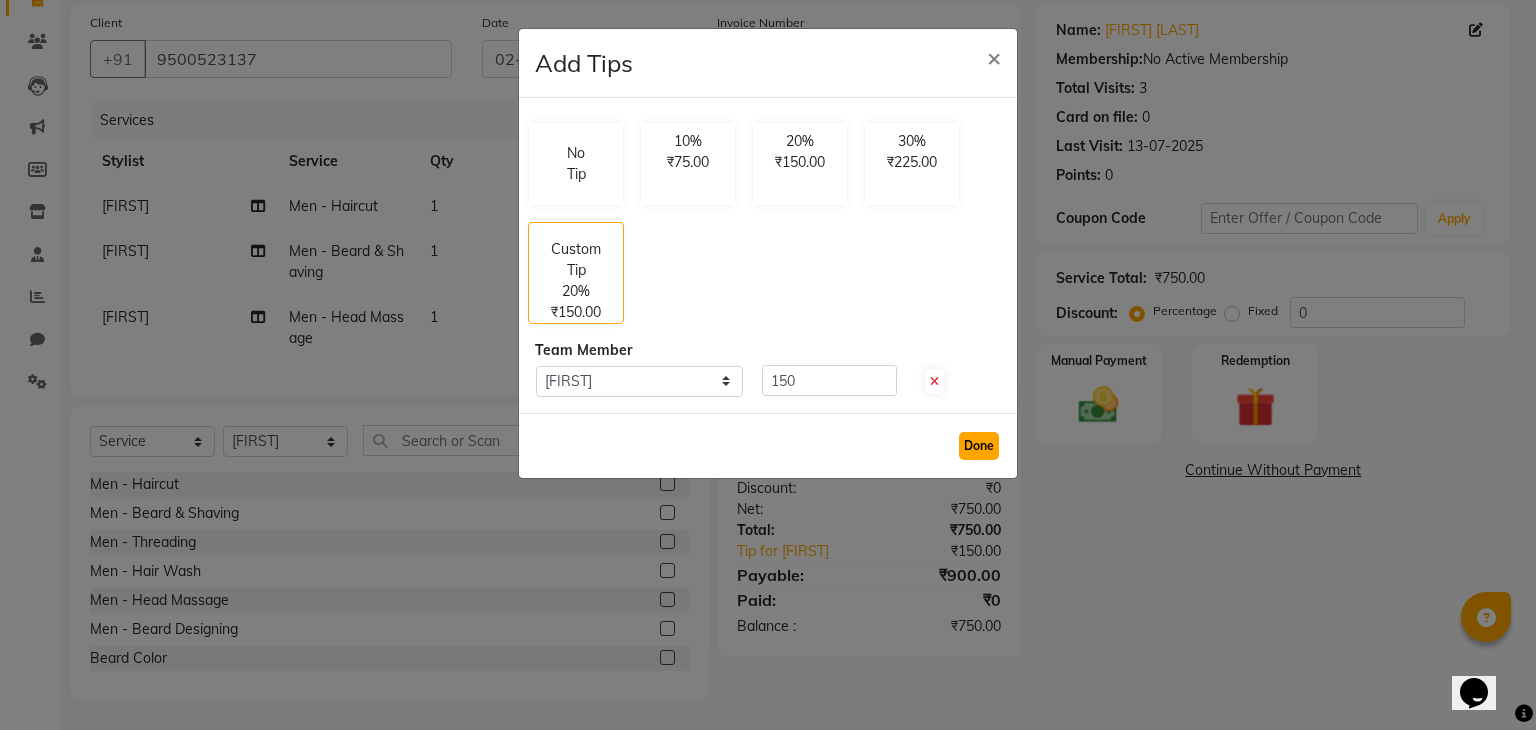 click on "Done" 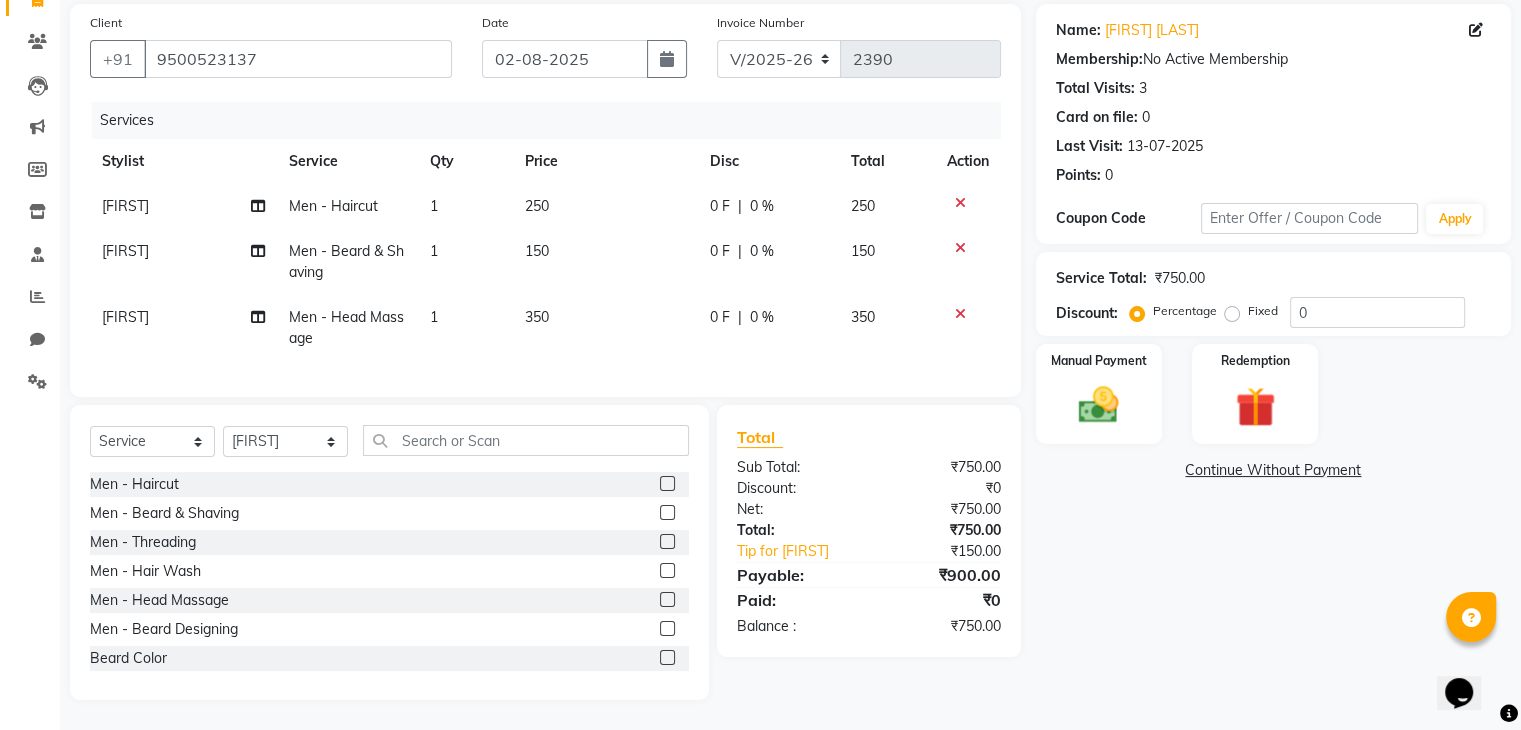 click on "Manual Payment" 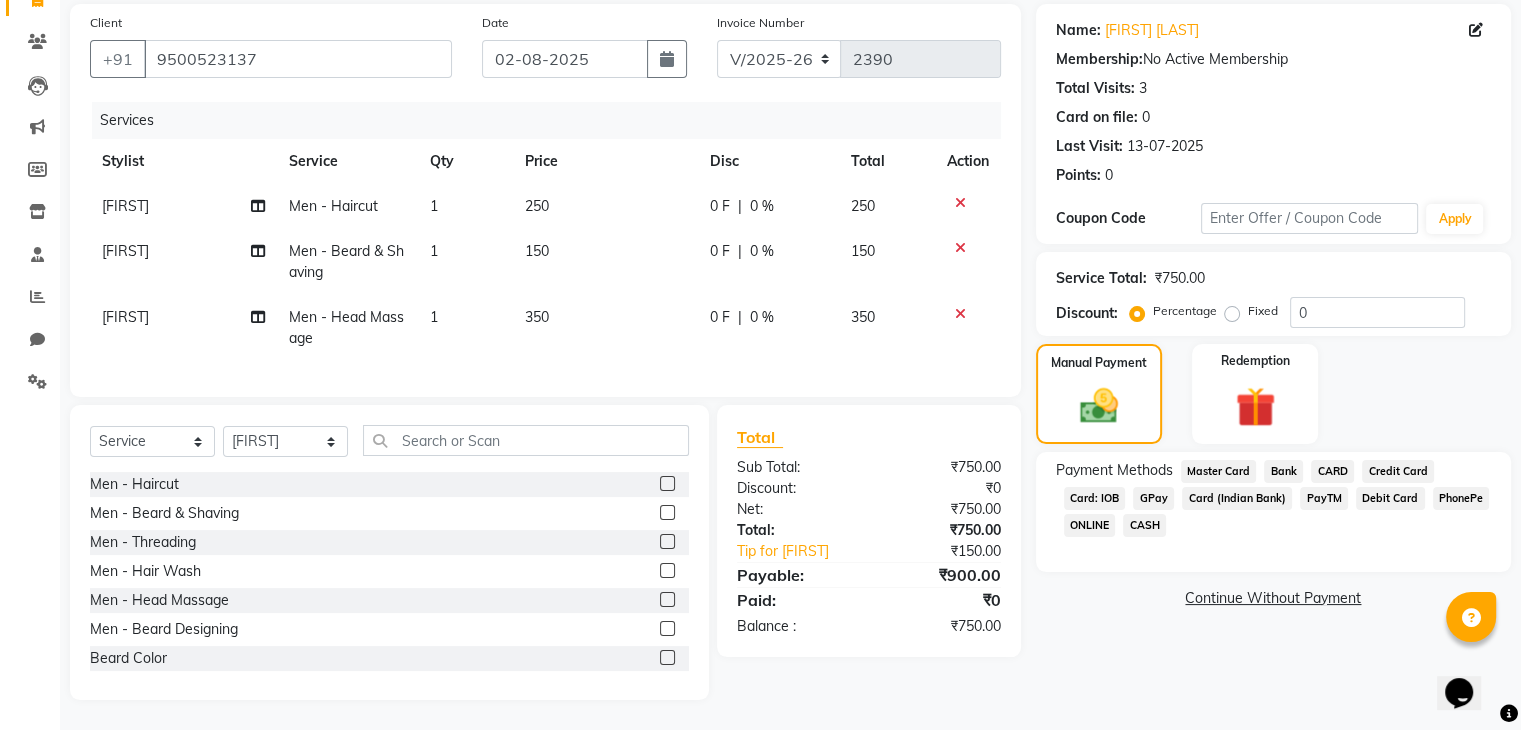 click on "GPay" 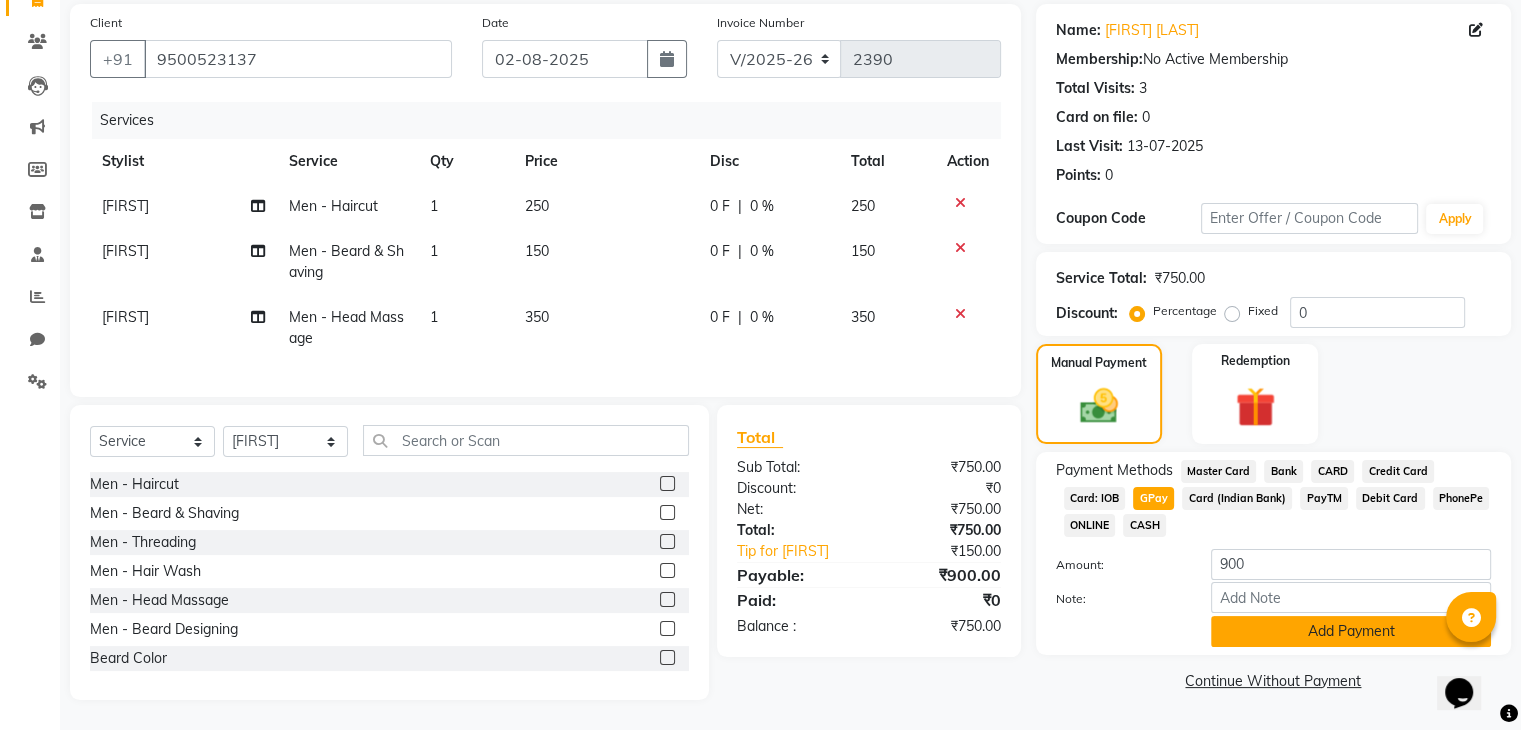 click on "Add Payment" 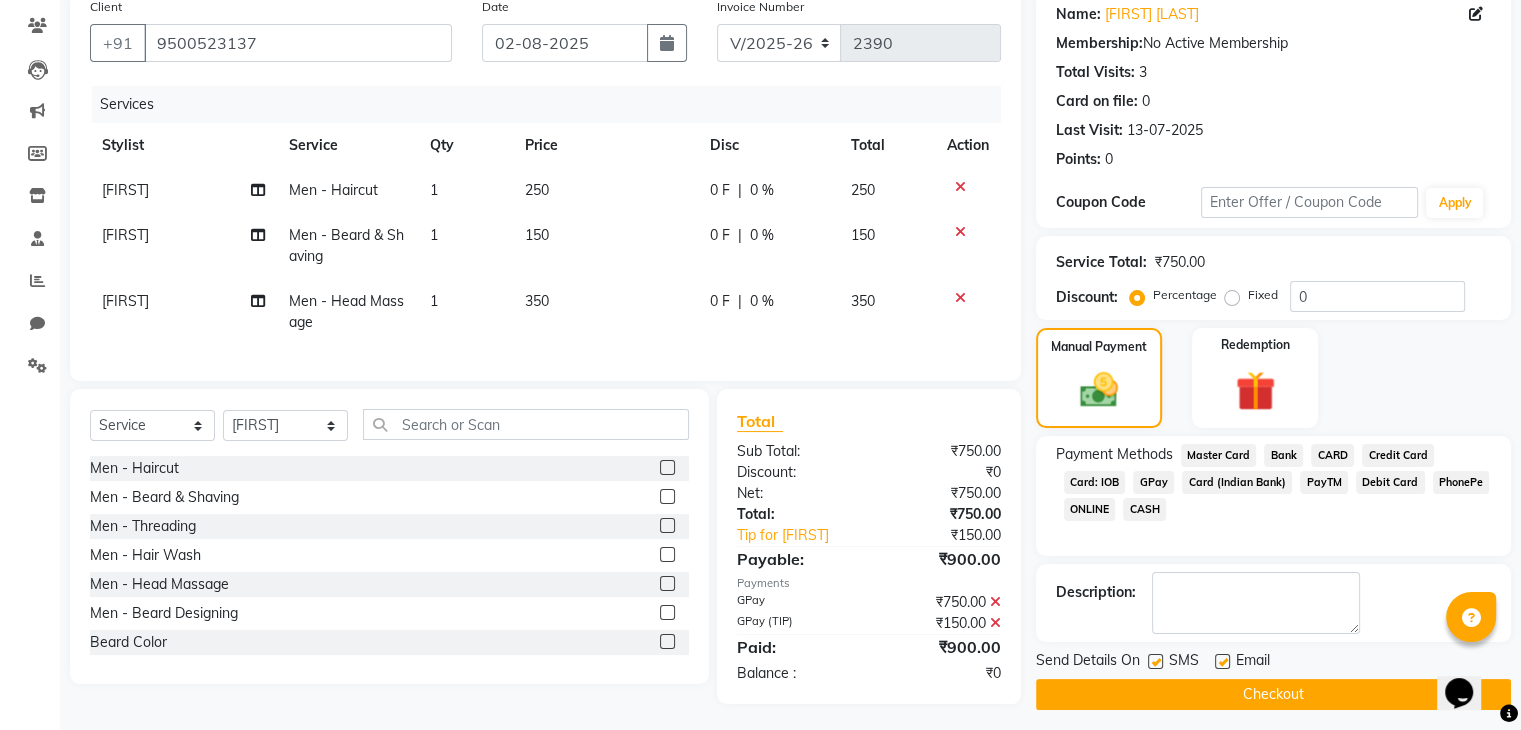 click on "Checkout" 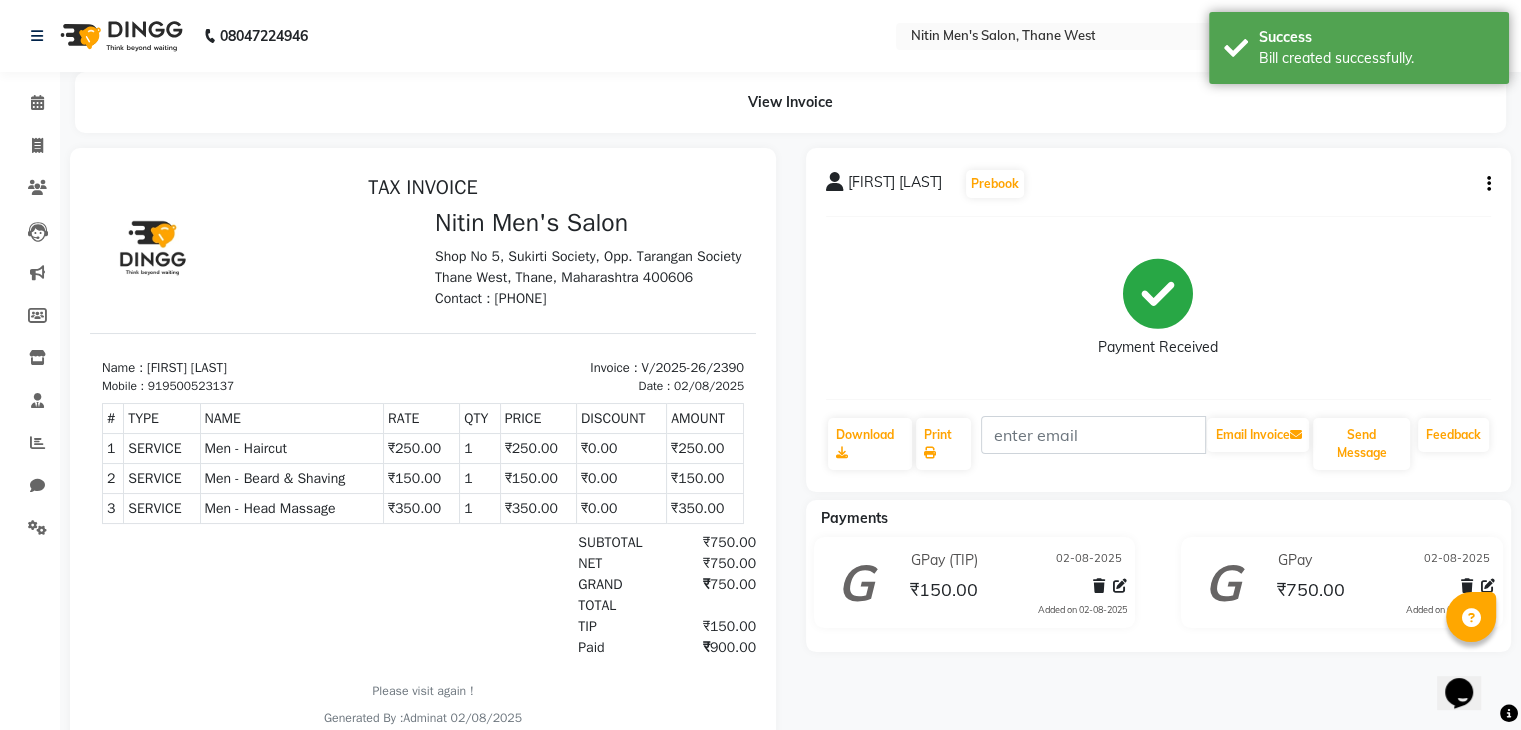 scroll, scrollTop: 0, scrollLeft: 0, axis: both 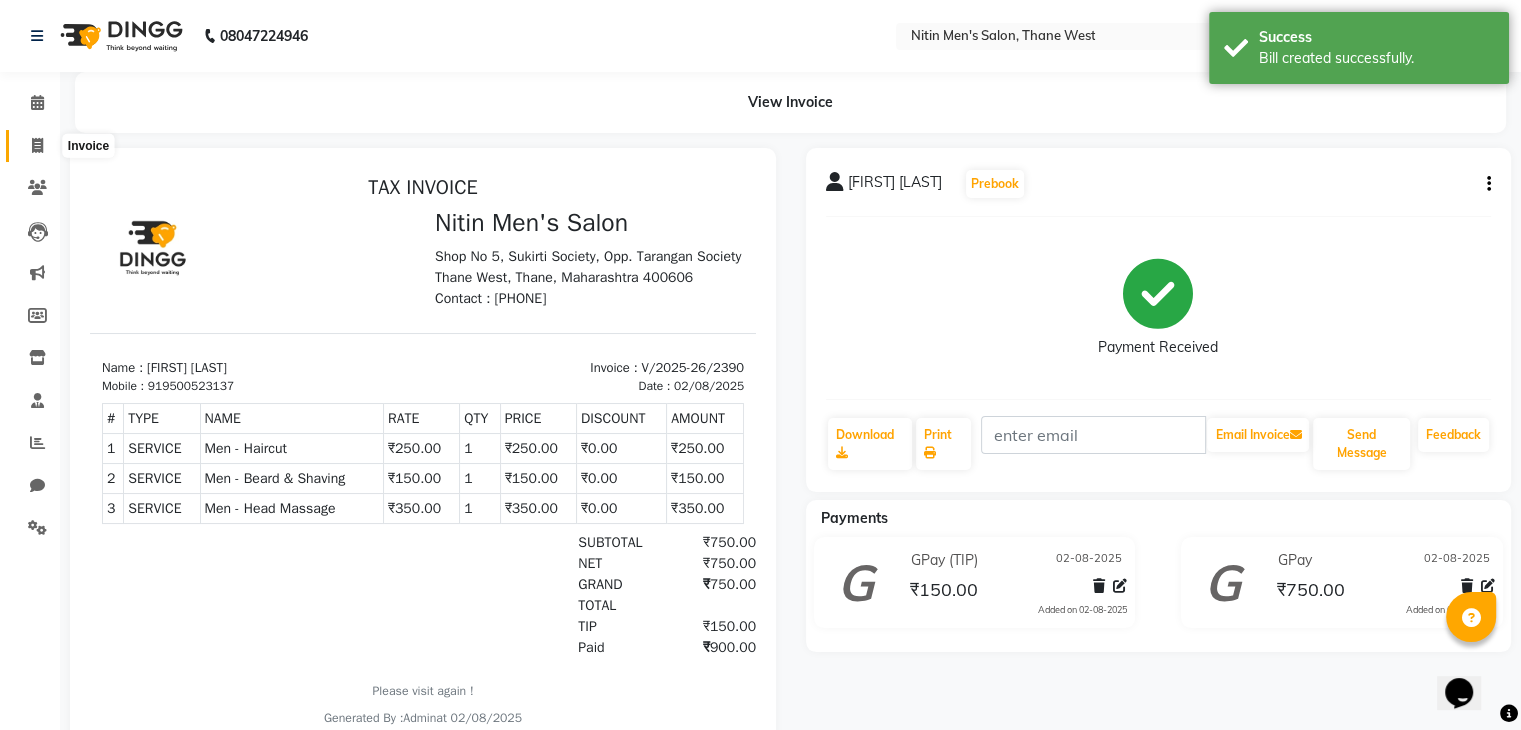 click 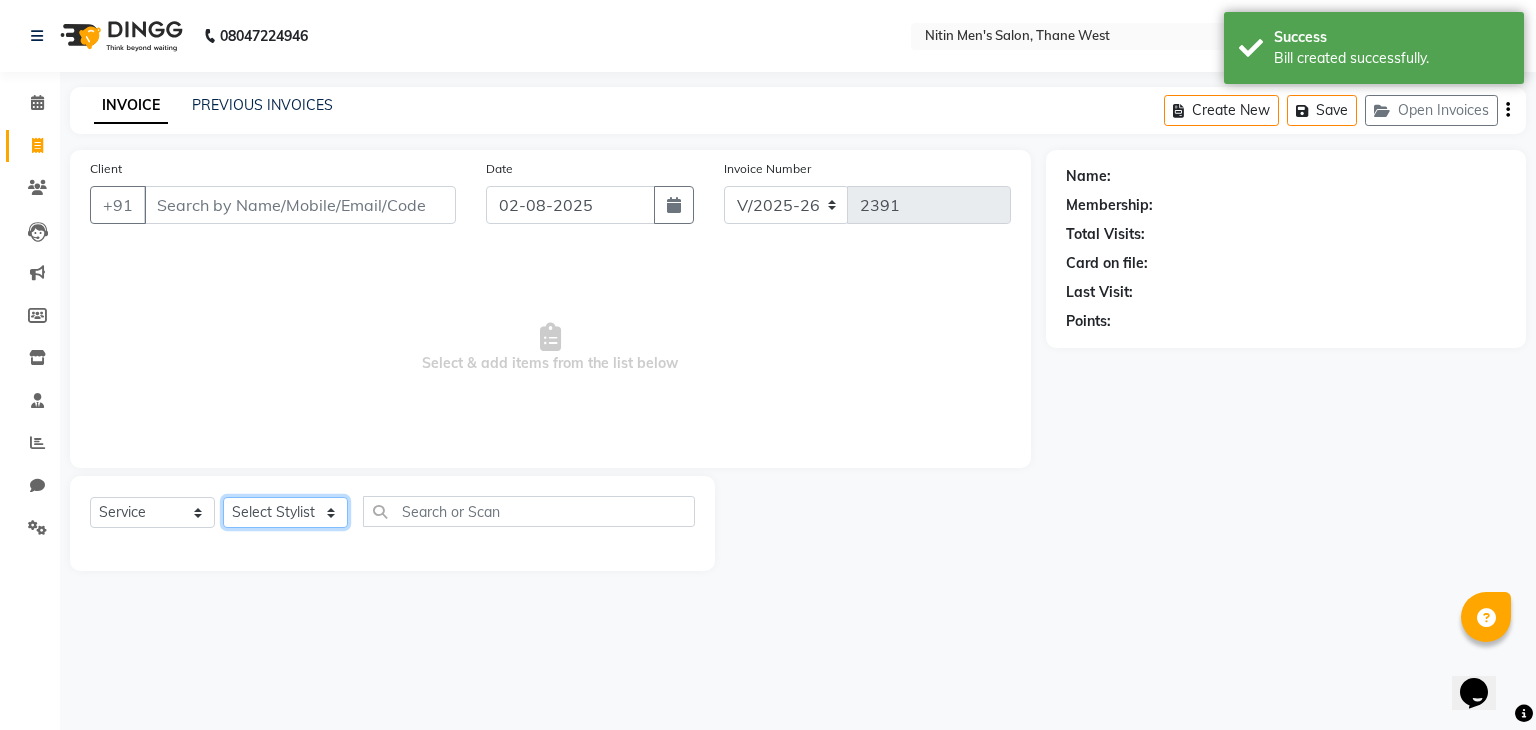 click on "Select Stylist ALAM ASHISH DEEPA HASIB JITU MEENAKSHI NITIN SIR PRAJAKTA Rupa SANDEEP SHAHIM YASEEN" 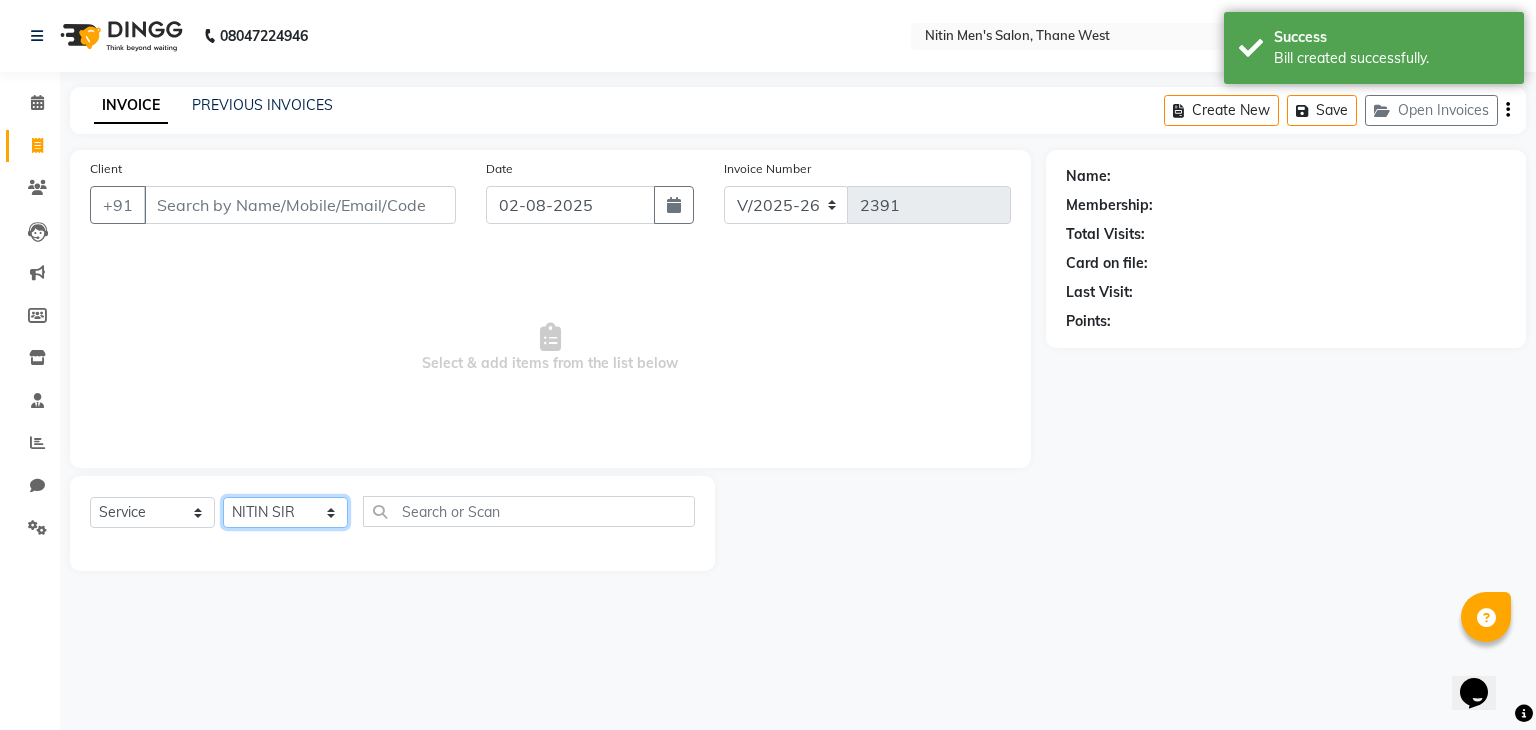 click on "Select Stylist ALAM ASHISH DEEPA HASIB JITU MEENAKSHI NITIN SIR PRAJAKTA Rupa SANDEEP SHAHIM YASEEN" 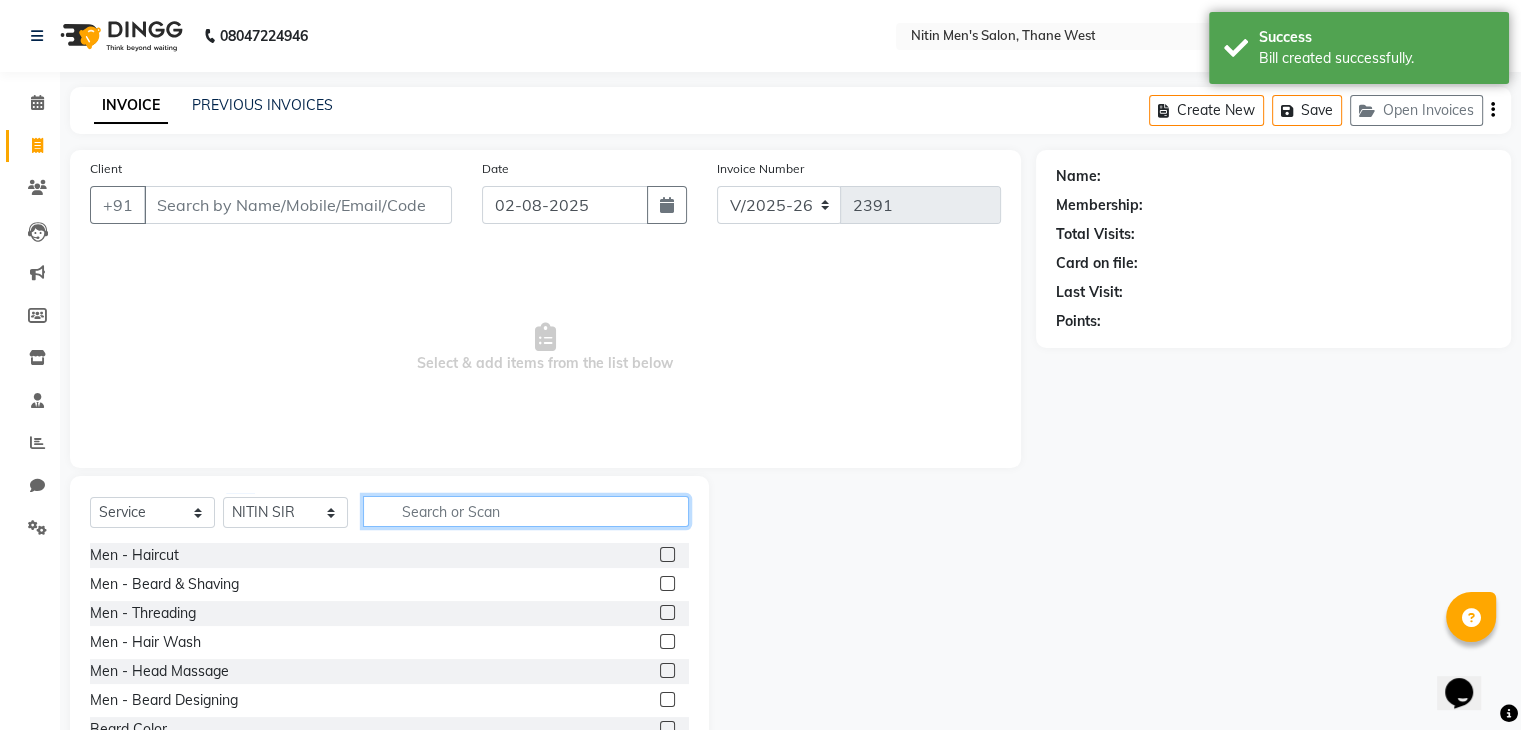 click 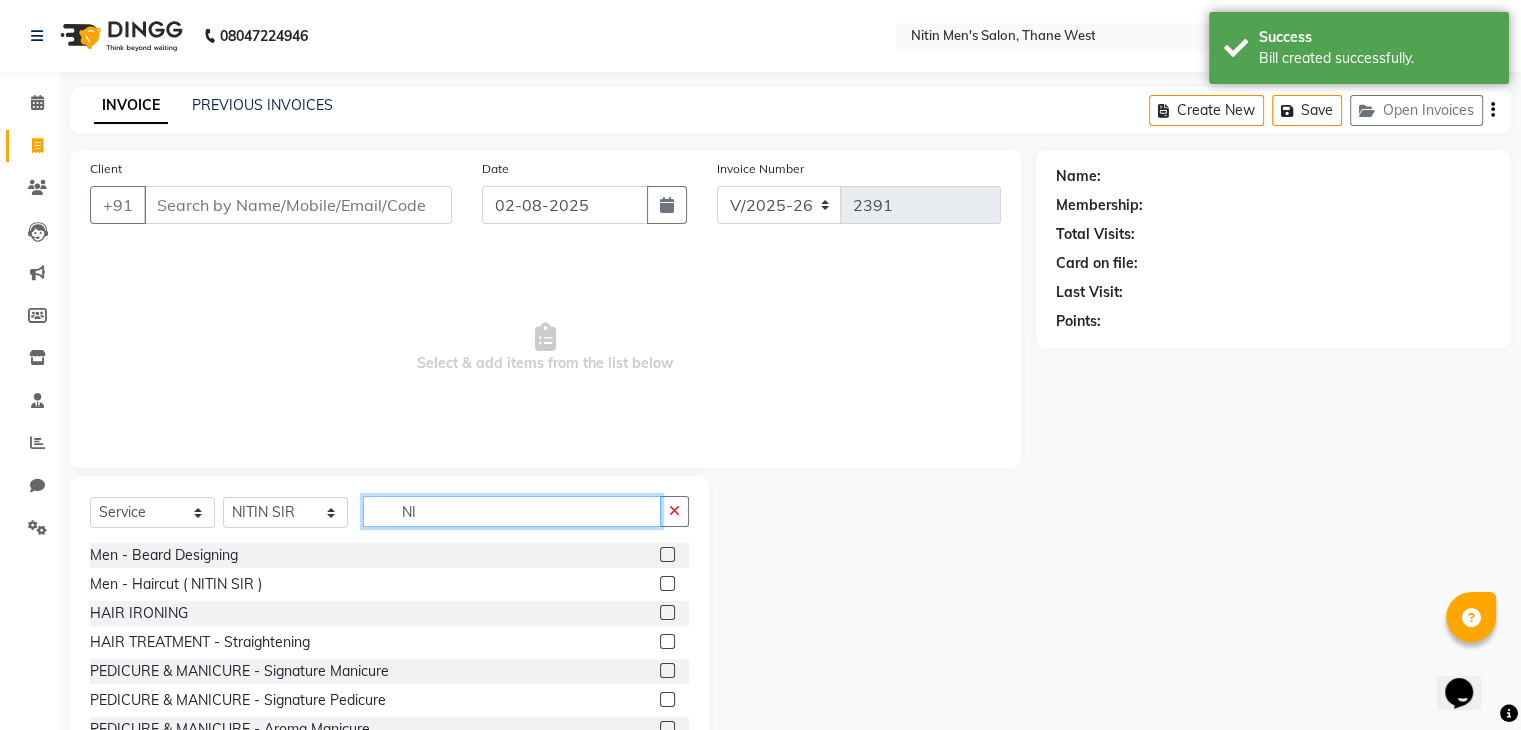 type on "NI" 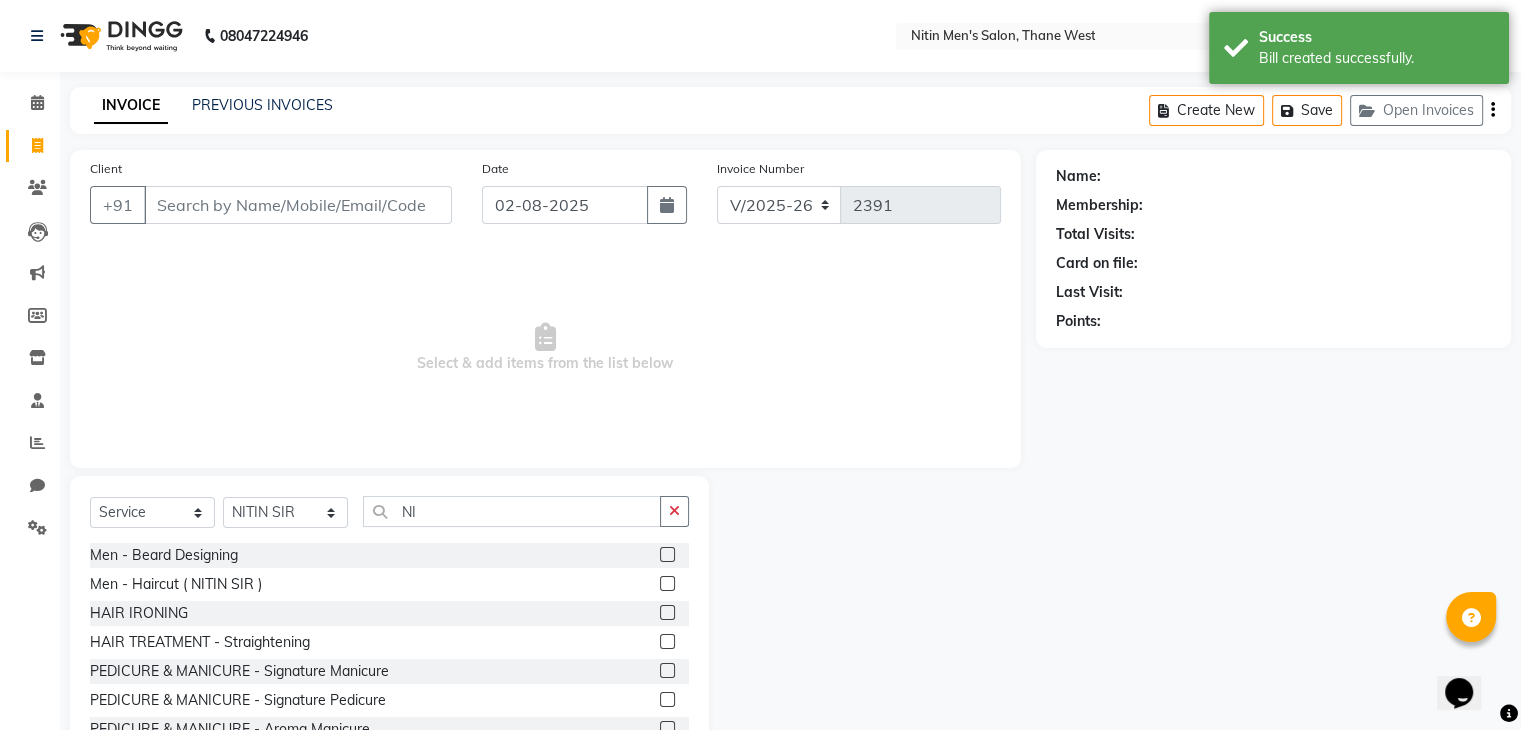 click 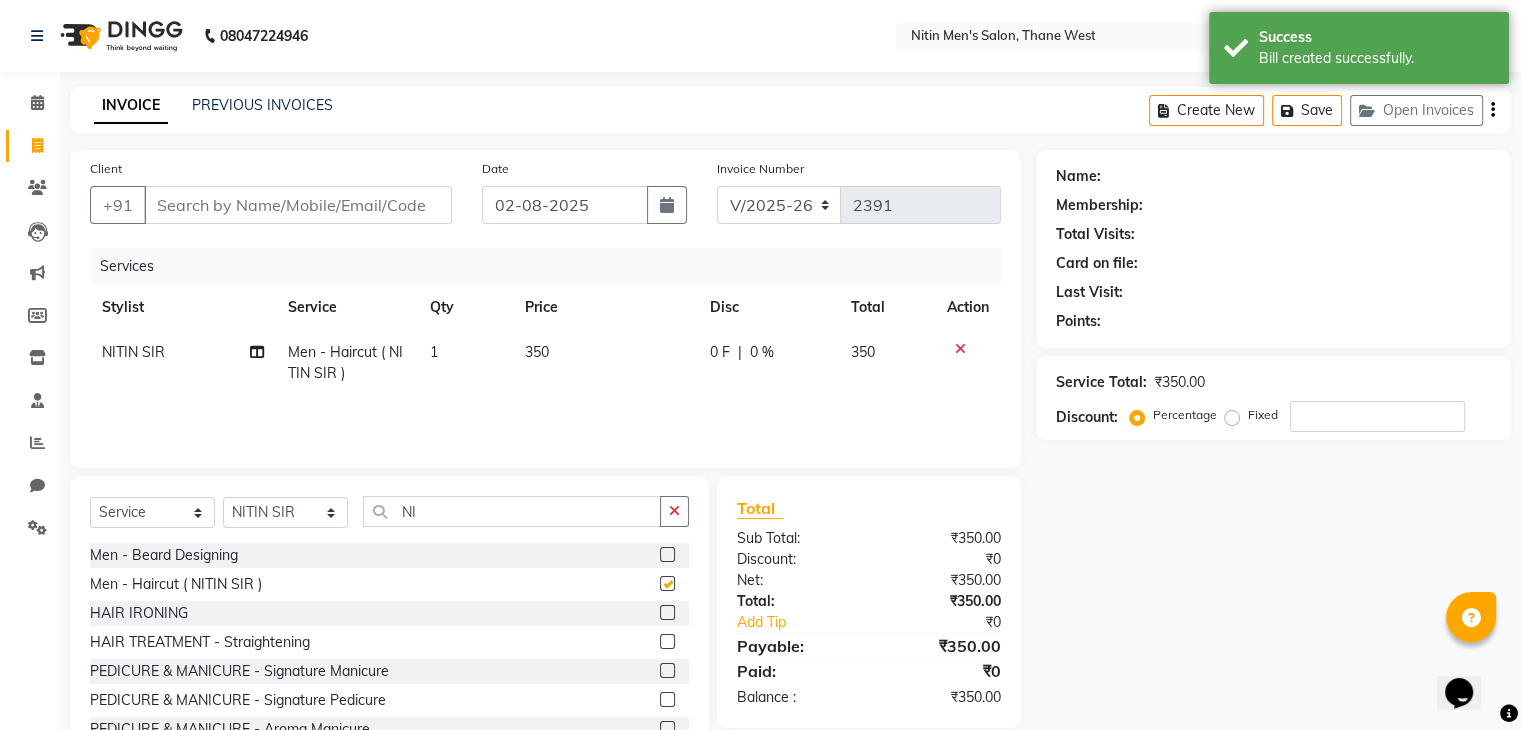 checkbox on "false" 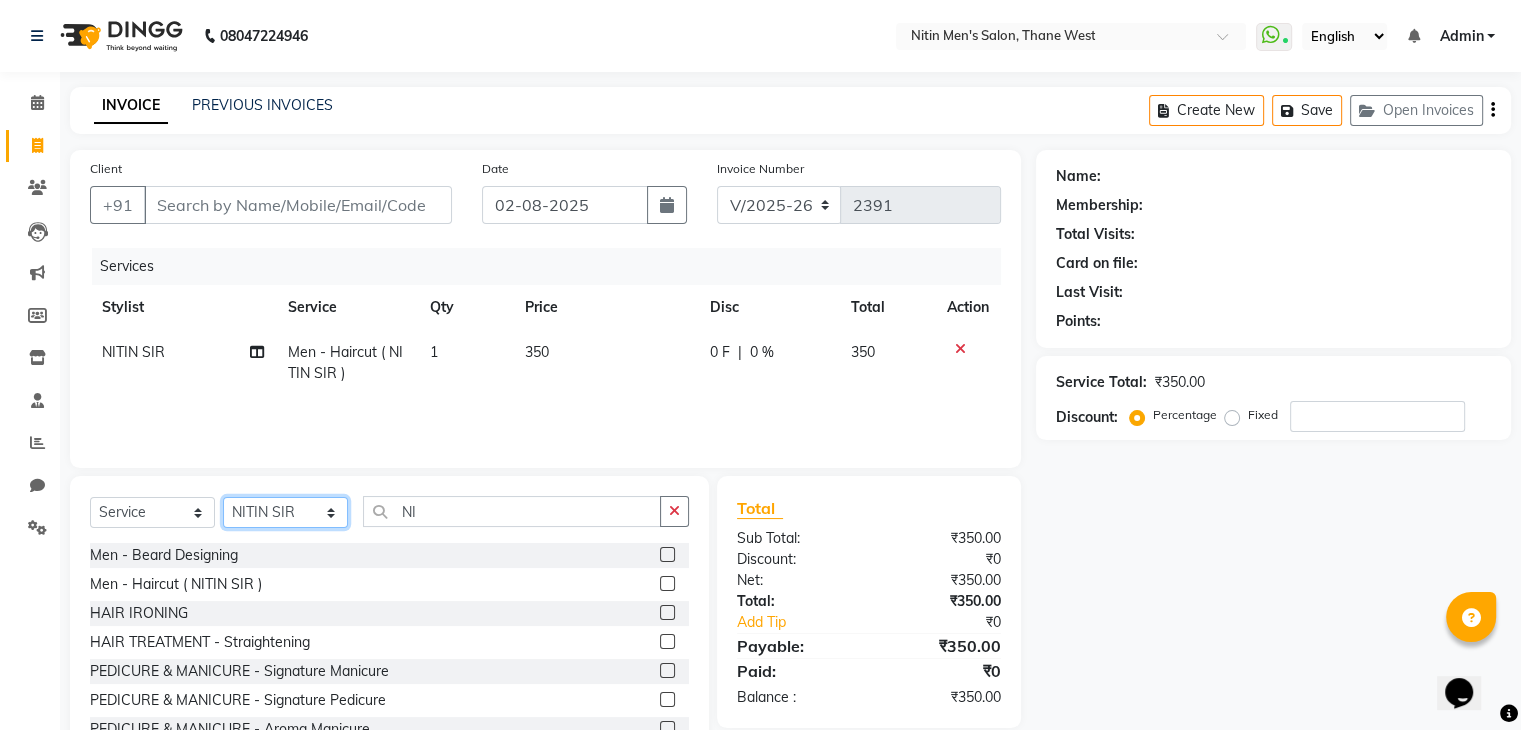 click on "Select Stylist ALAM ASHISH DEEPA HASIB JITU MEENAKSHI NITIN SIR PRAJAKTA Rupa SANDEEP SHAHIM YASEEN" 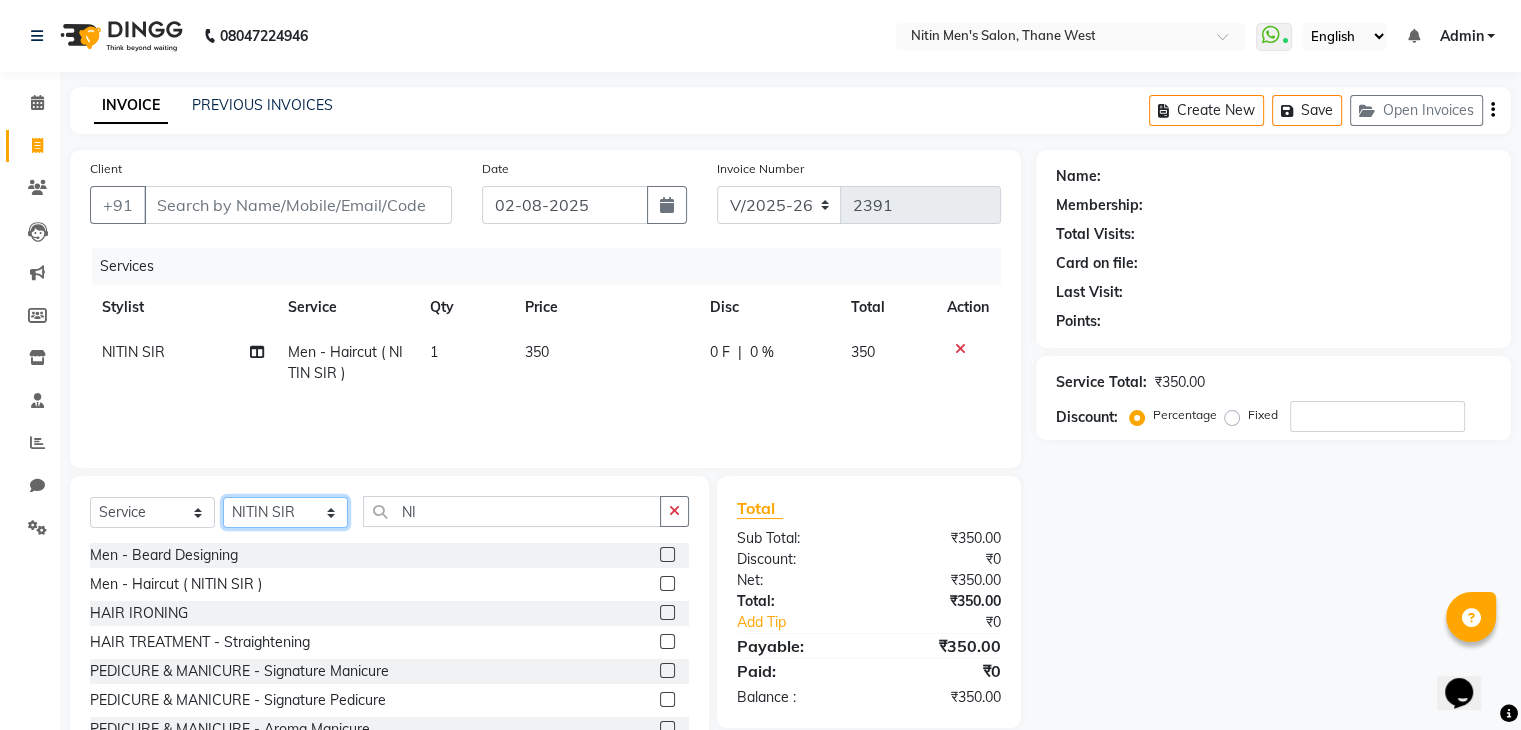 select on "75699" 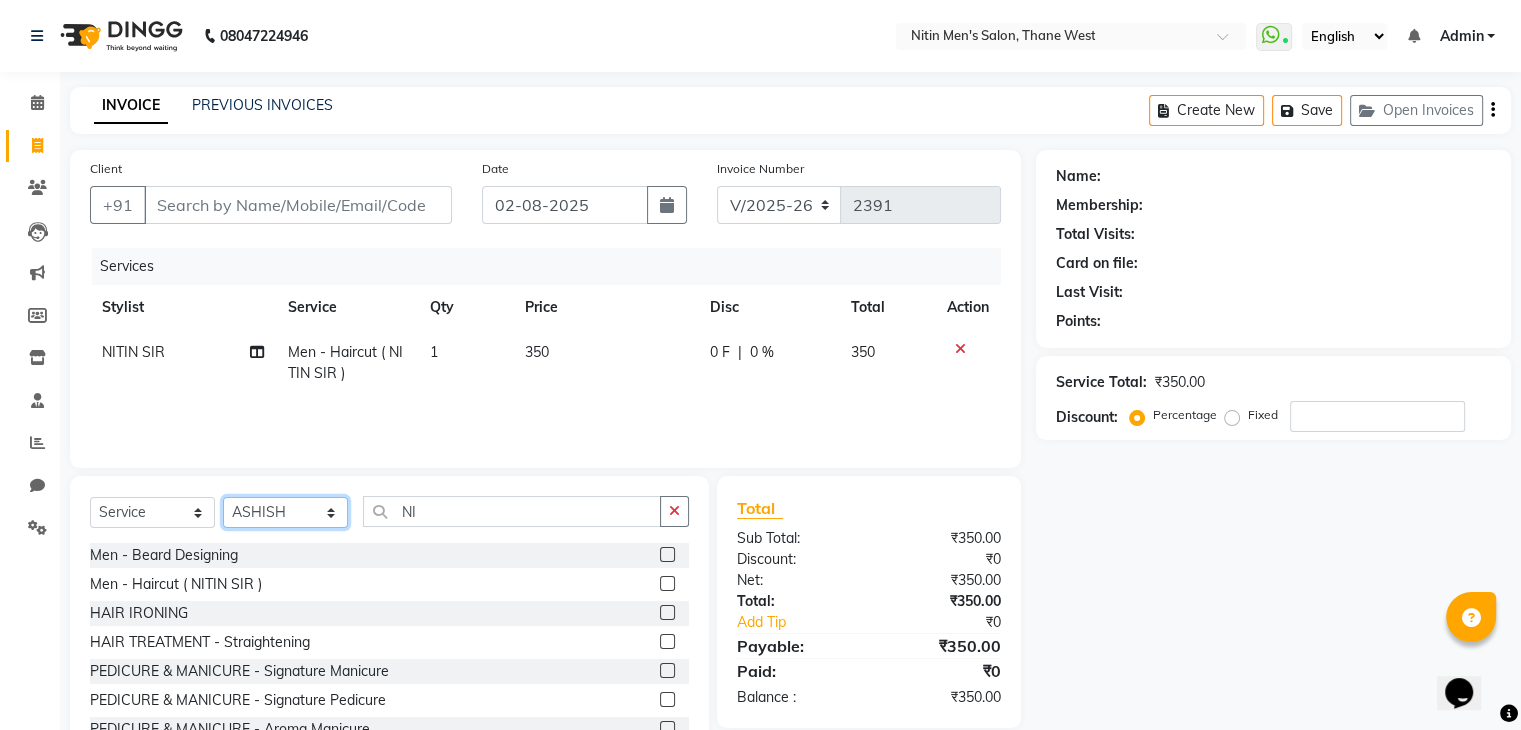 click on "Select Stylist ALAM ASHISH DEEPA HASIB JITU MEENAKSHI NITIN SIR PRAJAKTA Rupa SANDEEP SHAHIM YASEEN" 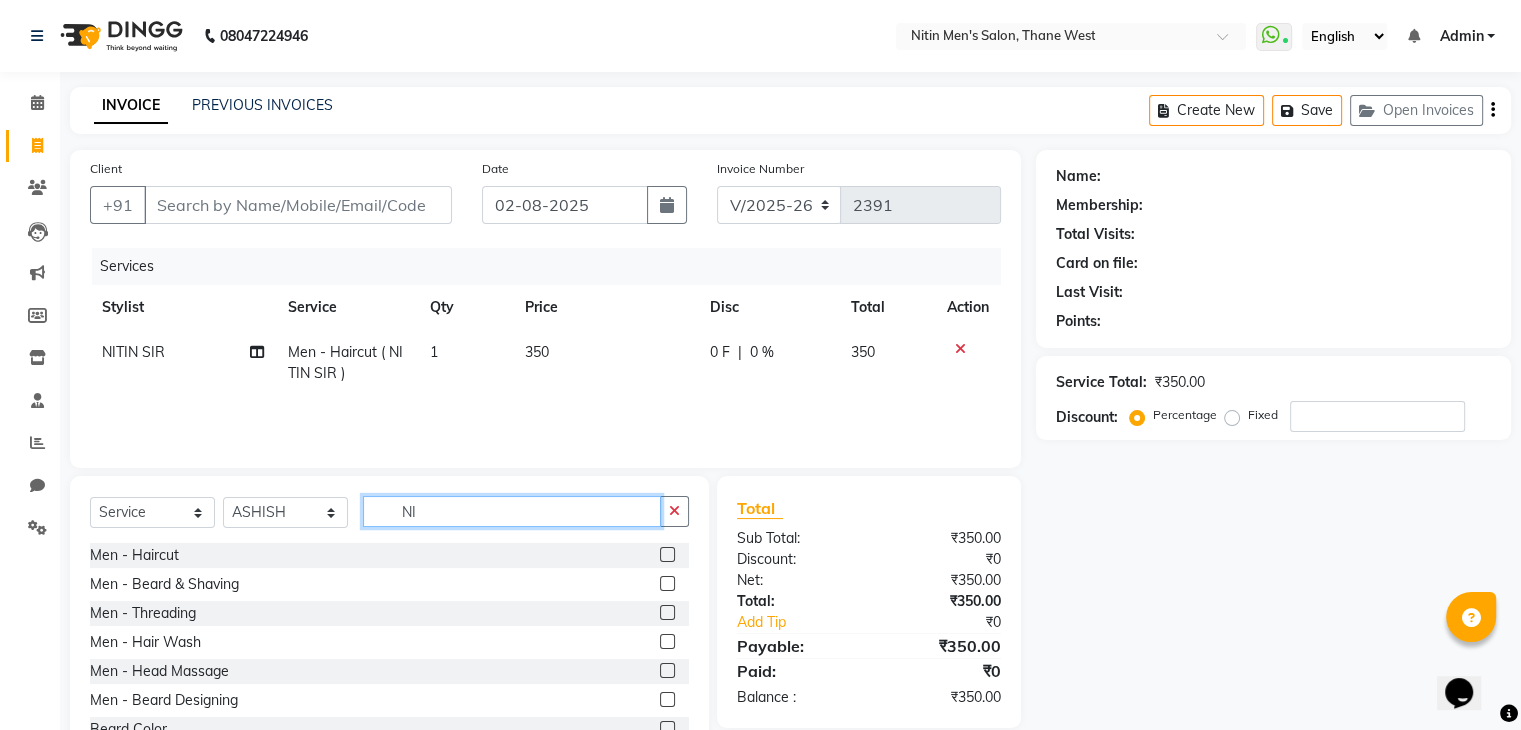 click on "NI" 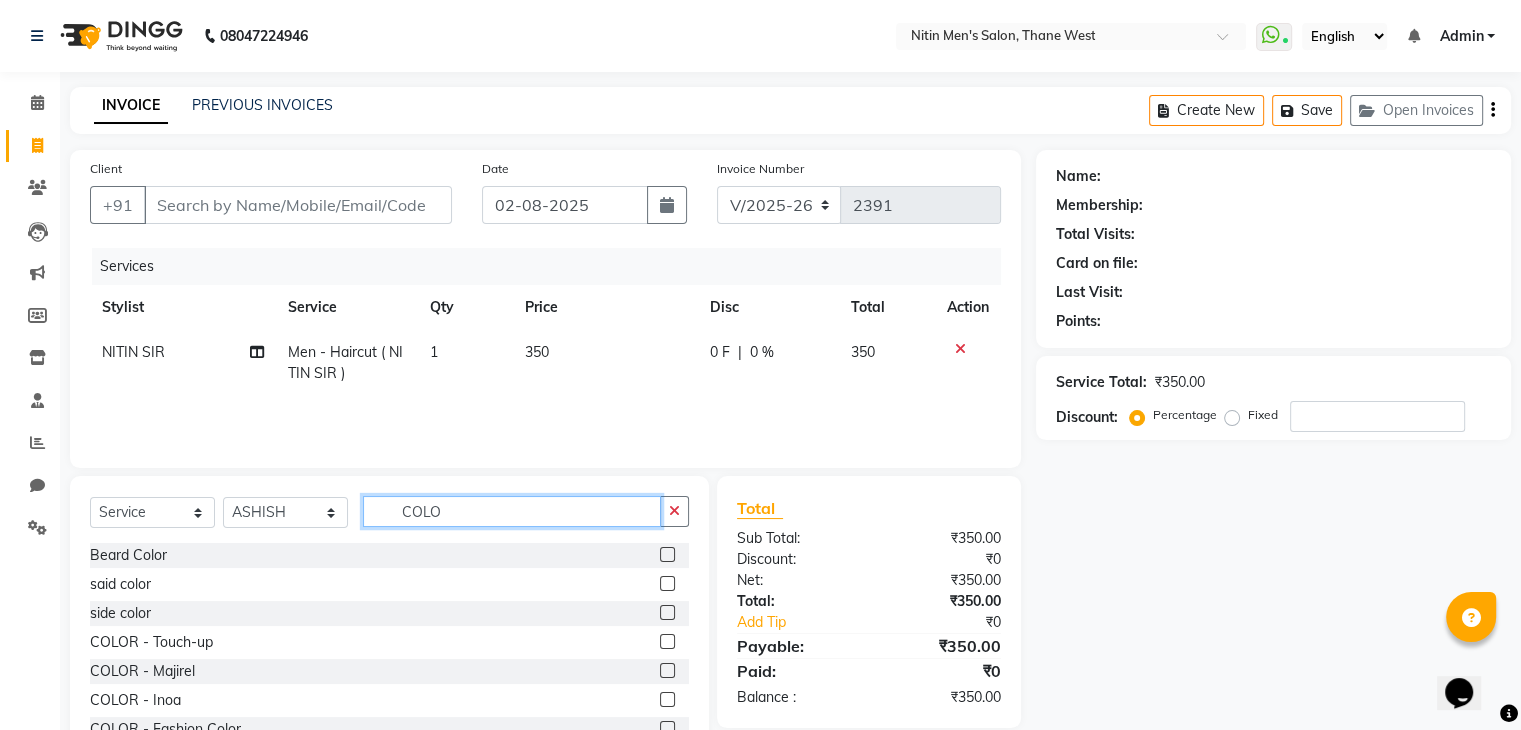 type on "COLO" 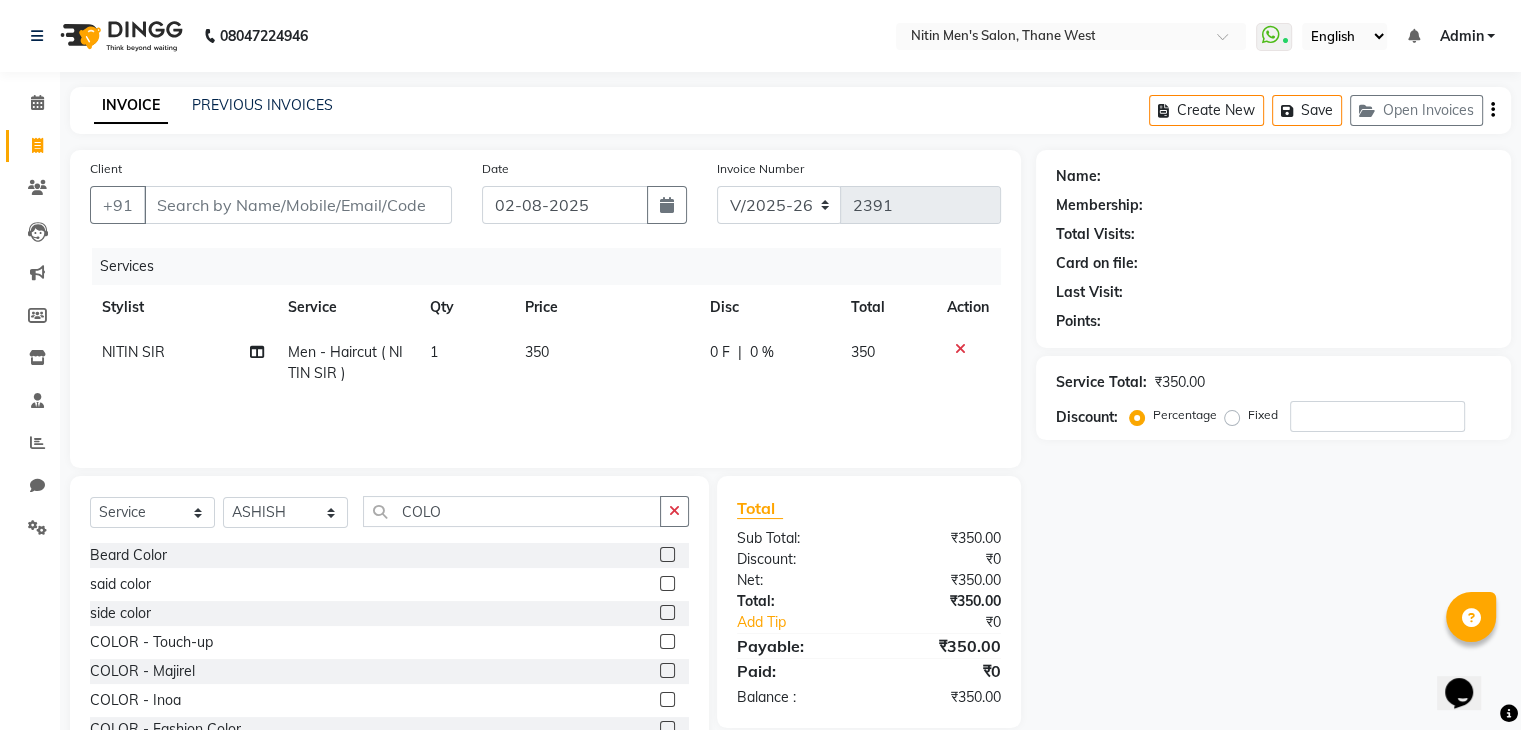 click 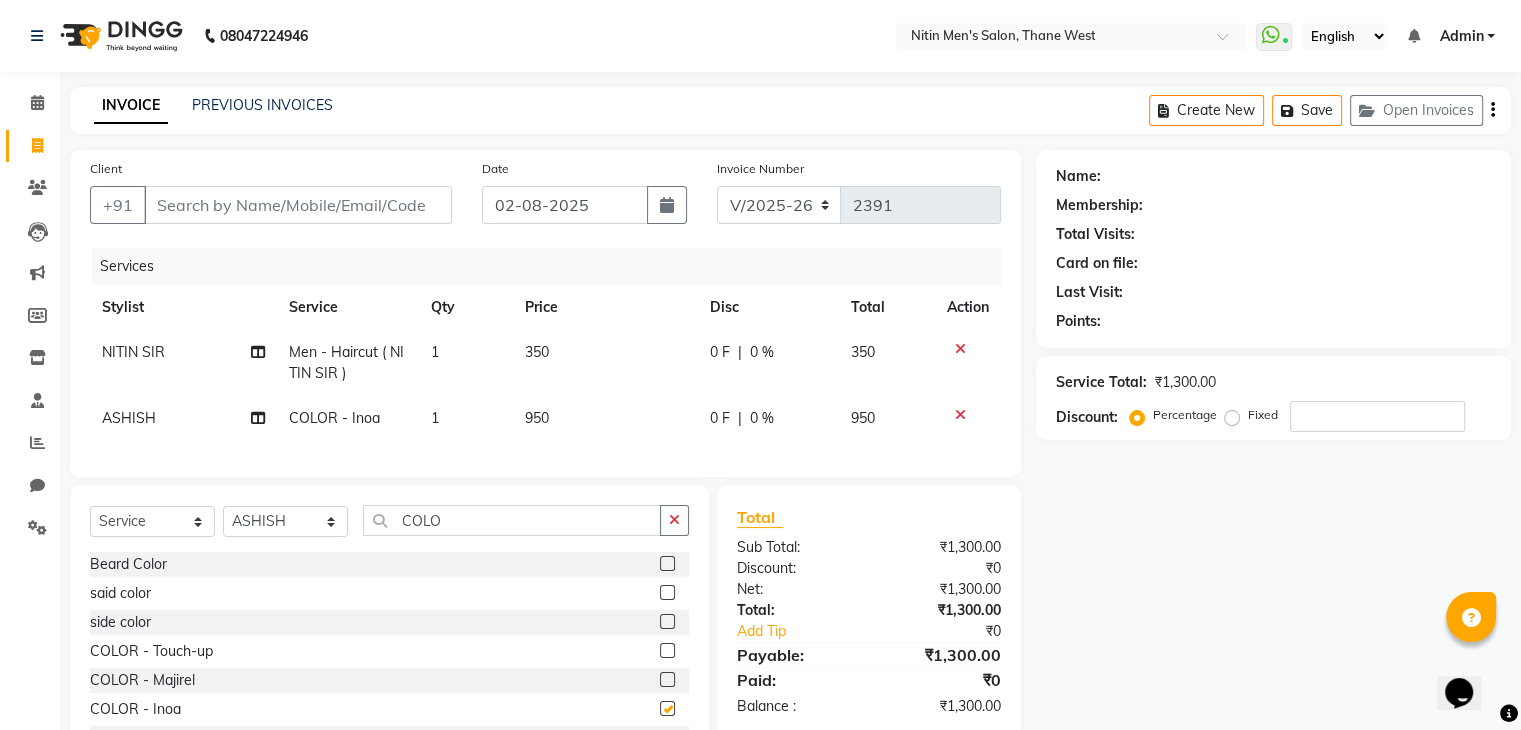 checkbox on "false" 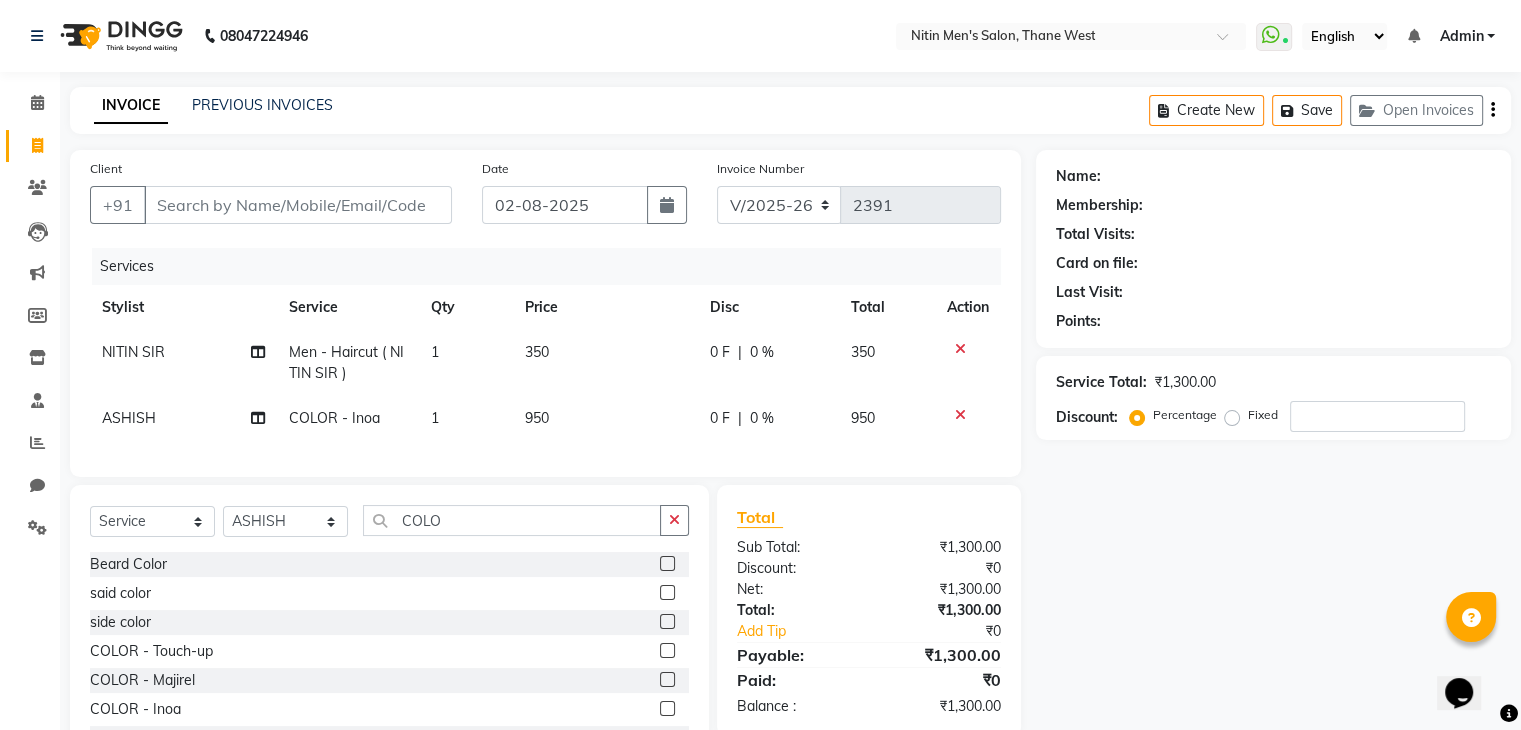 scroll, scrollTop: 96, scrollLeft: 0, axis: vertical 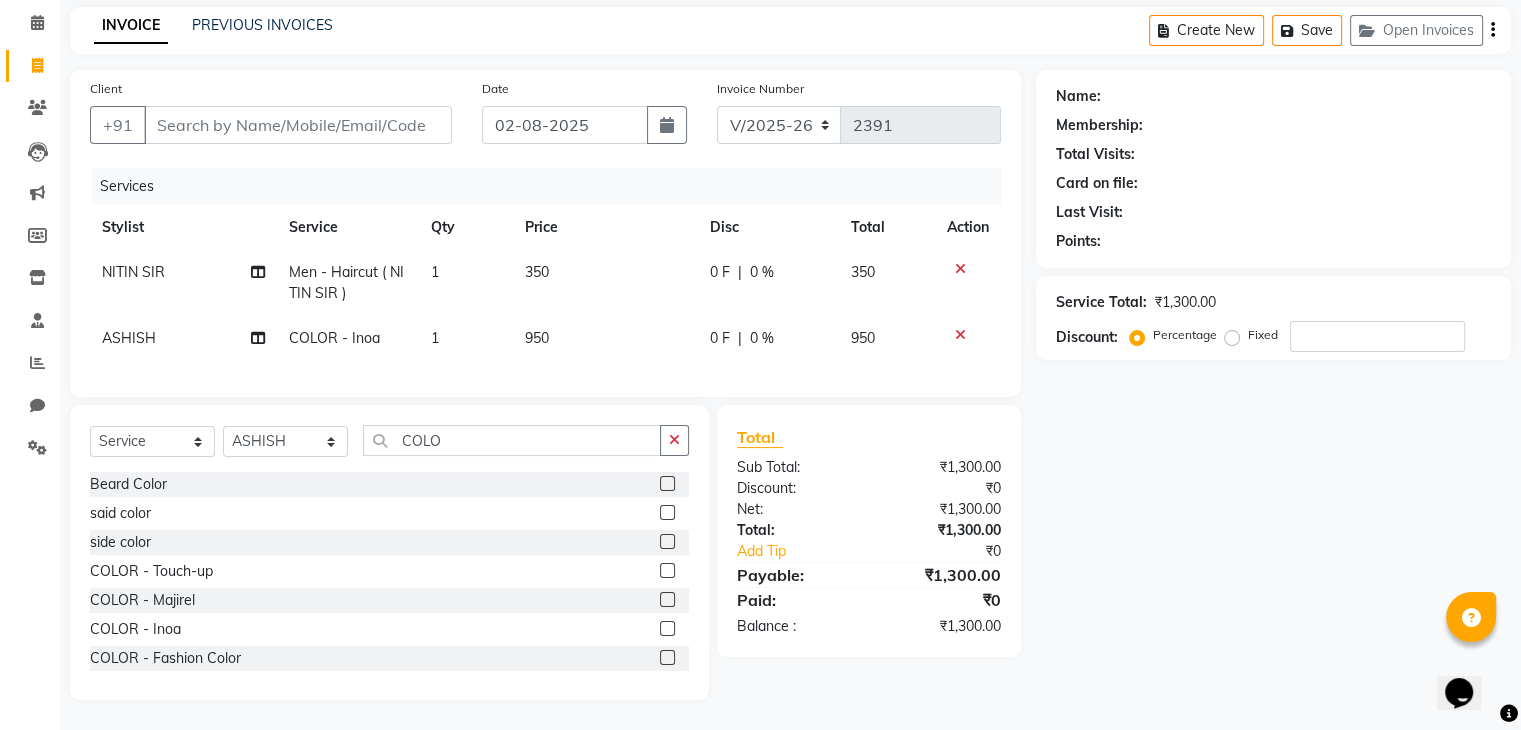 click on "950" 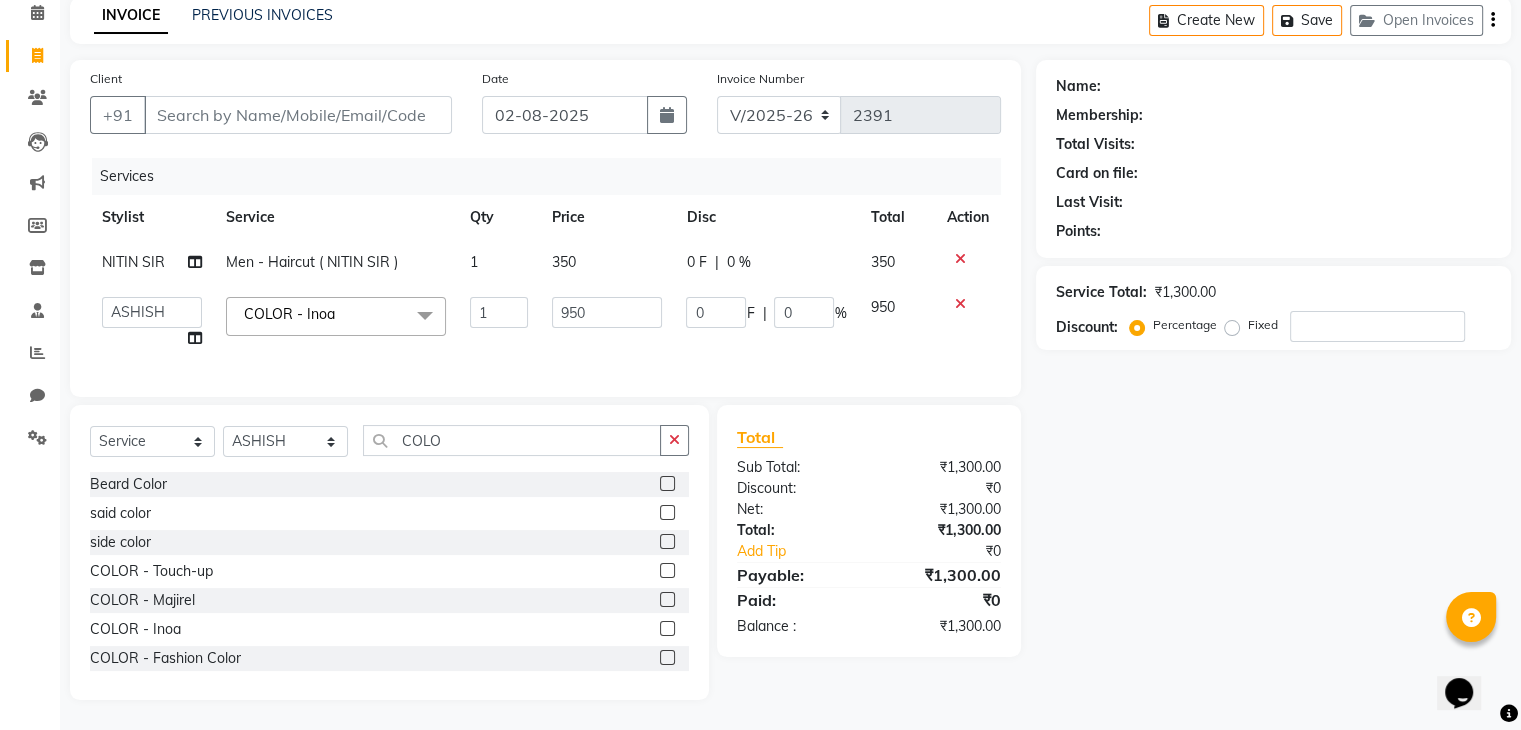 click on "950" 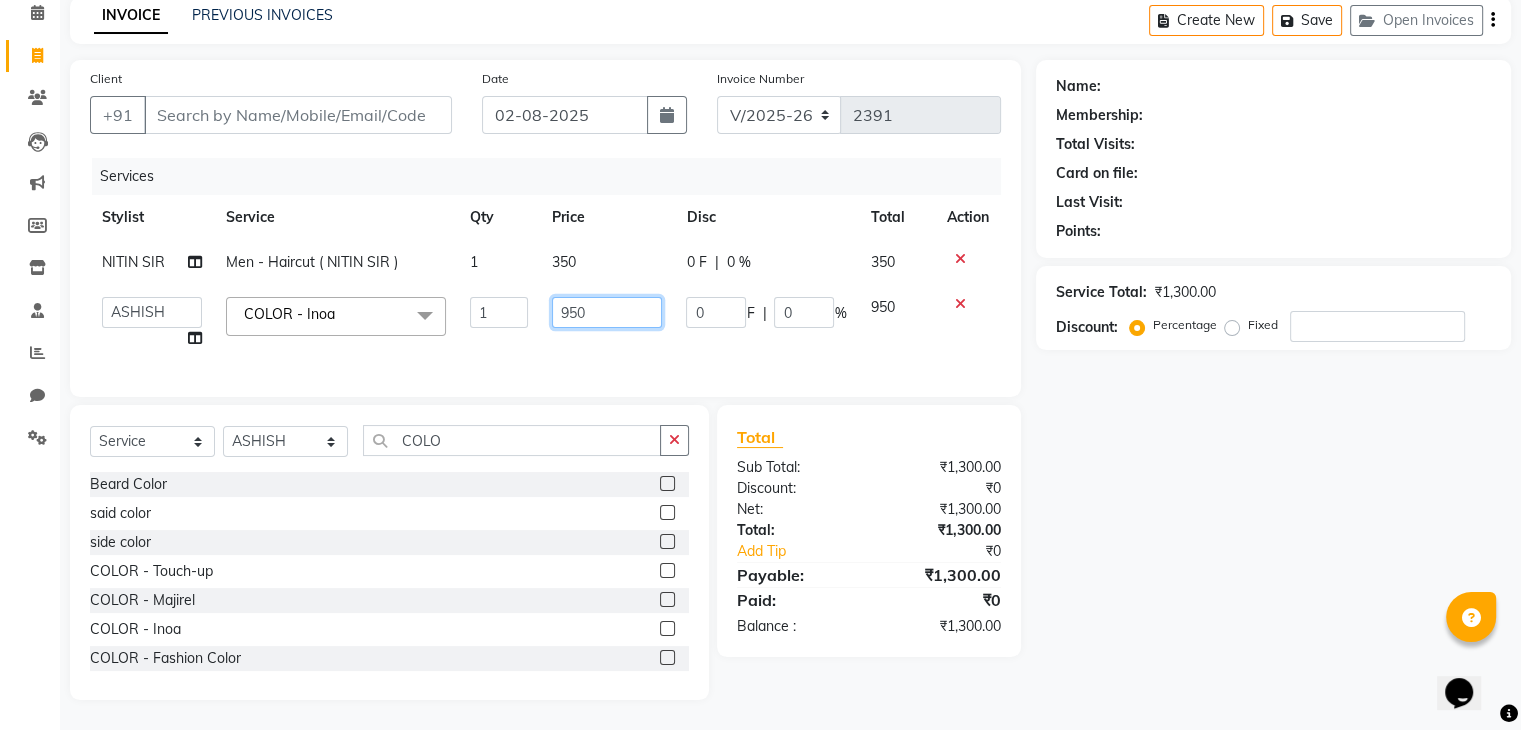 click on "950" 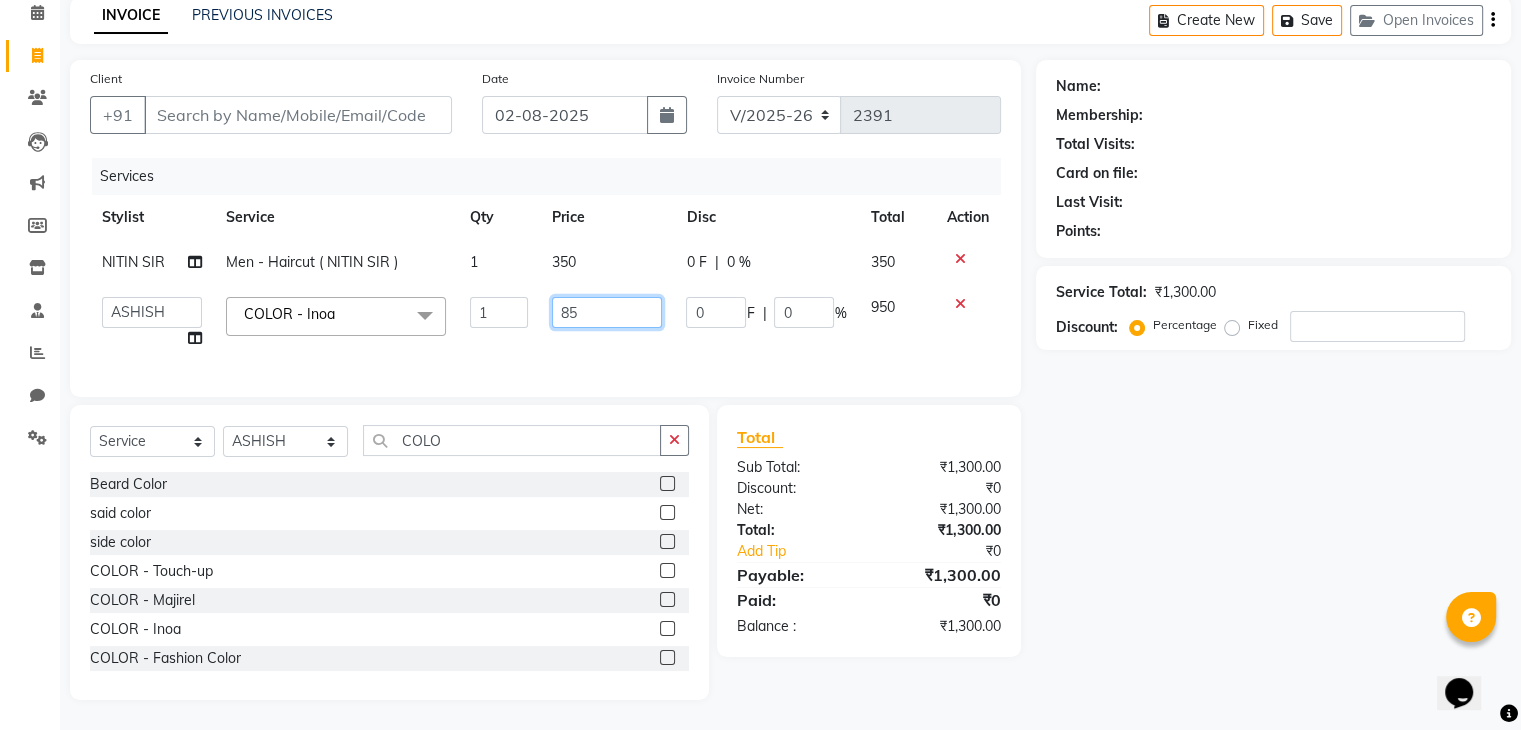 type on "850" 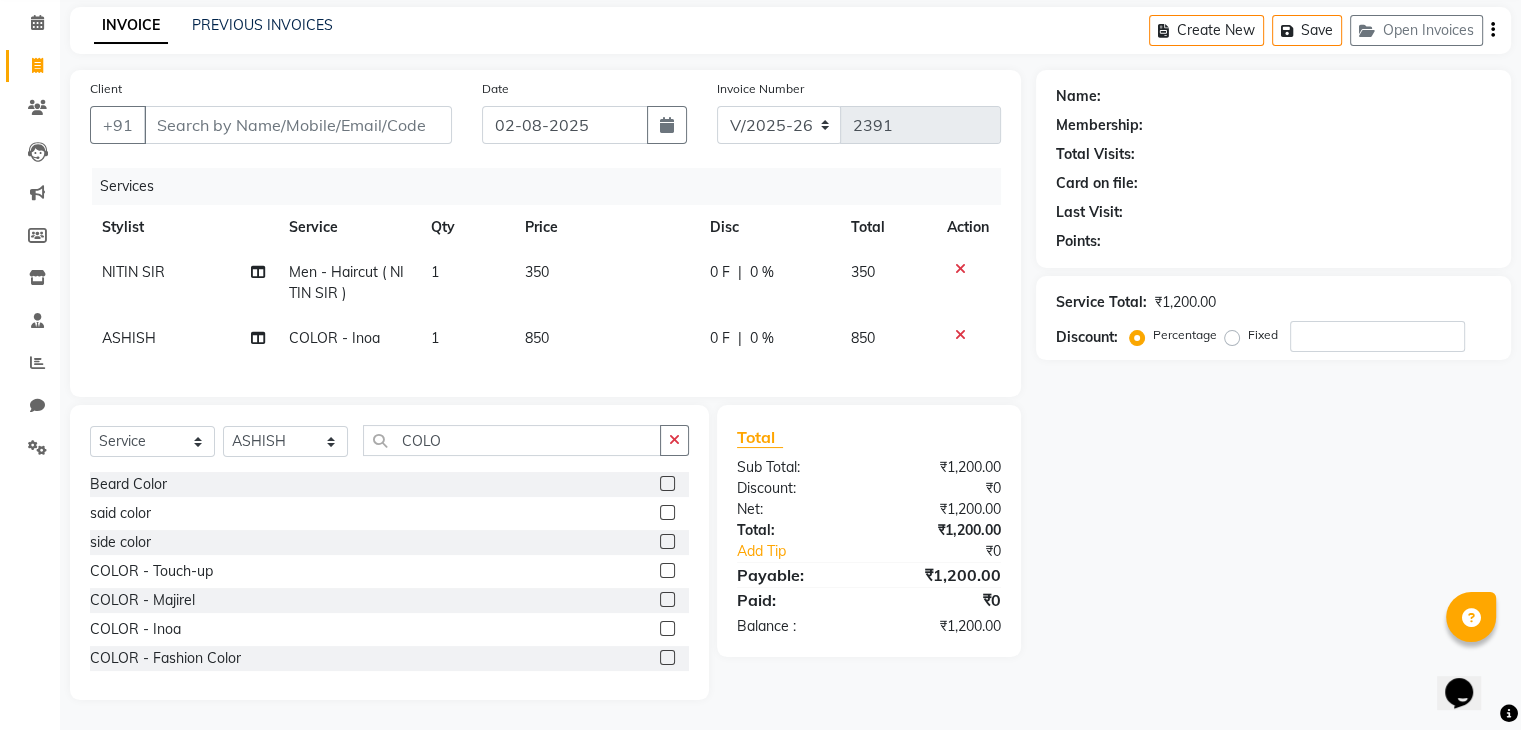 click on "Services Stylist Service Qty Price Disc Total Action [FIRST] SIR Men - Haircut ( [FIRST] SIR ) 1 350 0 F | 0 % 350 ASHISH COLOR - Inoa 1 850 0 F | 0 % 850" 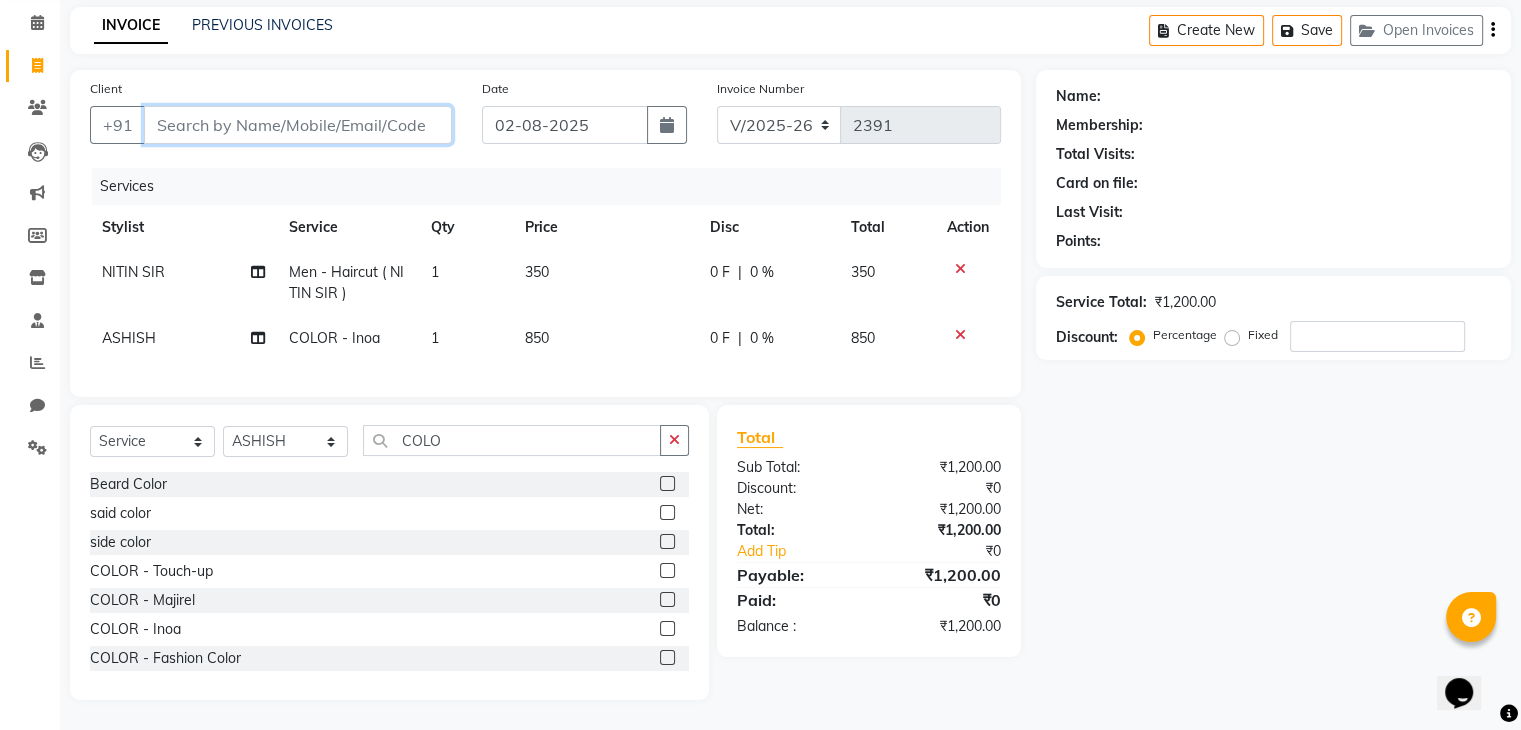 click on "Client" at bounding box center (298, 125) 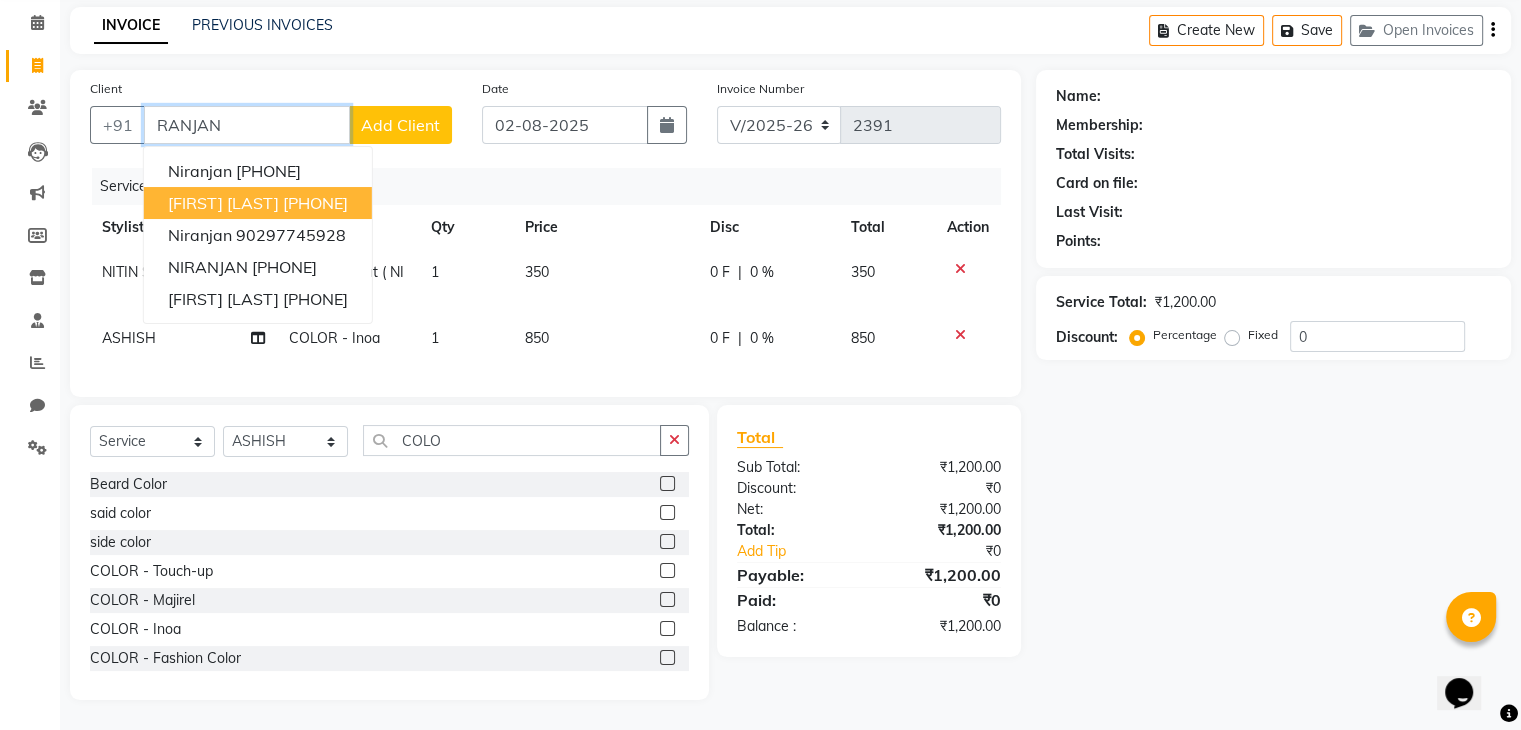 click on "[FIRST] [LAST] [PHONE]" at bounding box center (258, 203) 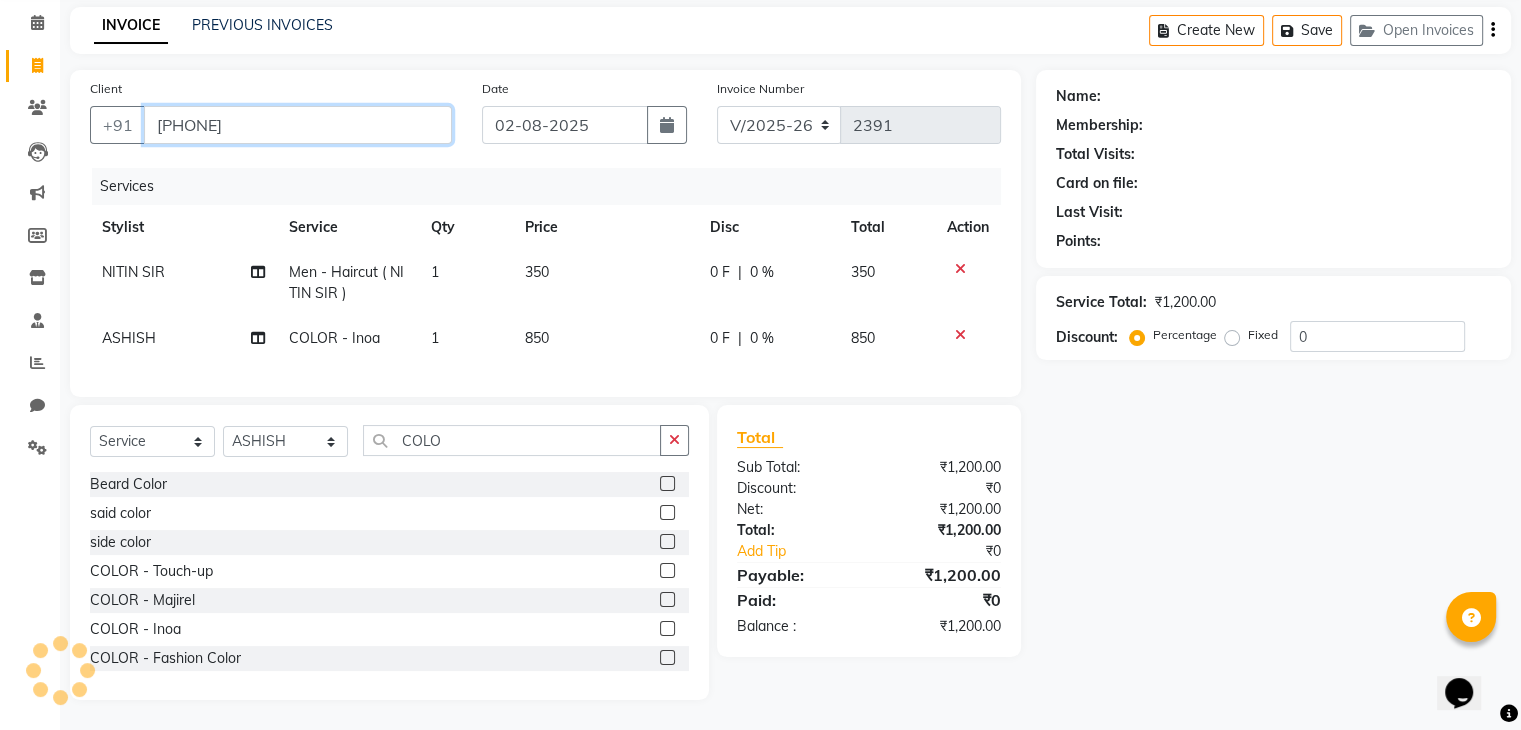 type on "[PHONE]" 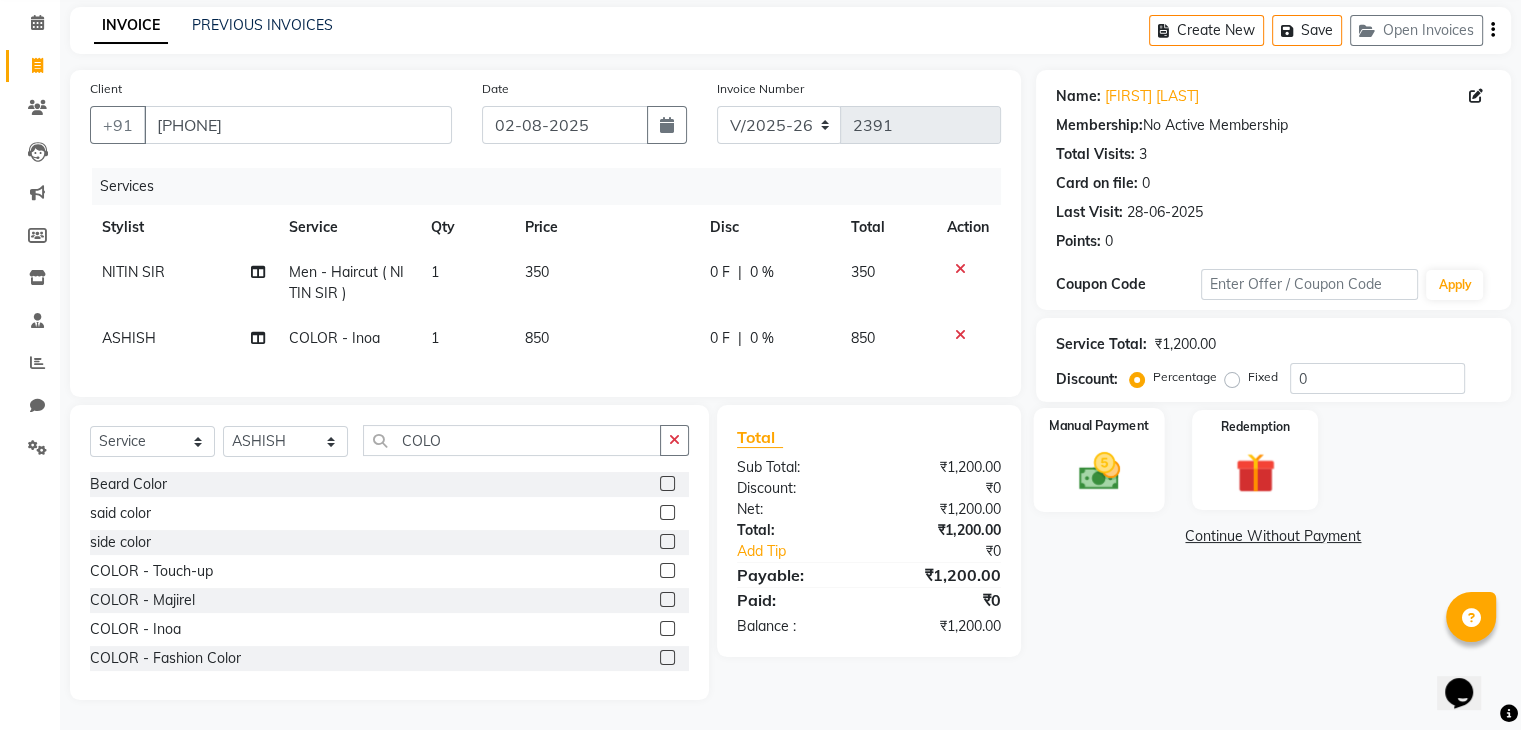 click 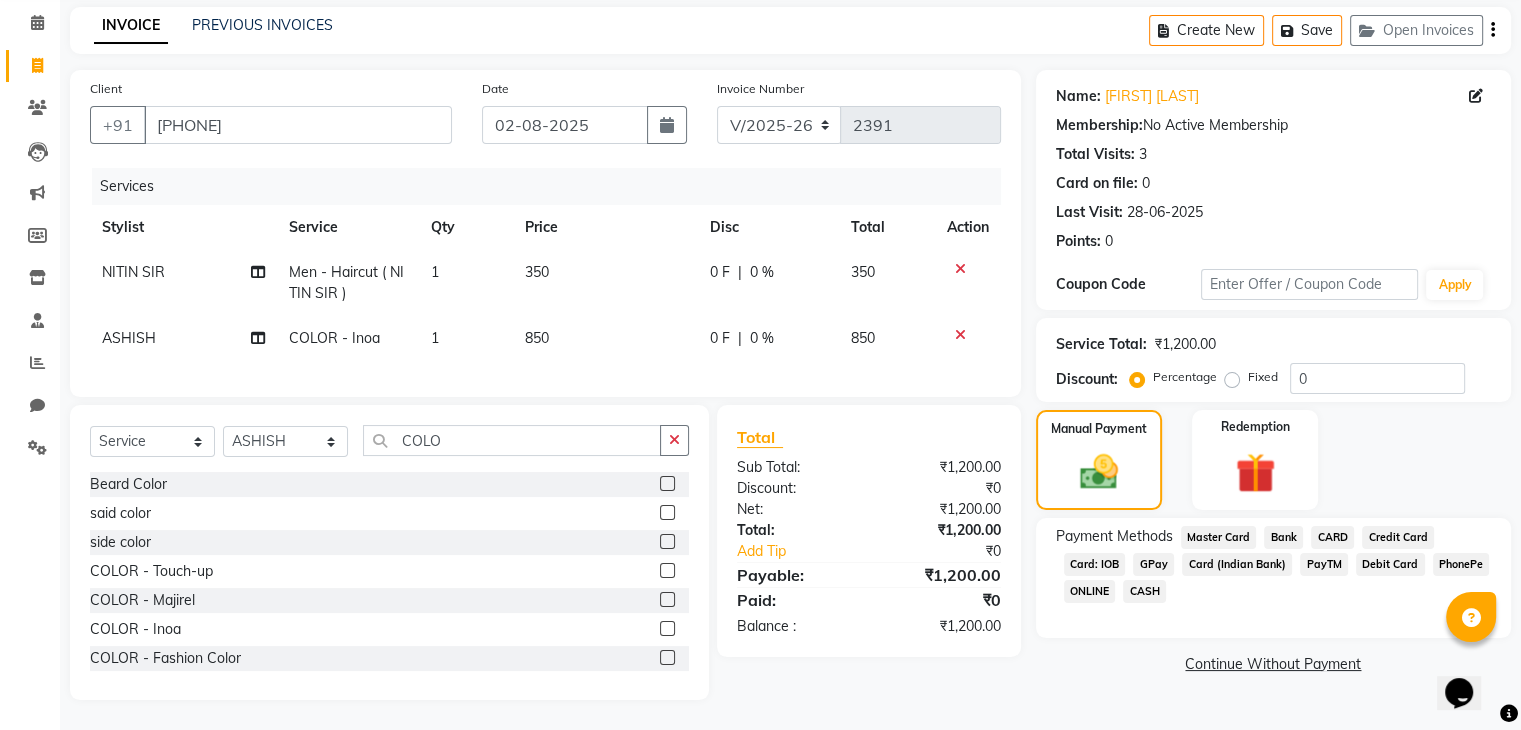 click on "GPay" 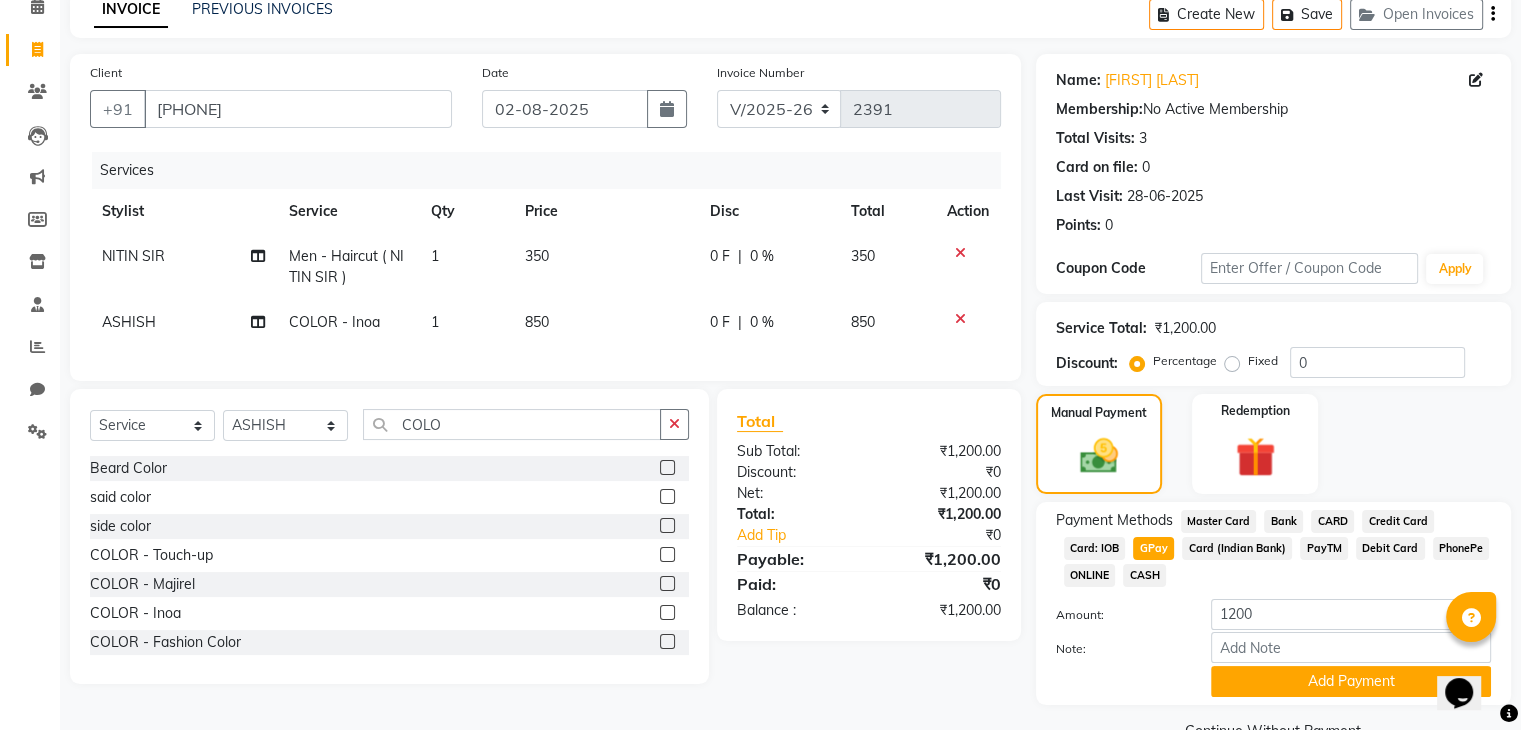 scroll, scrollTop: 145, scrollLeft: 0, axis: vertical 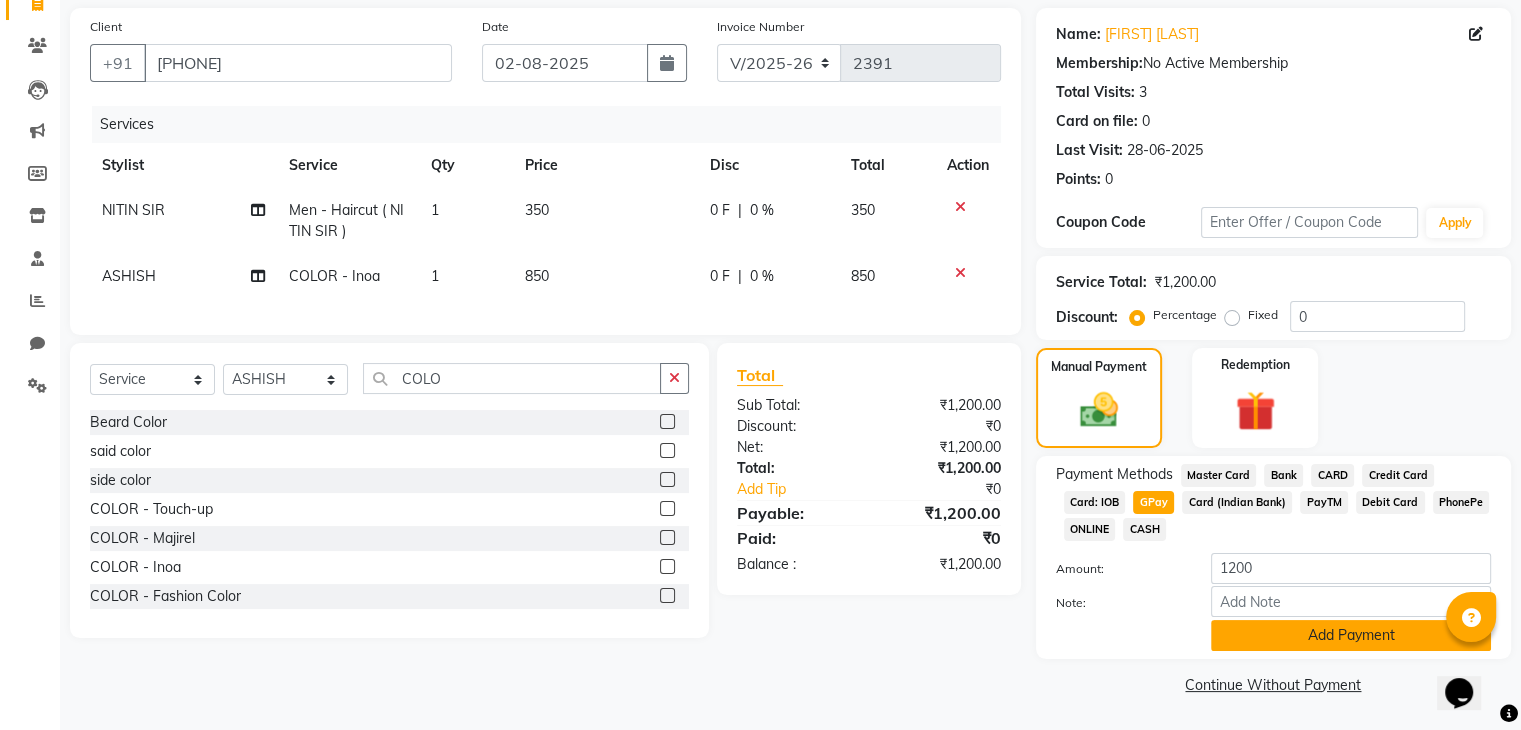 click on "Add Payment" 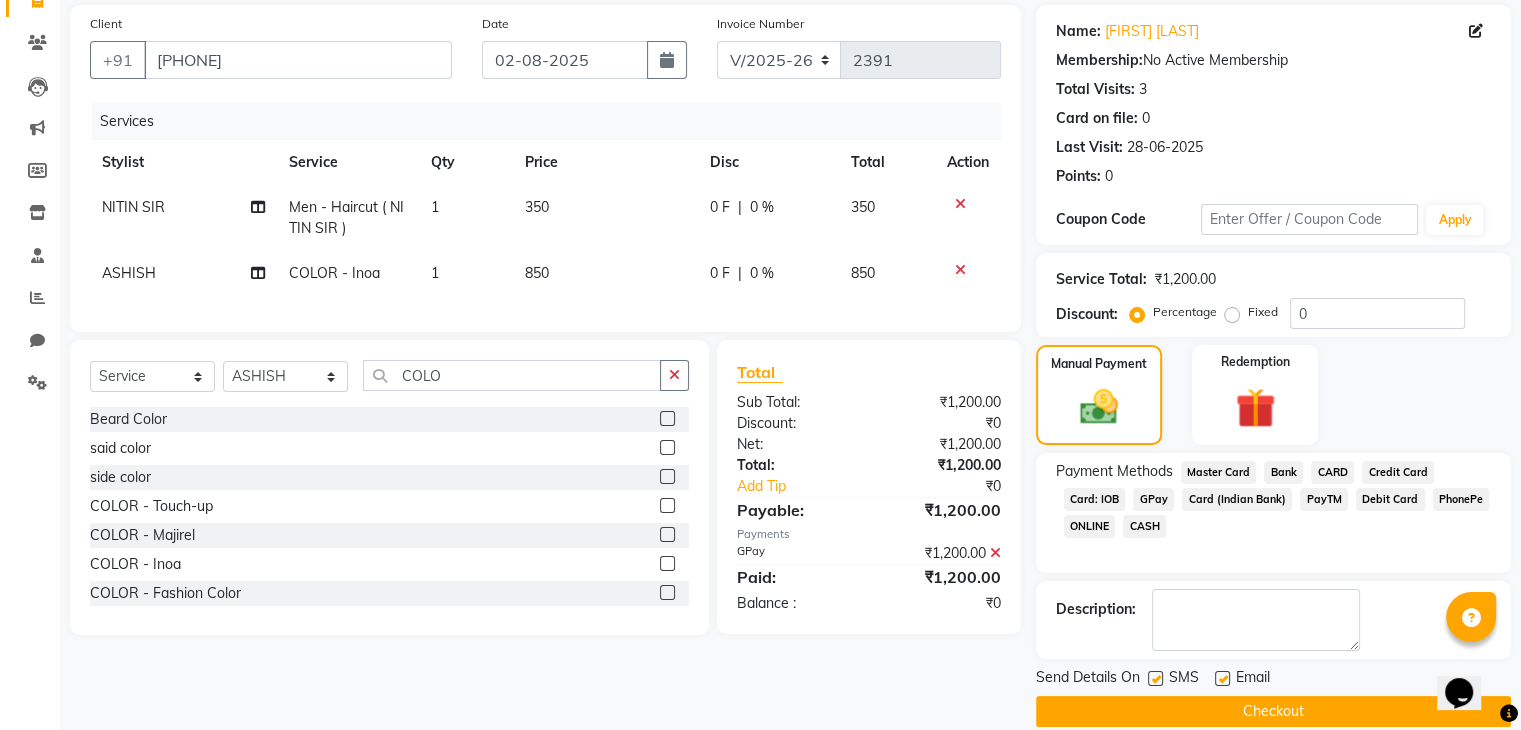 click on "Checkout" 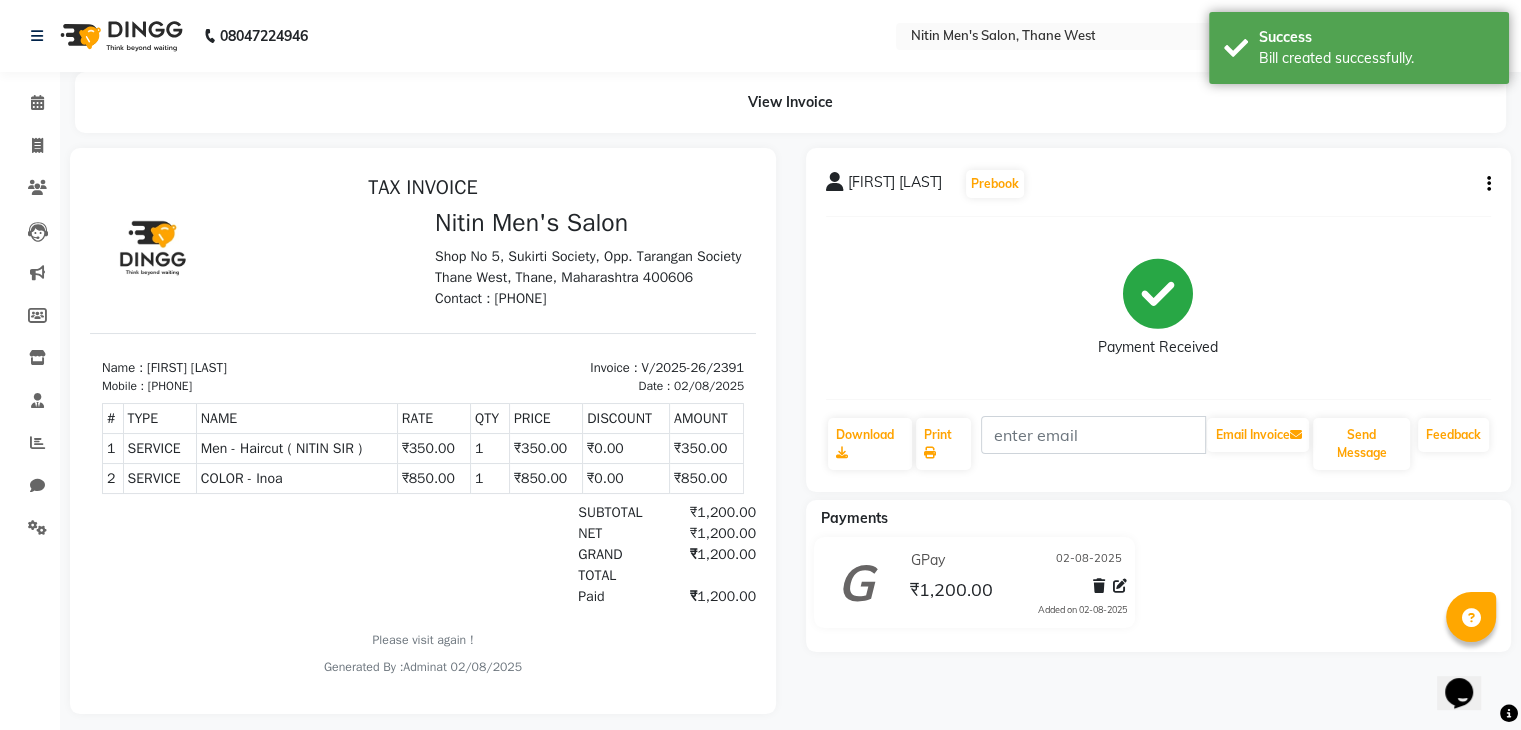 scroll, scrollTop: 0, scrollLeft: 0, axis: both 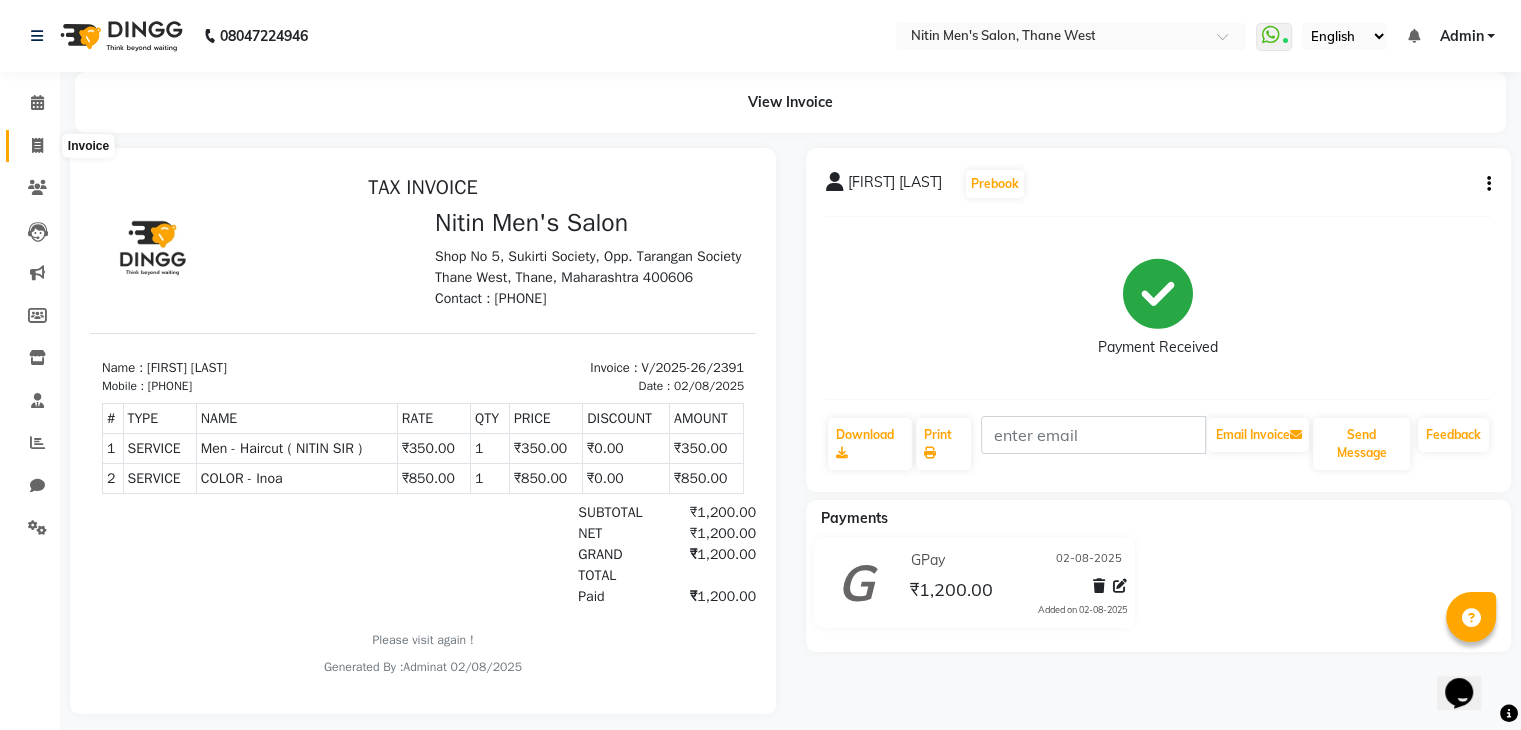 click 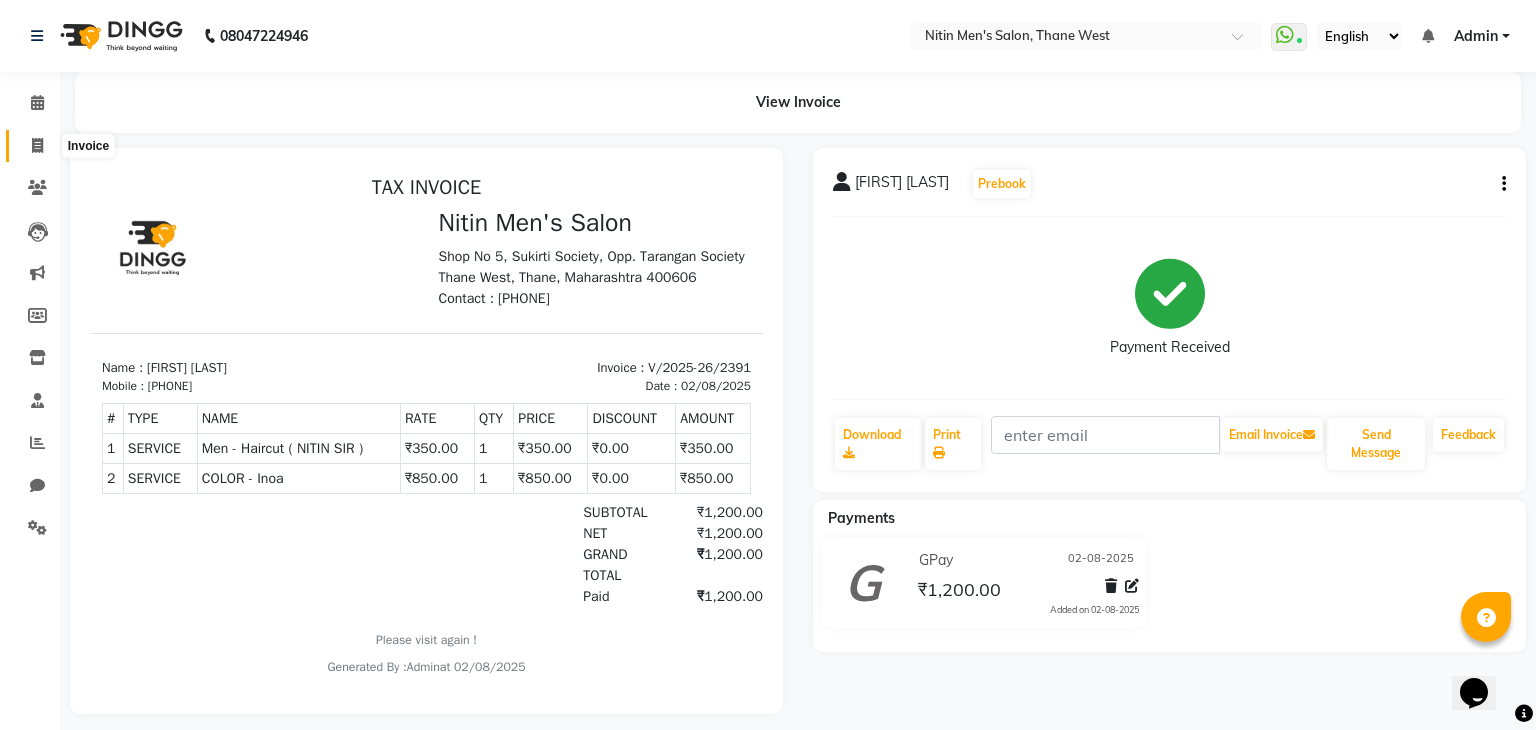 select on "7981" 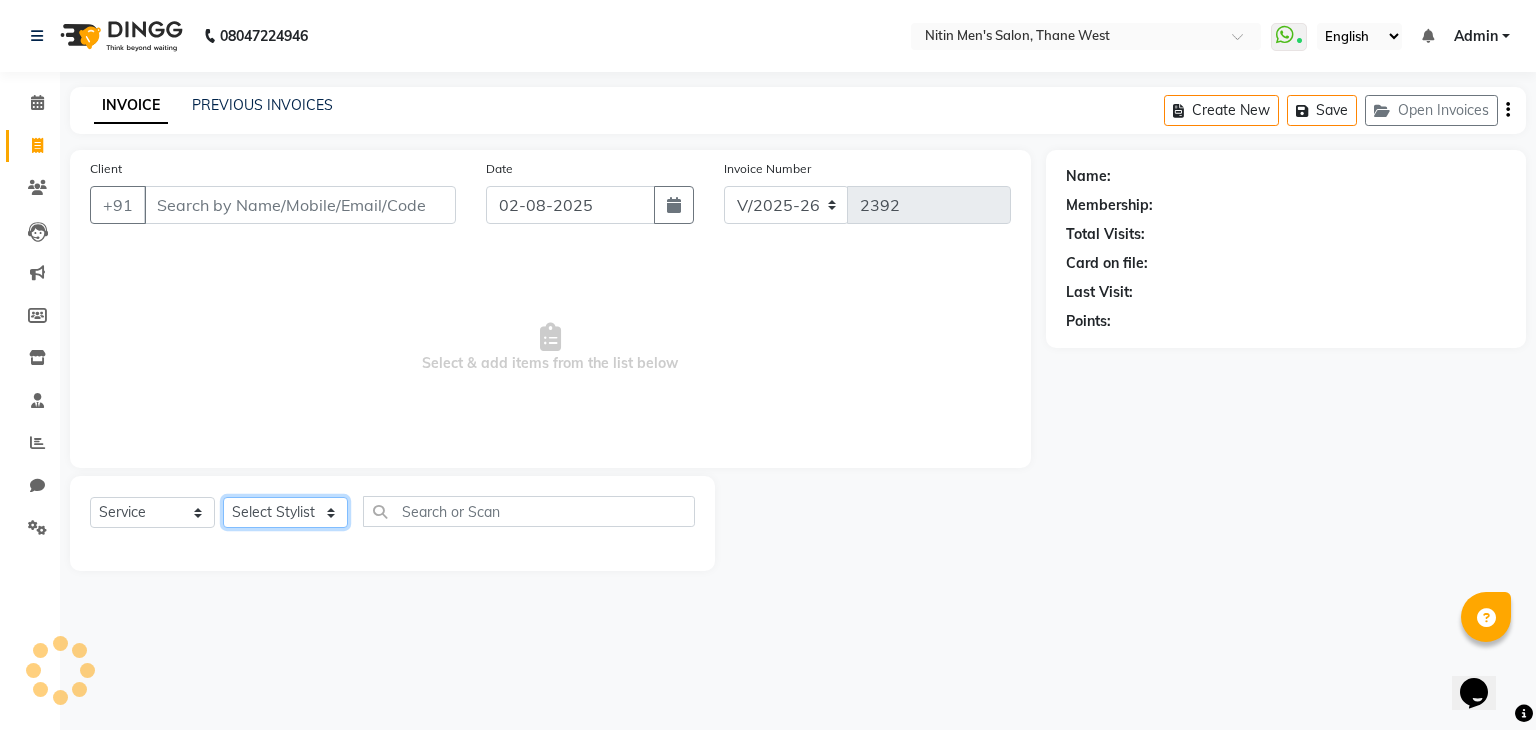 click on "Select Stylist ALAM ASHISH DEEPA HASIB JITU MEENAKSHI NITIN SIR PRAJAKTA Rupa SANDEEP SHAHIM YASEEN" 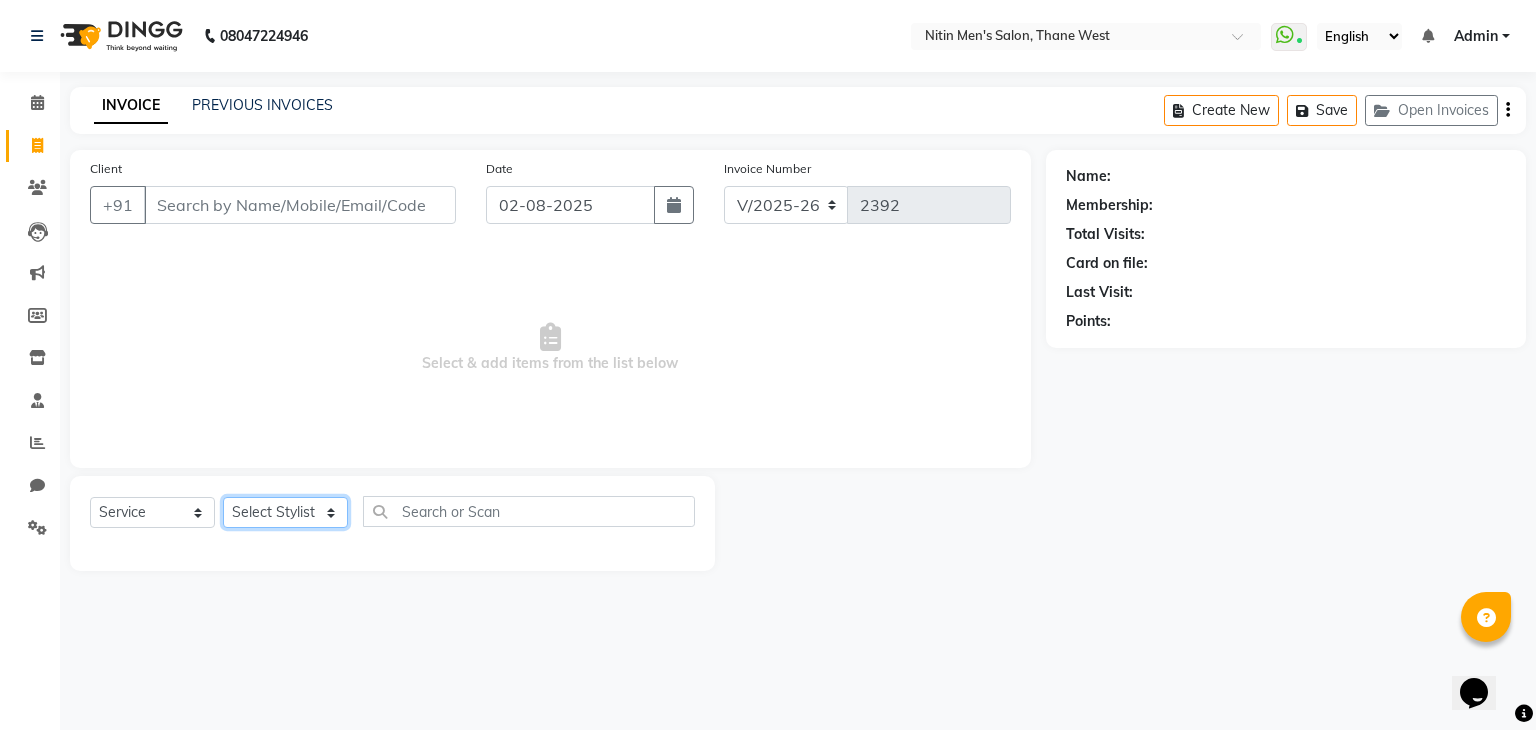 select on "75699" 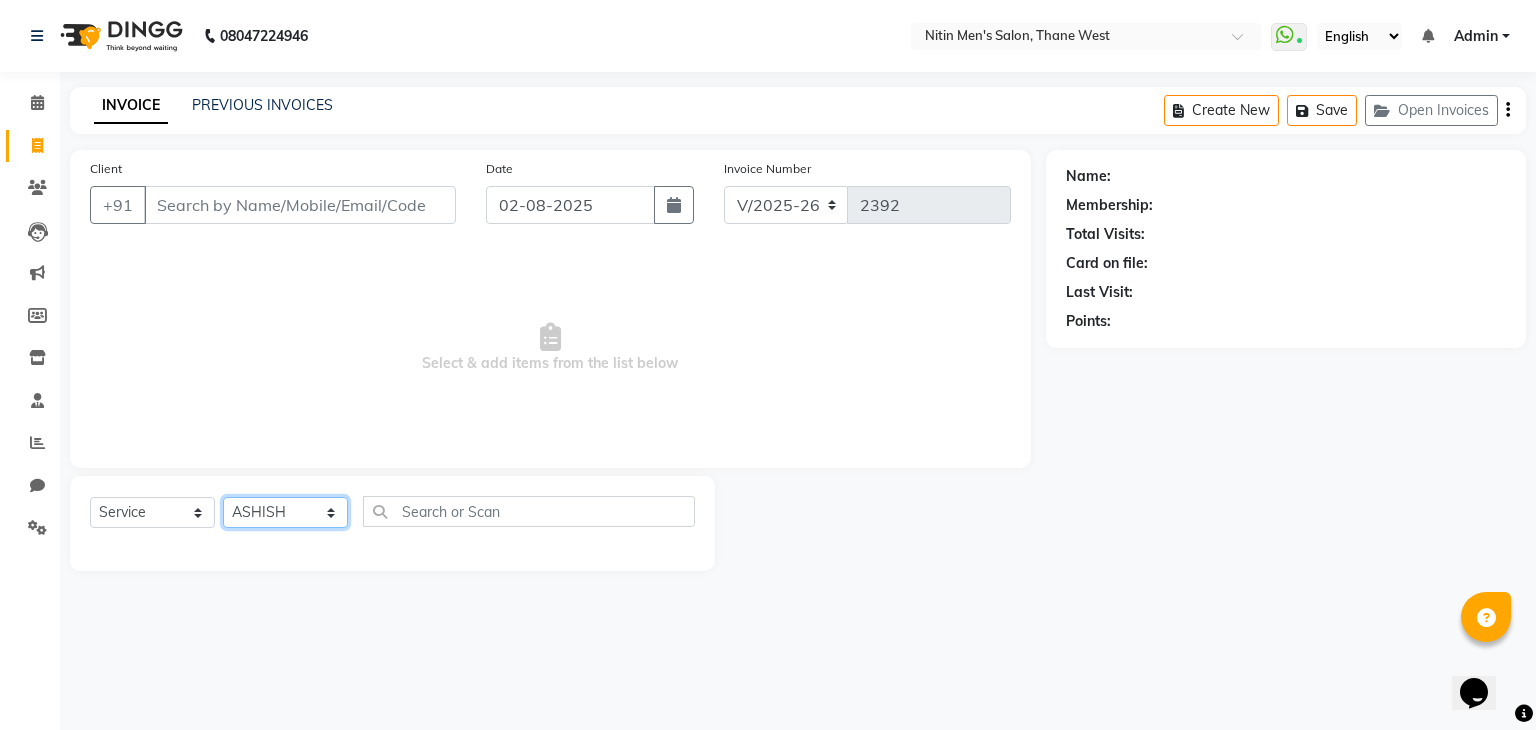 click on "Select Stylist ALAM ASHISH DEEPA HASIB JITU MEENAKSHI NITIN SIR PRAJAKTA Rupa SANDEEP SHAHIM YASEEN" 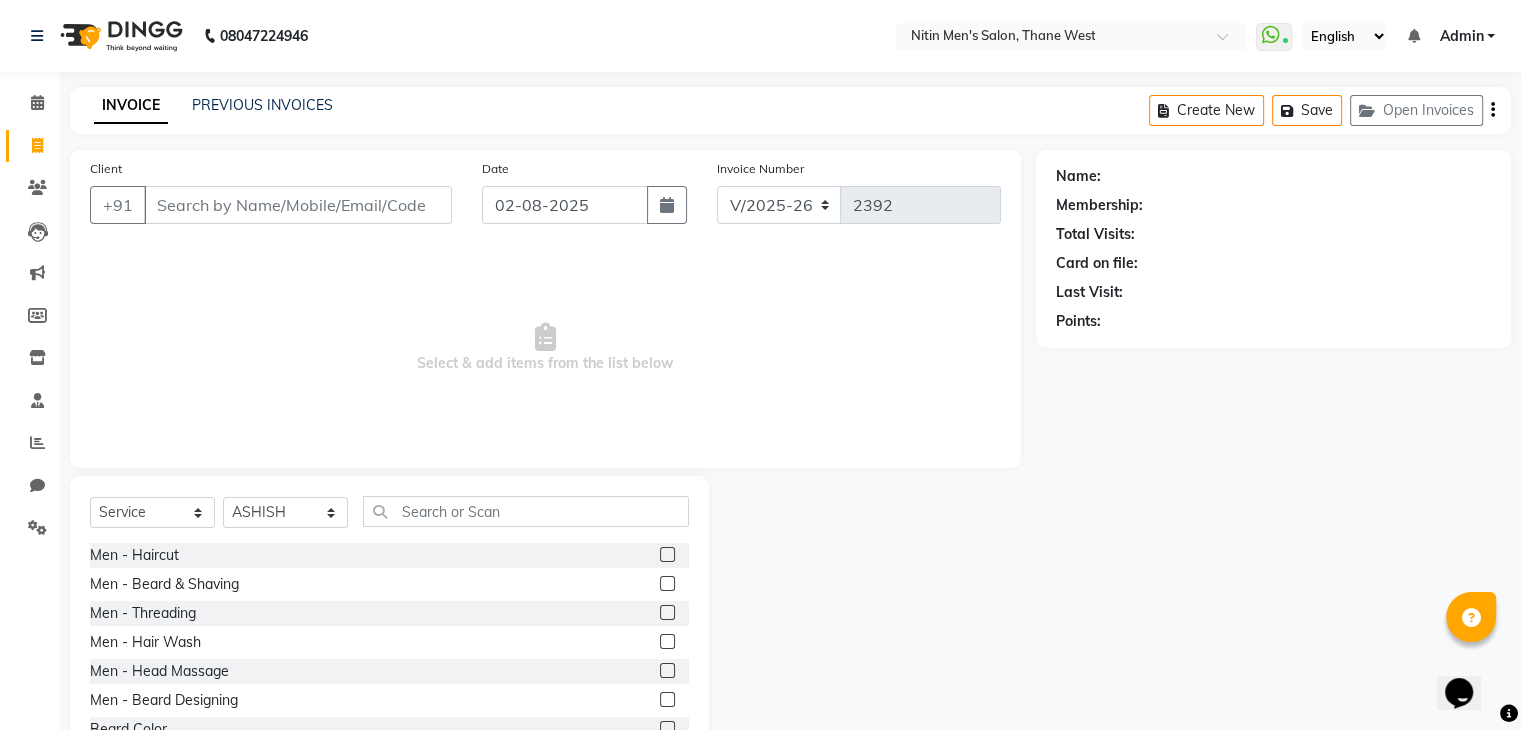 click 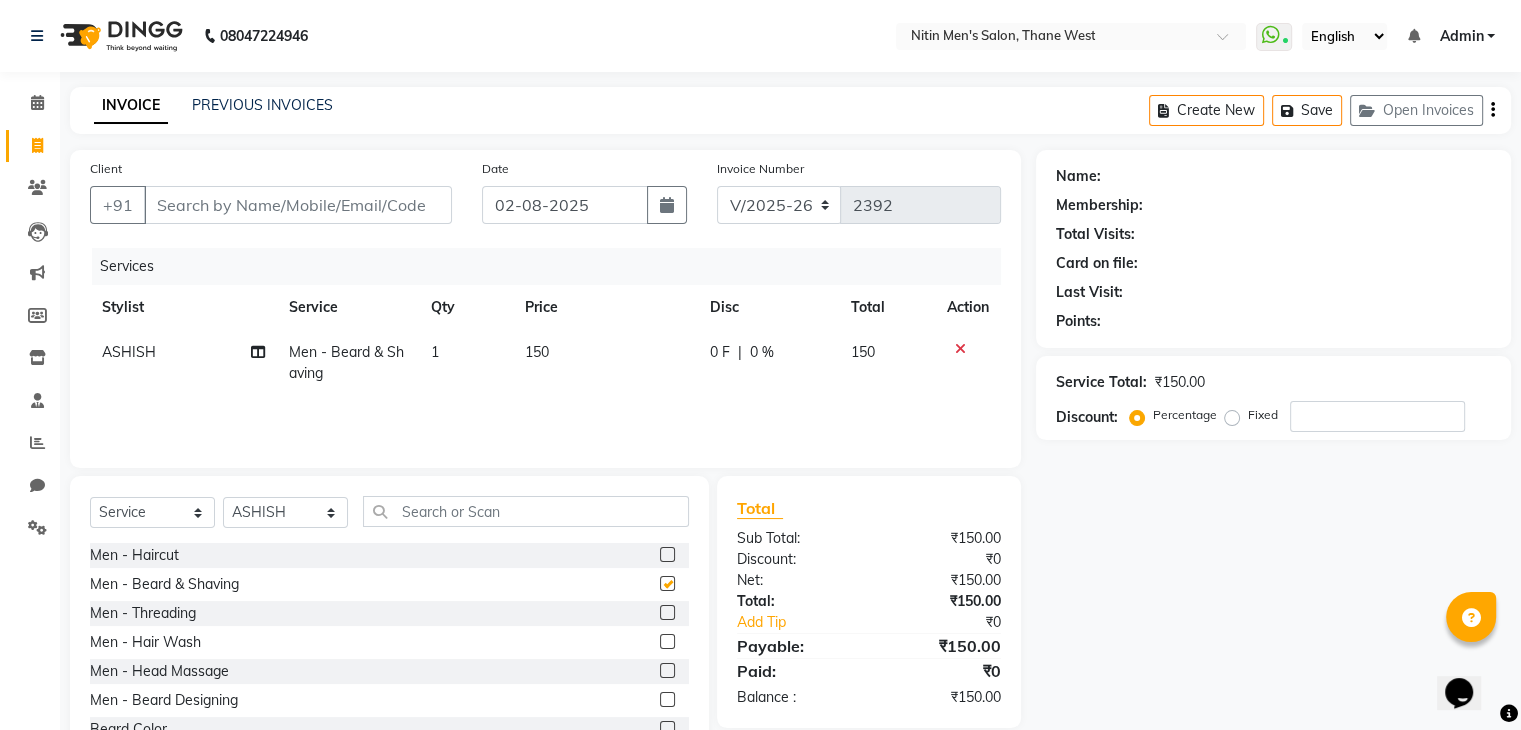 checkbox on "false" 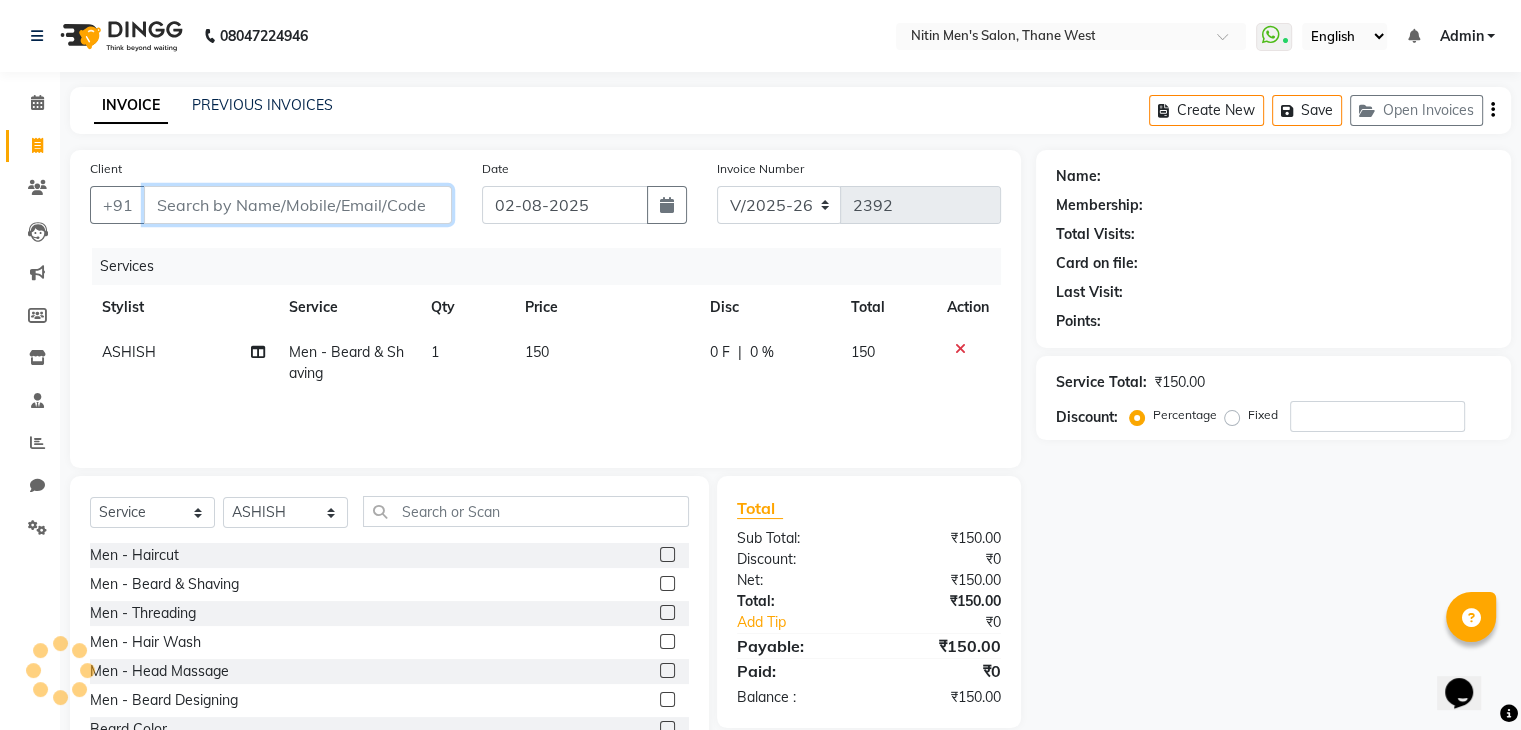 click on "Client" at bounding box center (298, 205) 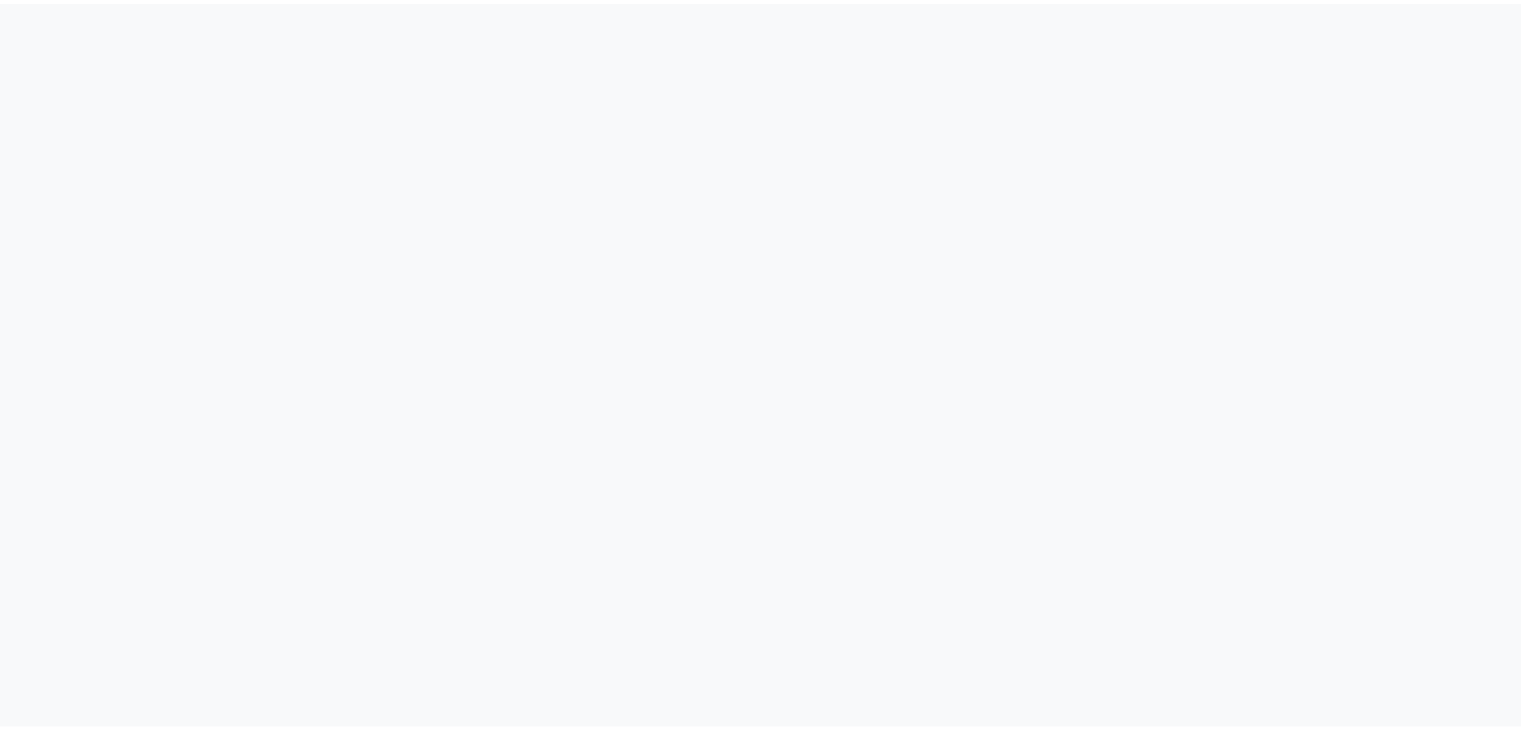 scroll, scrollTop: 0, scrollLeft: 0, axis: both 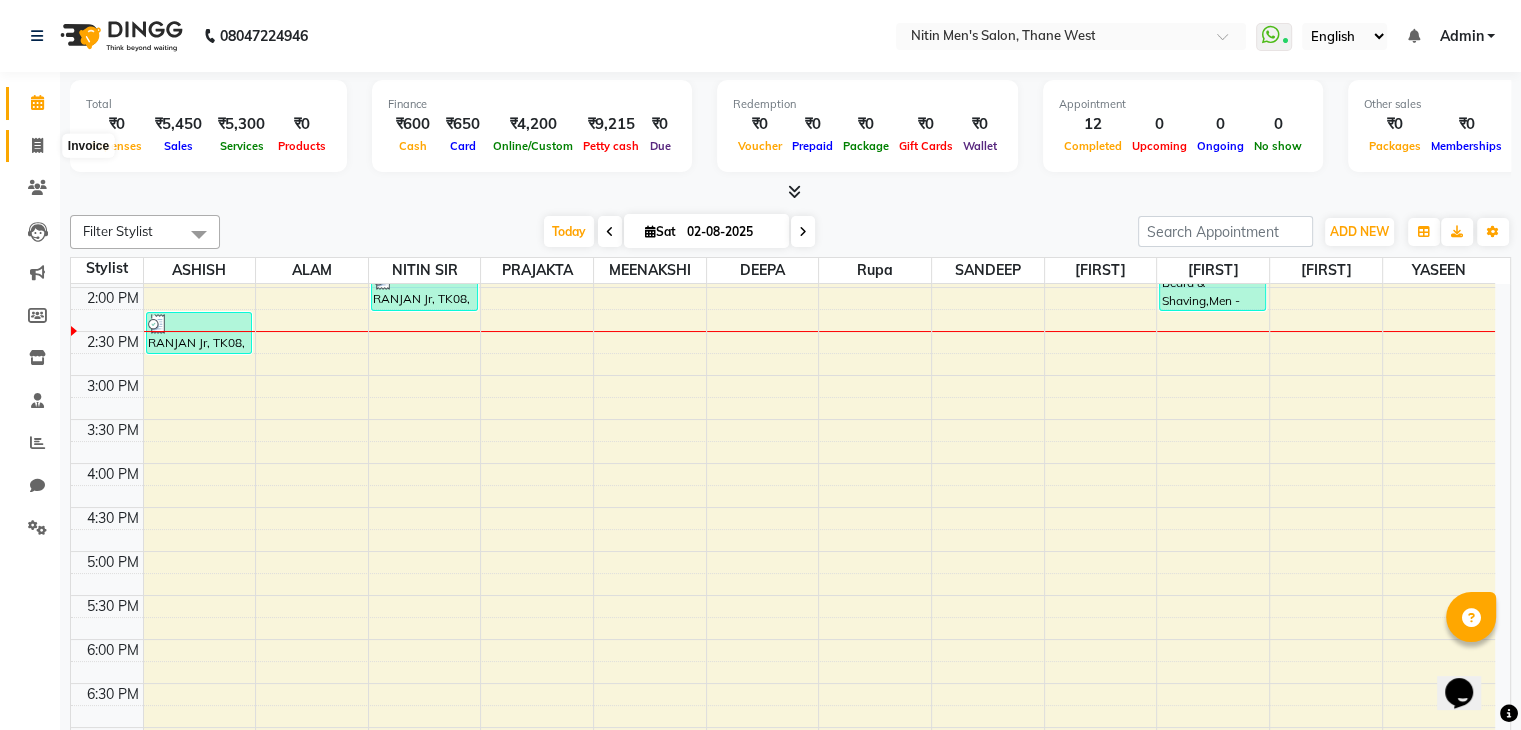 click 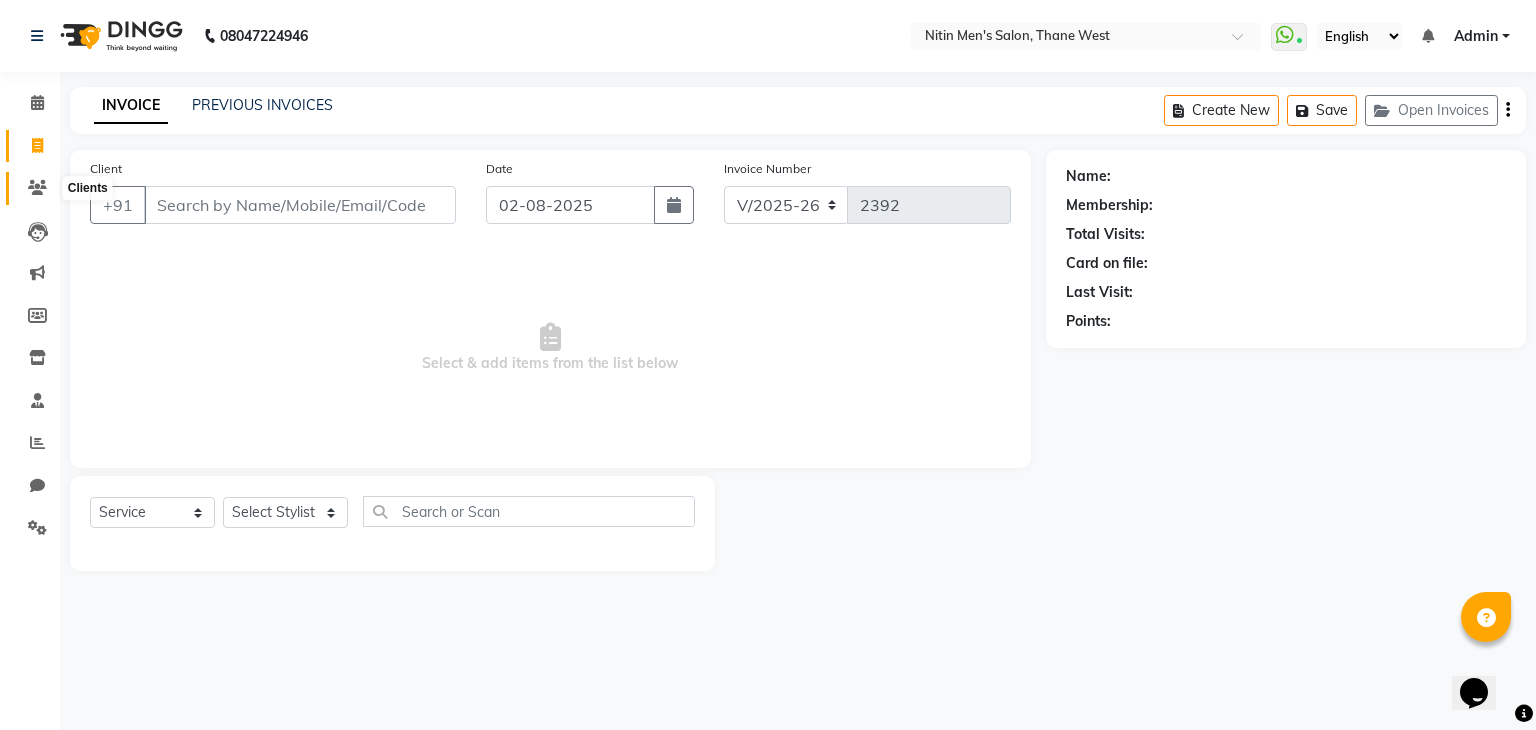 click 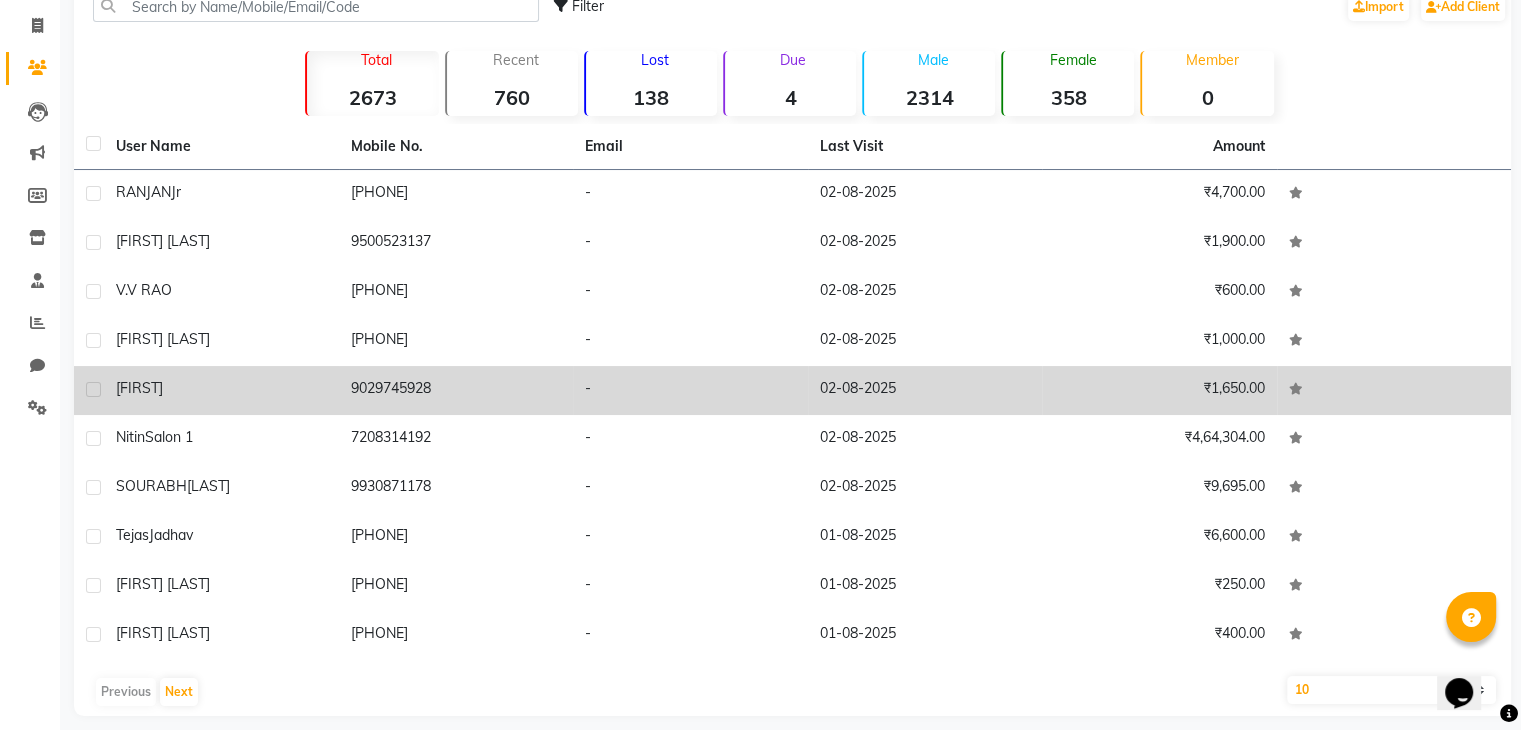 scroll, scrollTop: 136, scrollLeft: 0, axis: vertical 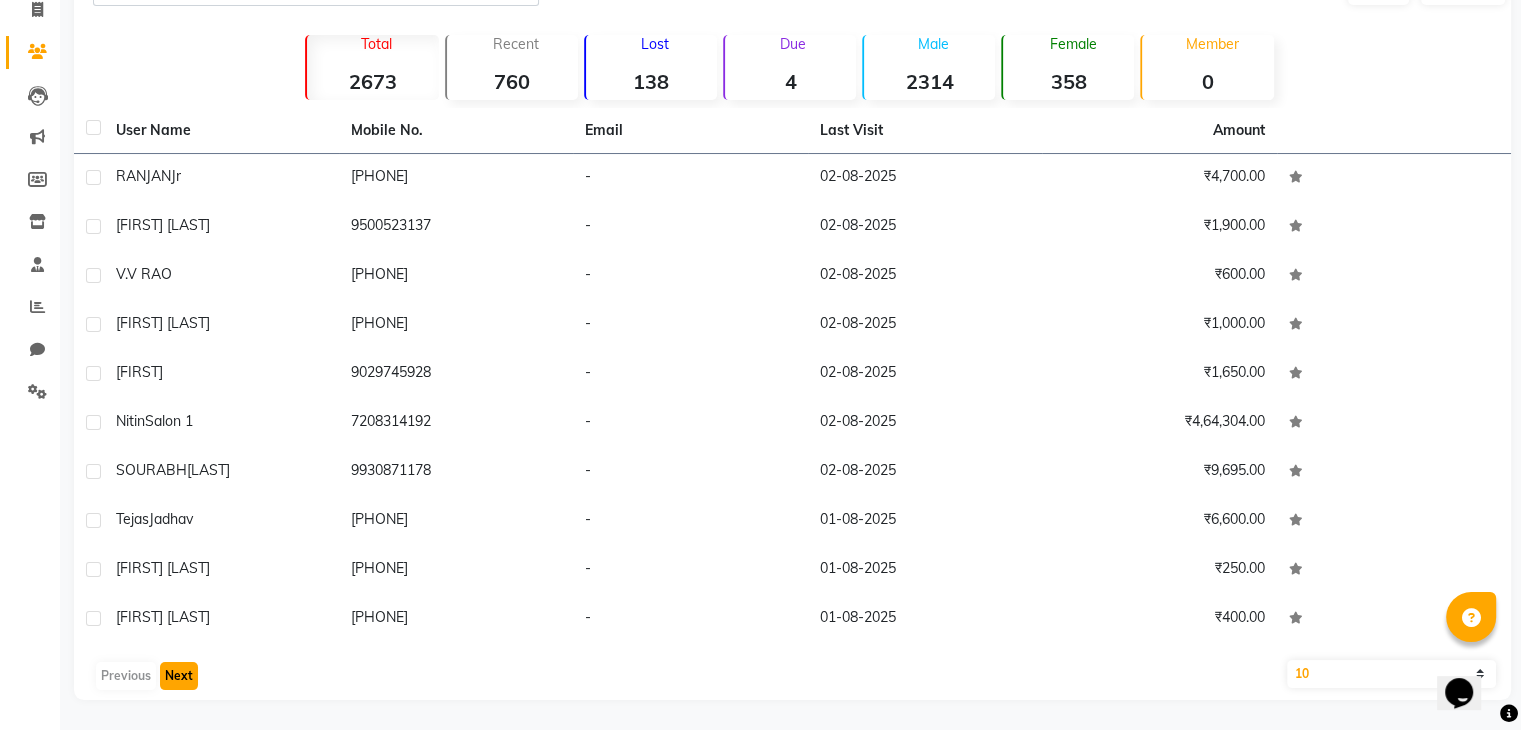 click on "Next" 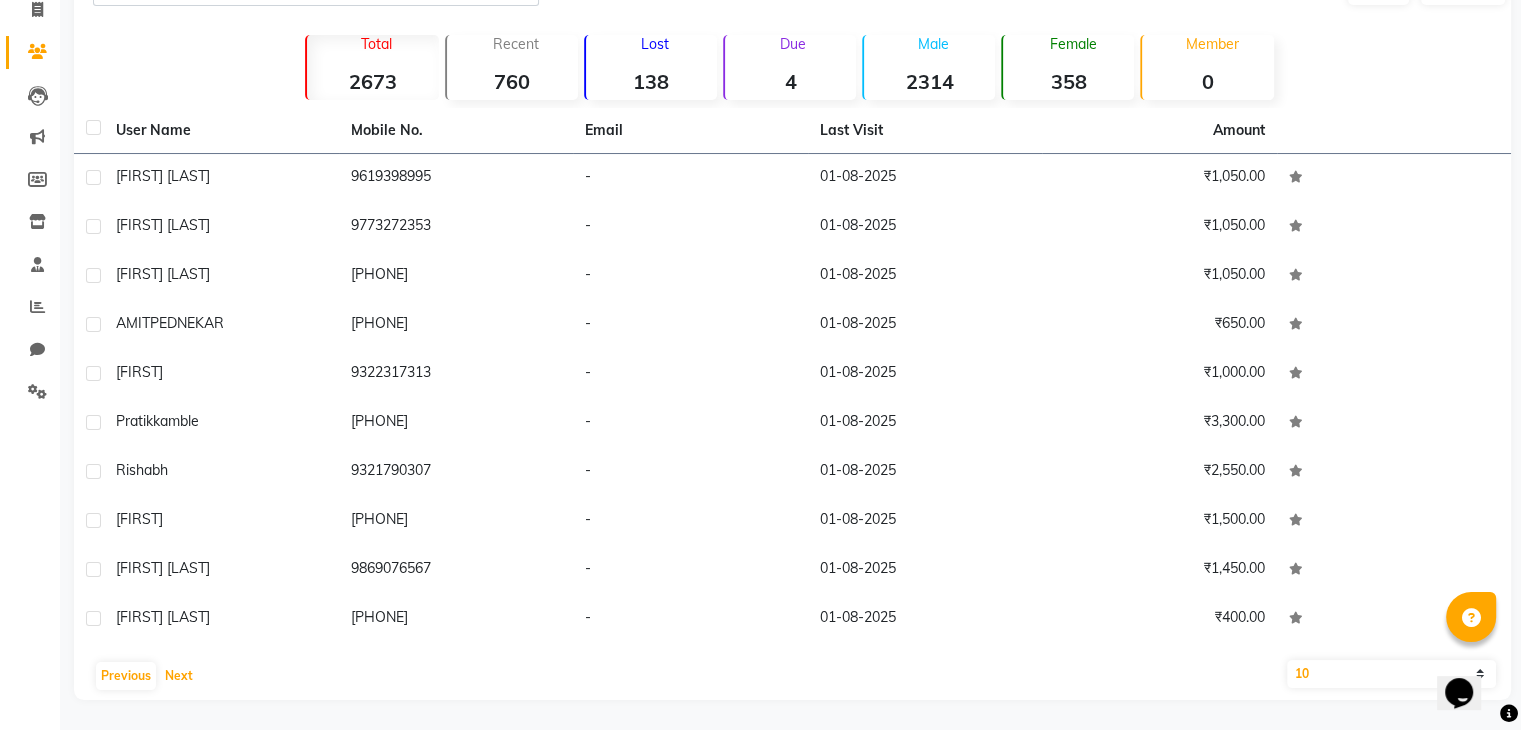 scroll, scrollTop: 0, scrollLeft: 0, axis: both 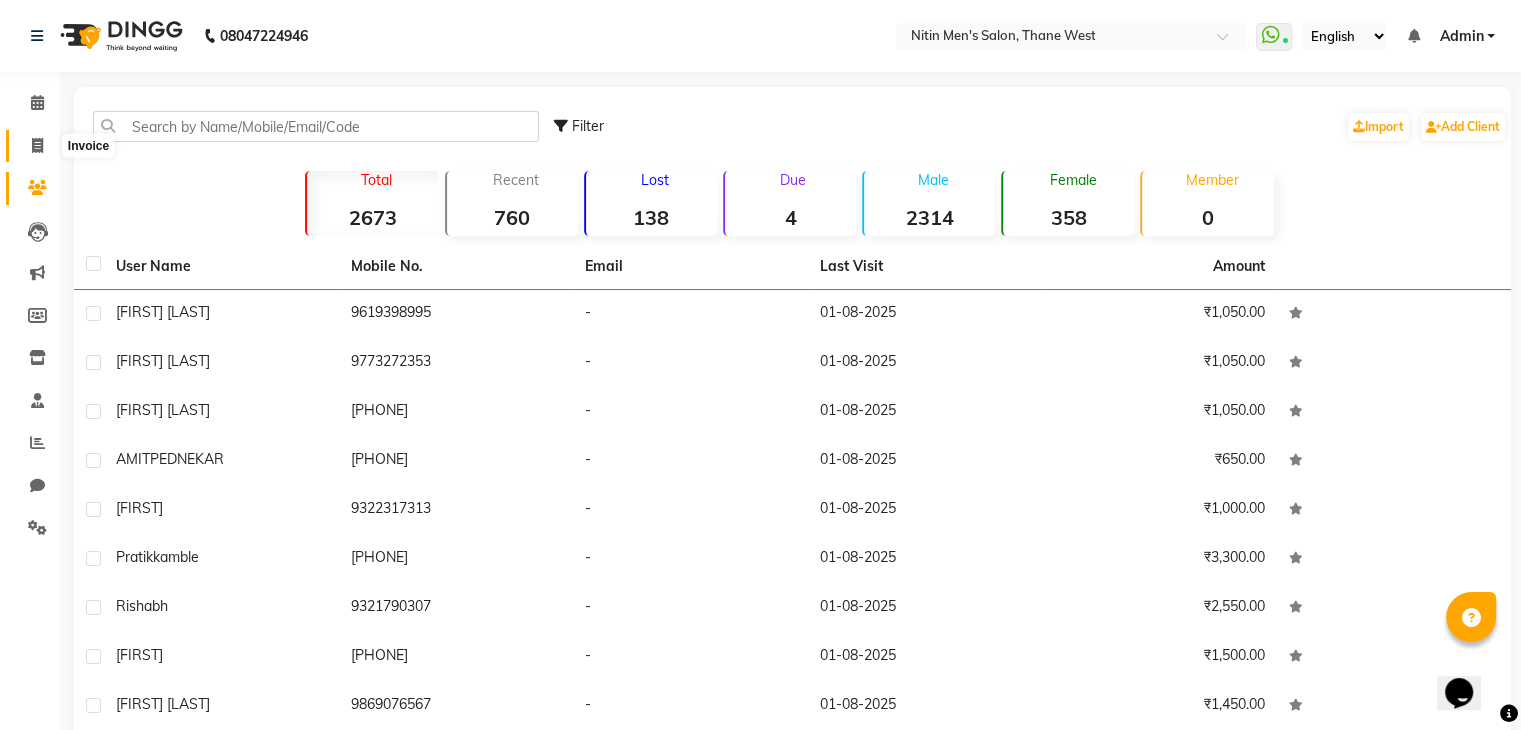 click 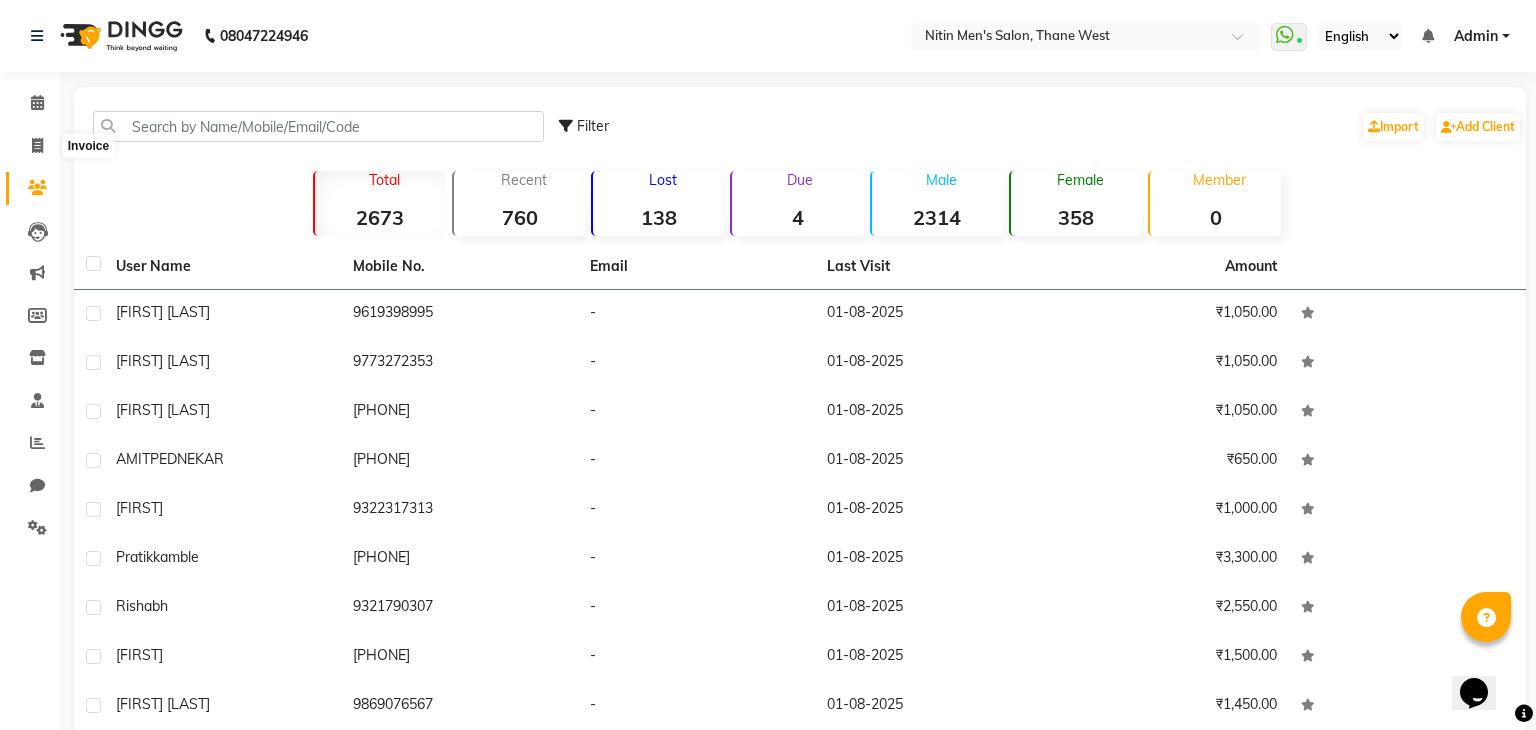 select on "7981" 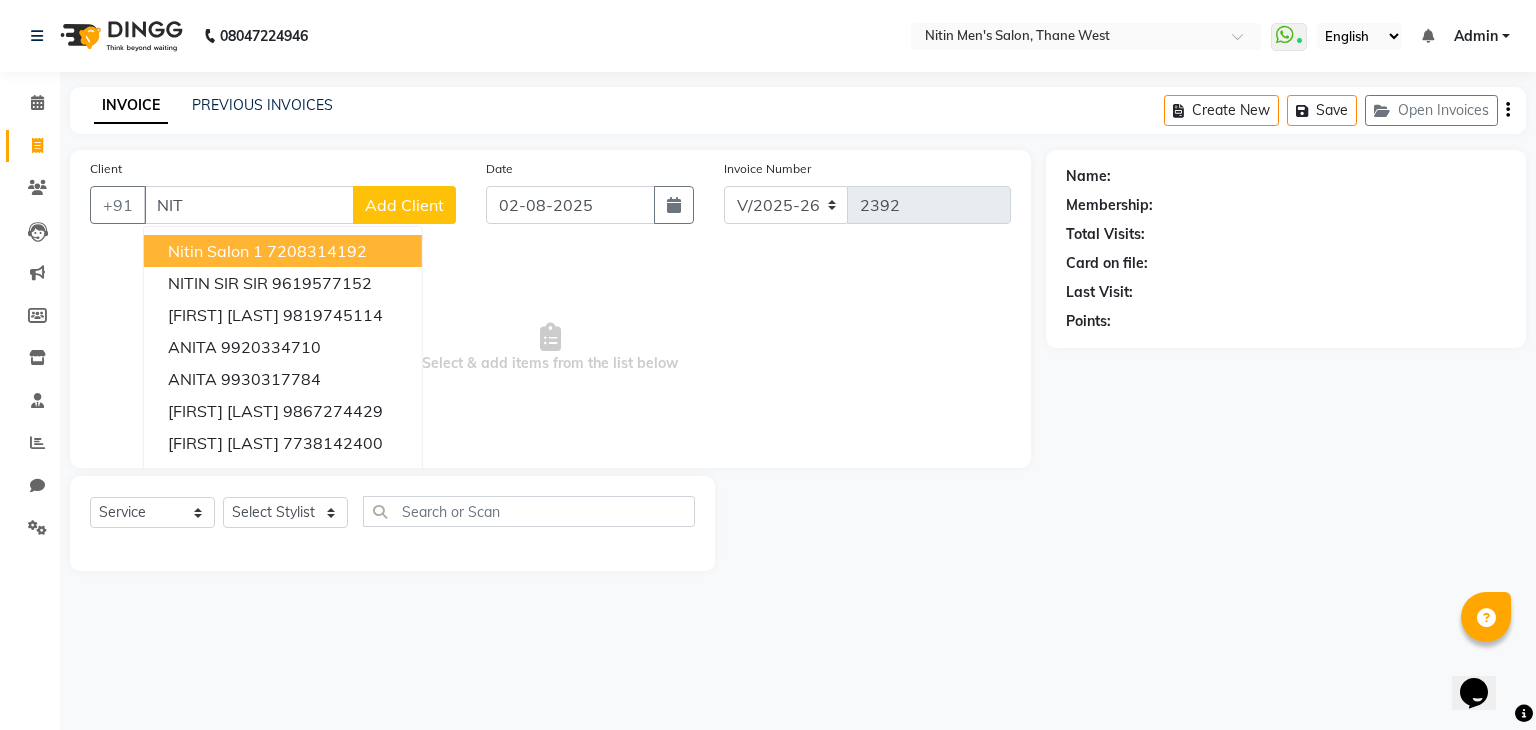click on "Nitin Salon 1" at bounding box center [215, 251] 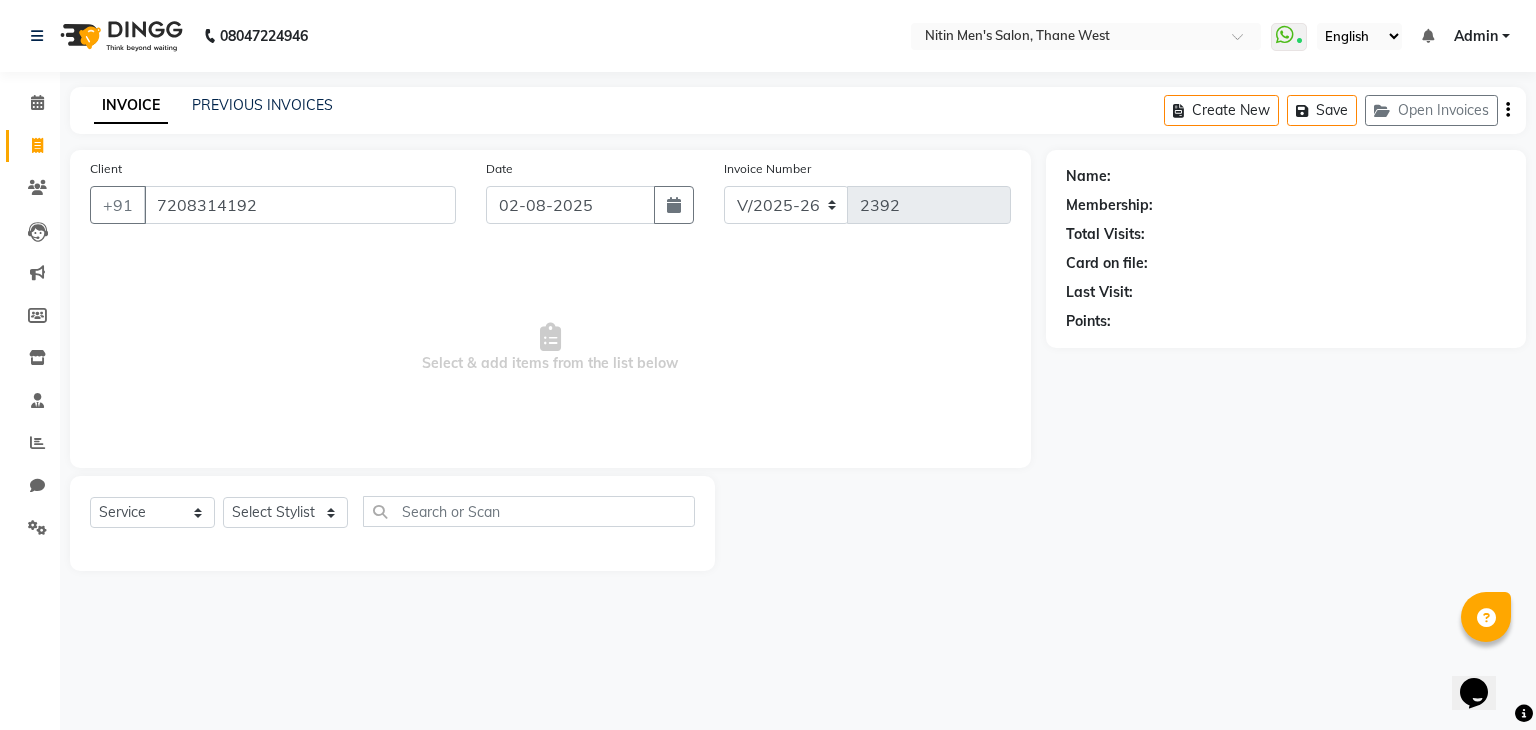 type on "7208314192" 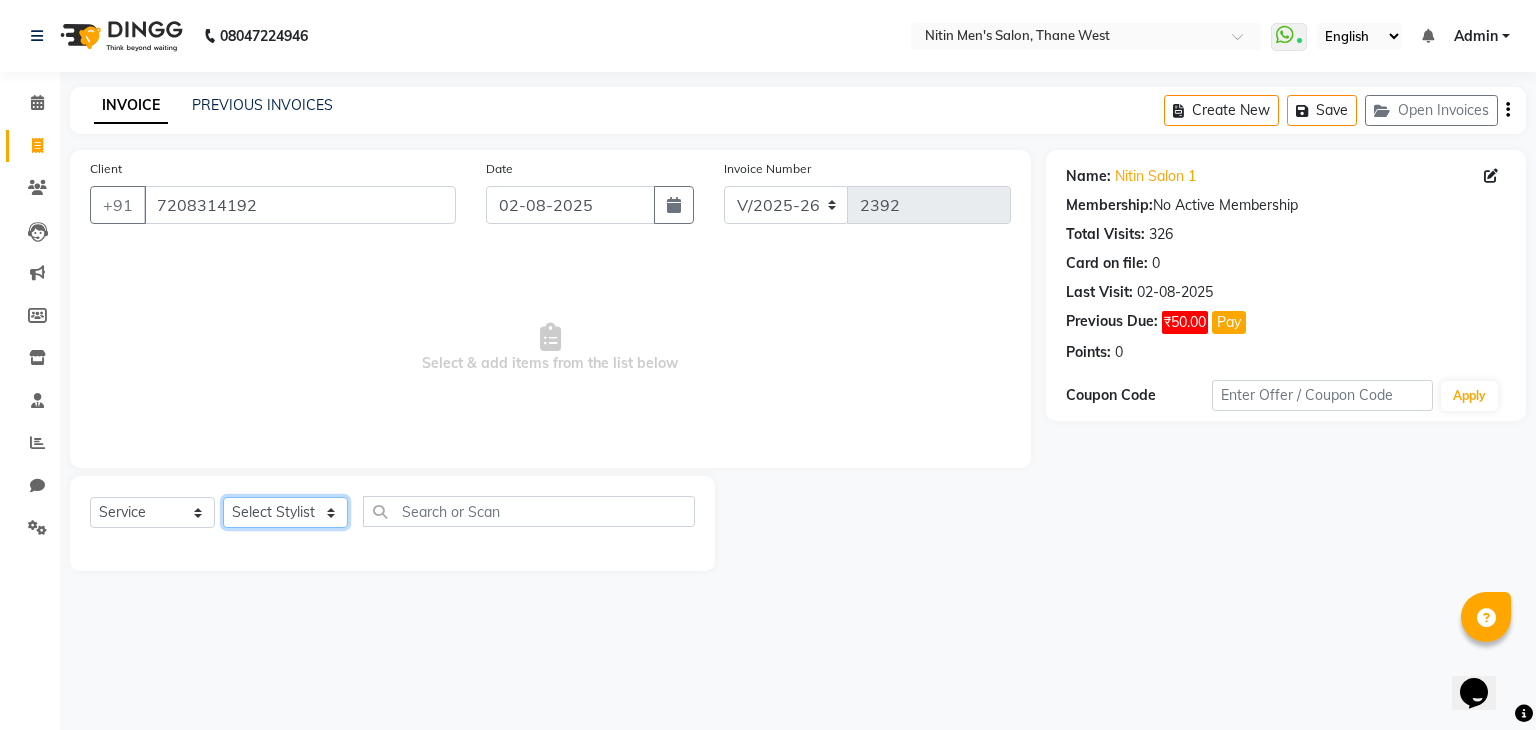 click on "Select Stylist ALAM ASHISH DEEPA HASIB JITU MEENAKSHI NITIN SIR PRAJAKTA Rupa SANDEEP SHAHIM YASEEN" 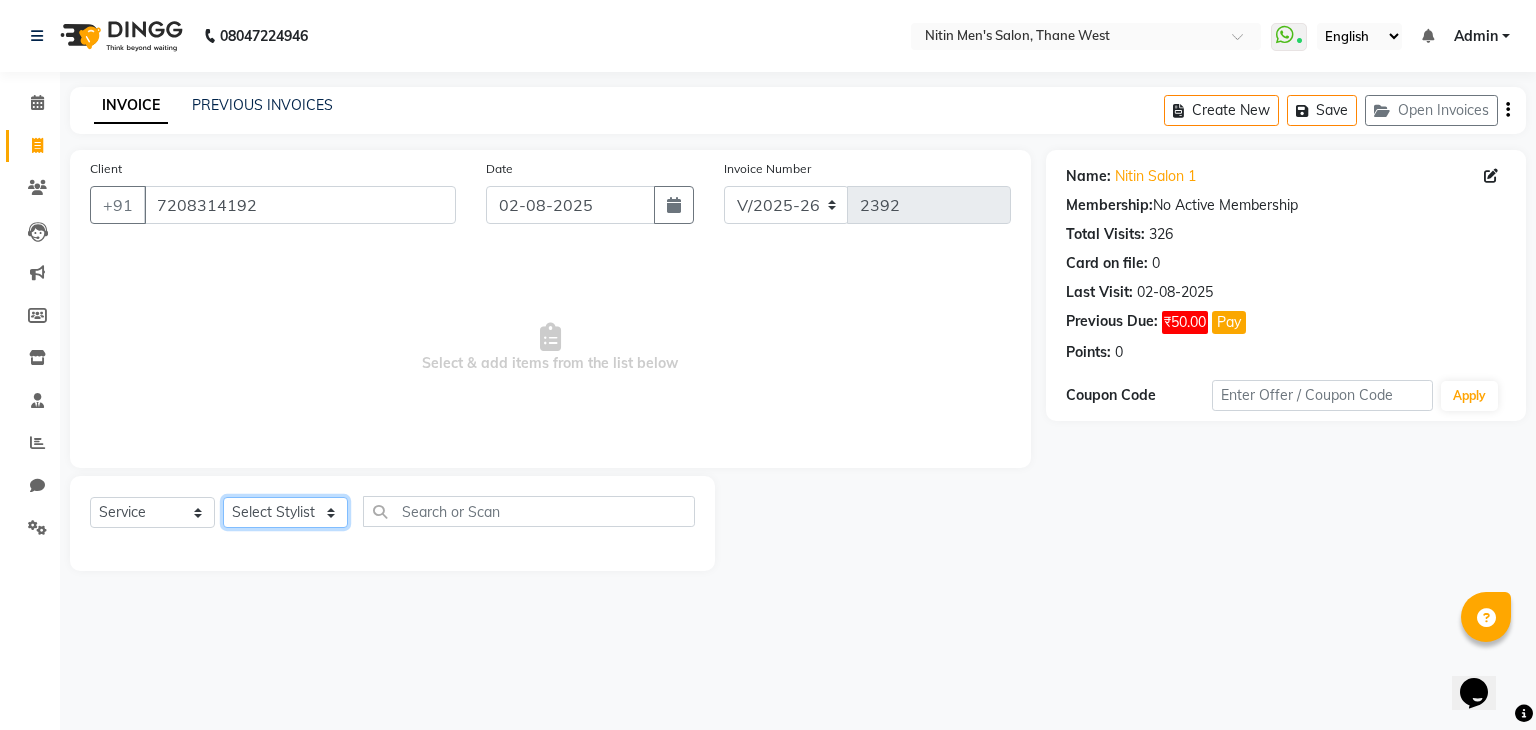 select on "75699" 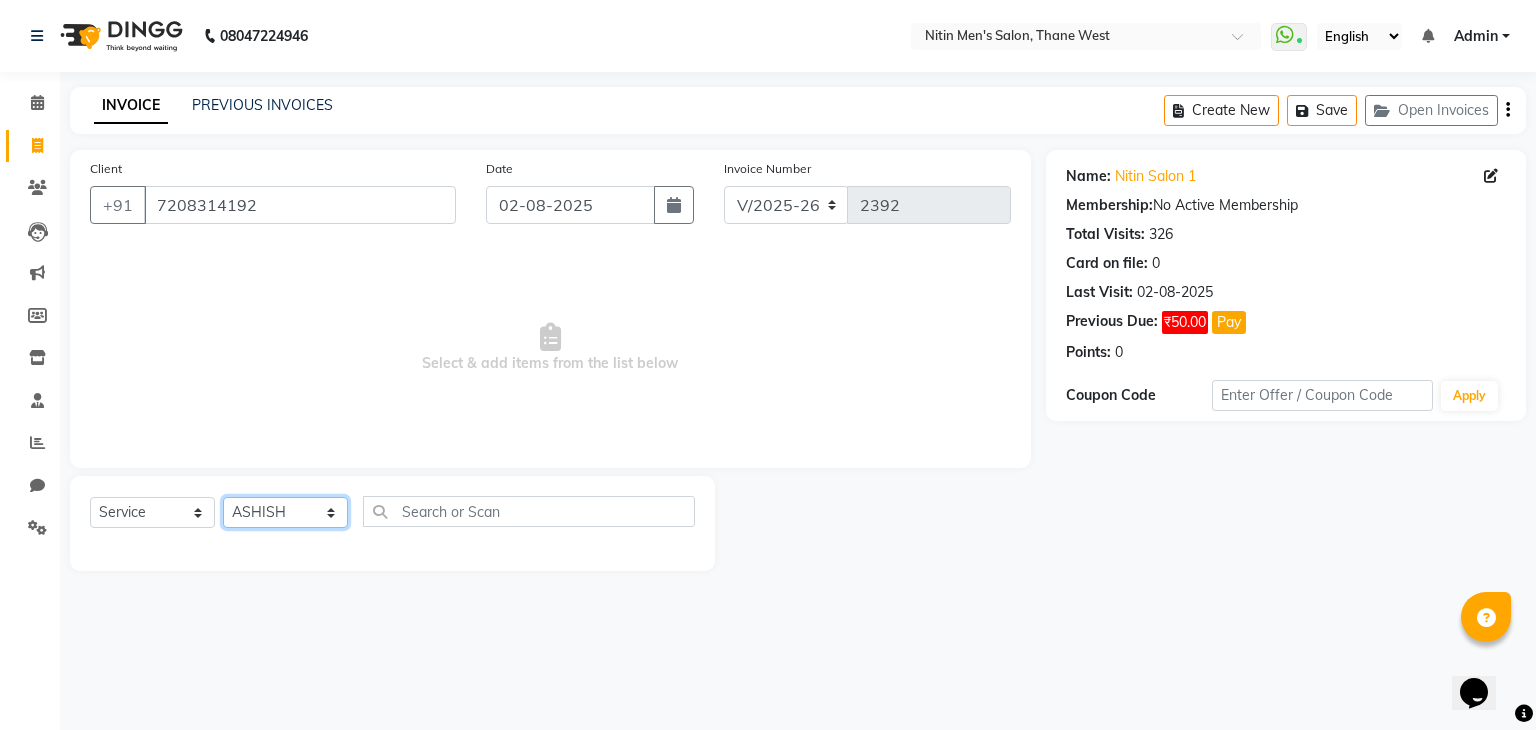 click on "Select Stylist ALAM ASHISH DEEPA HASIB JITU MEENAKSHI NITIN SIR PRAJAKTA Rupa SANDEEP SHAHIM YASEEN" 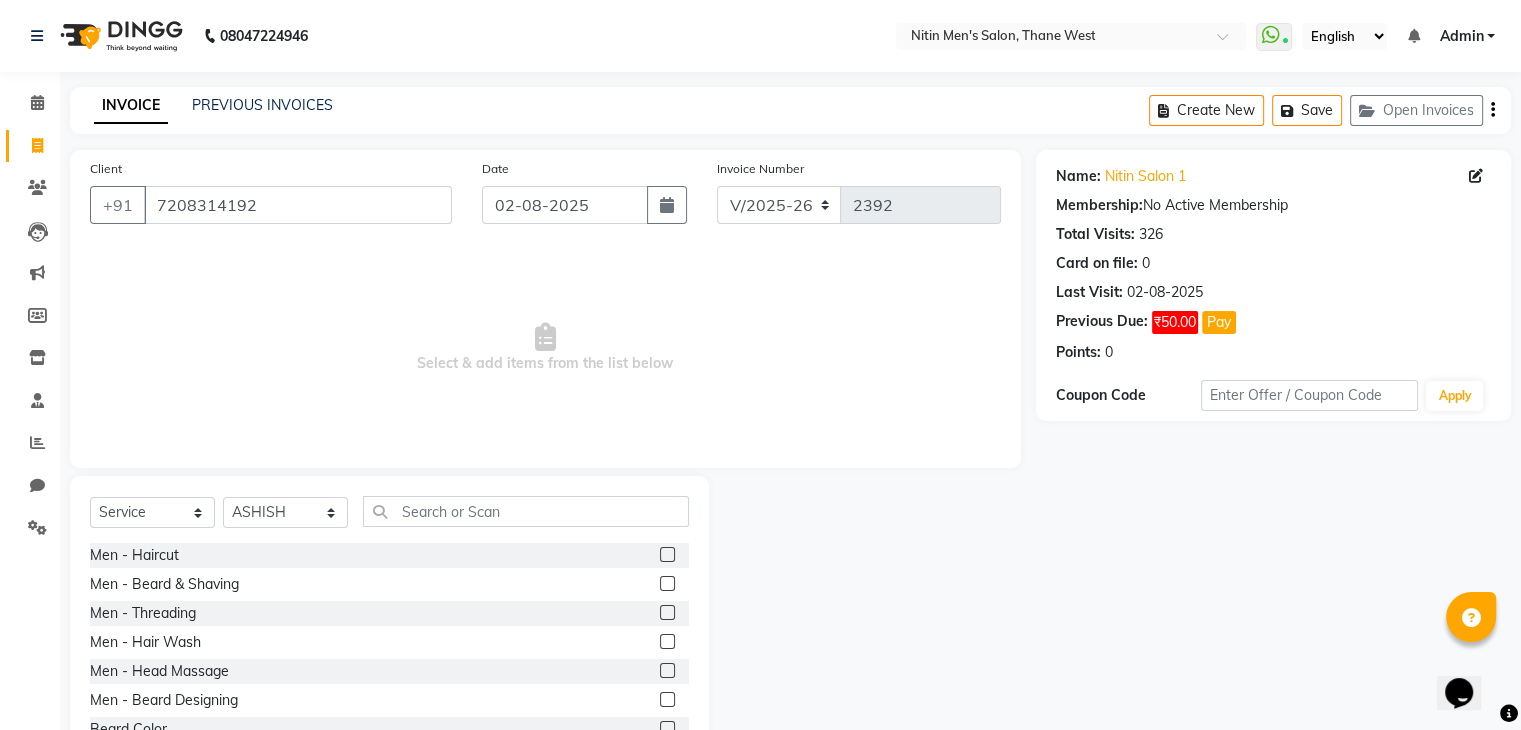 click 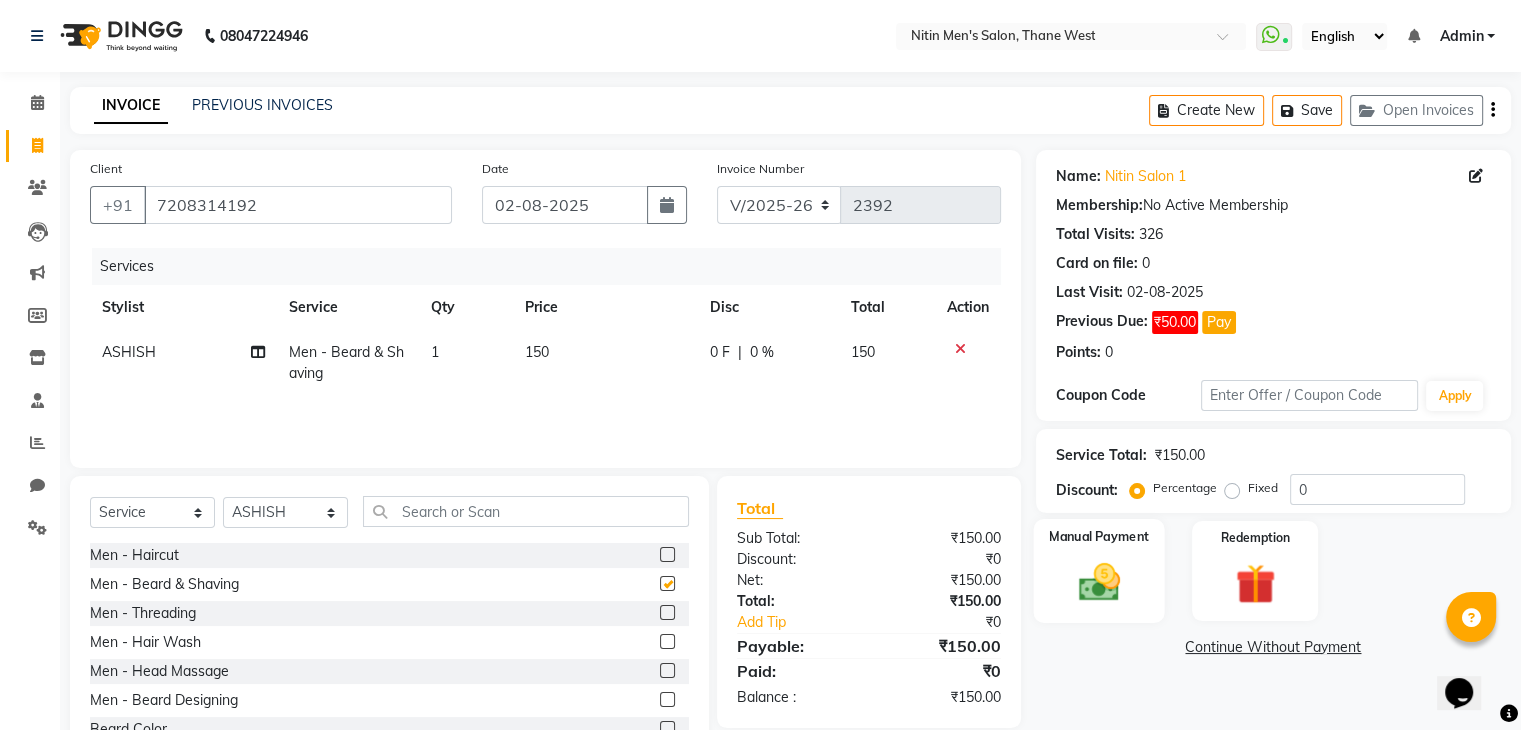 checkbox on "false" 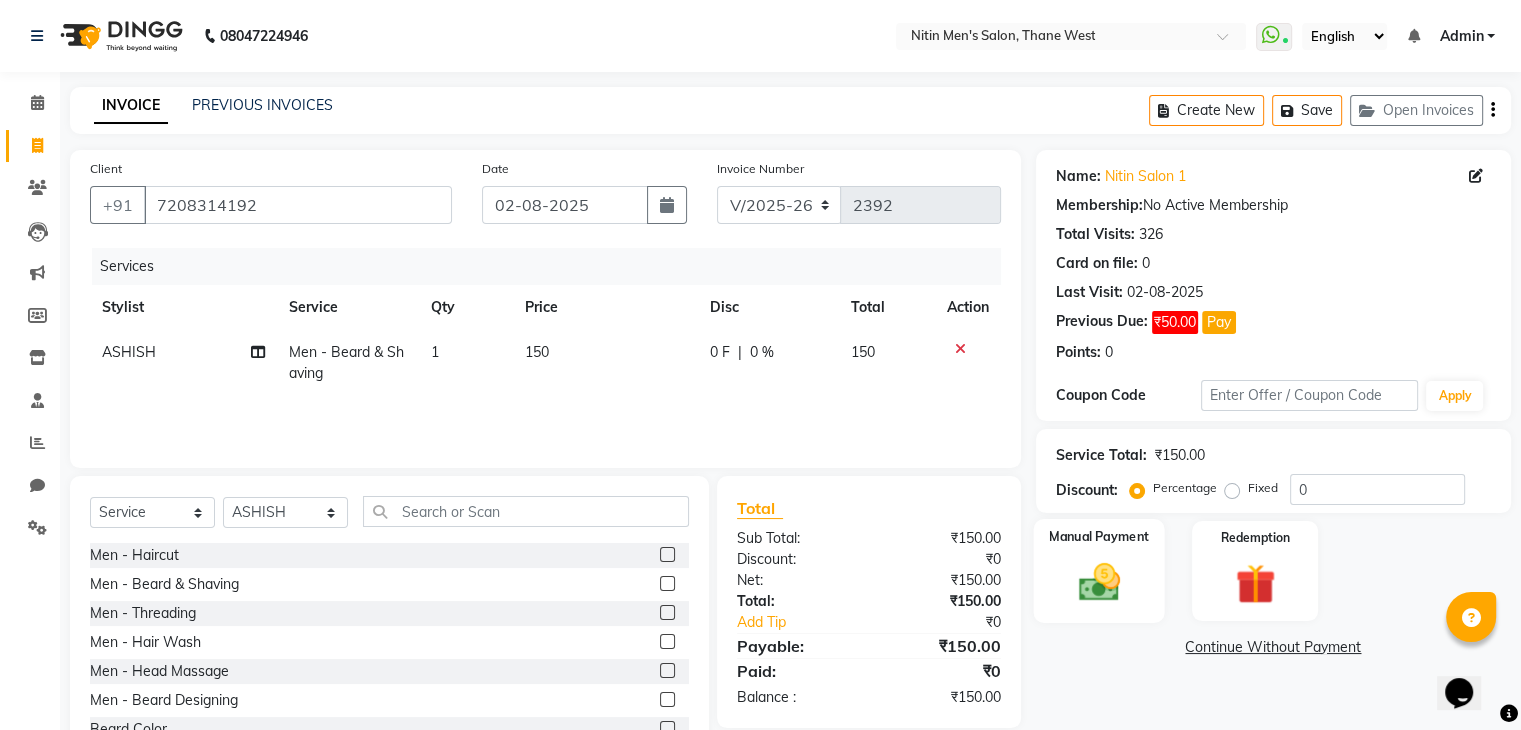 click on "Manual Payment" 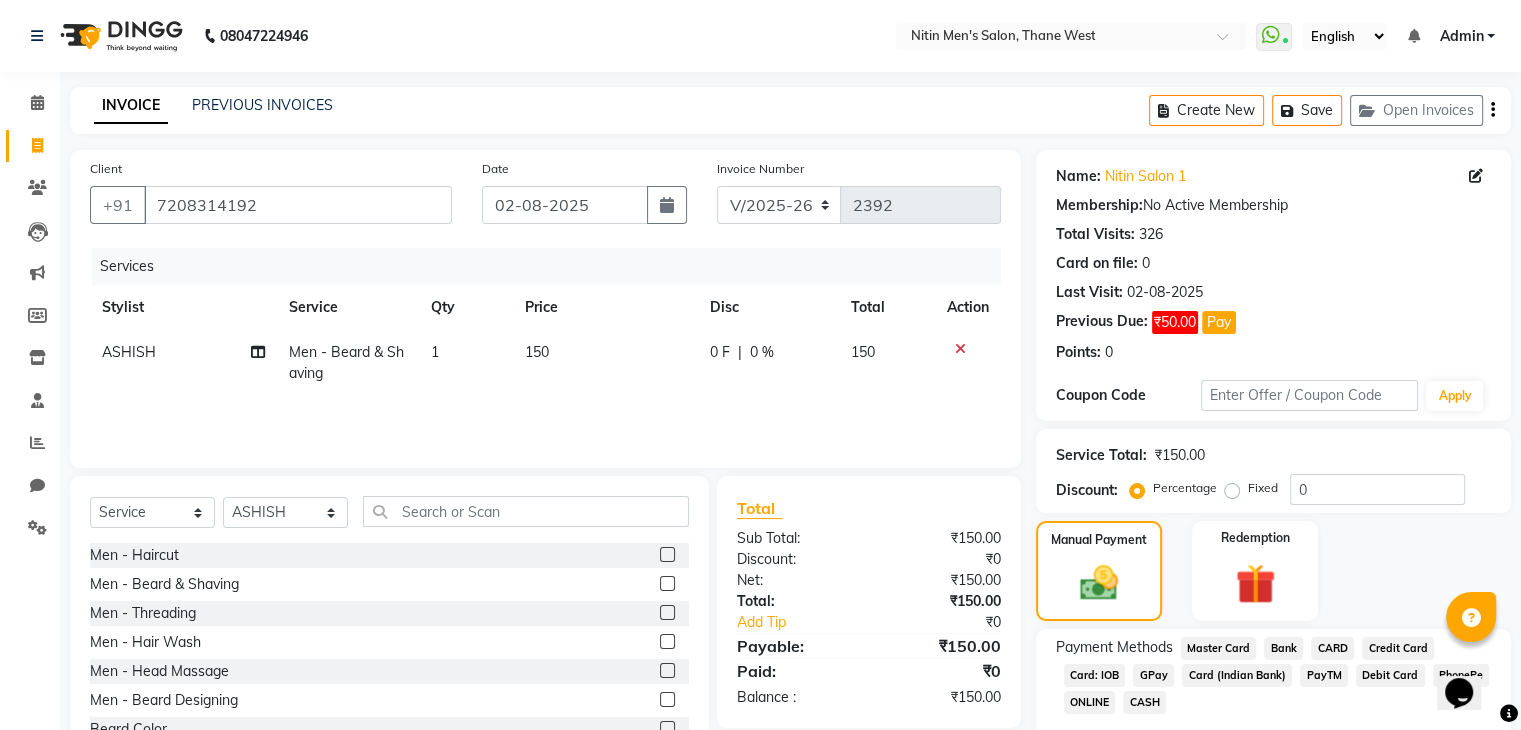 click on "CASH" 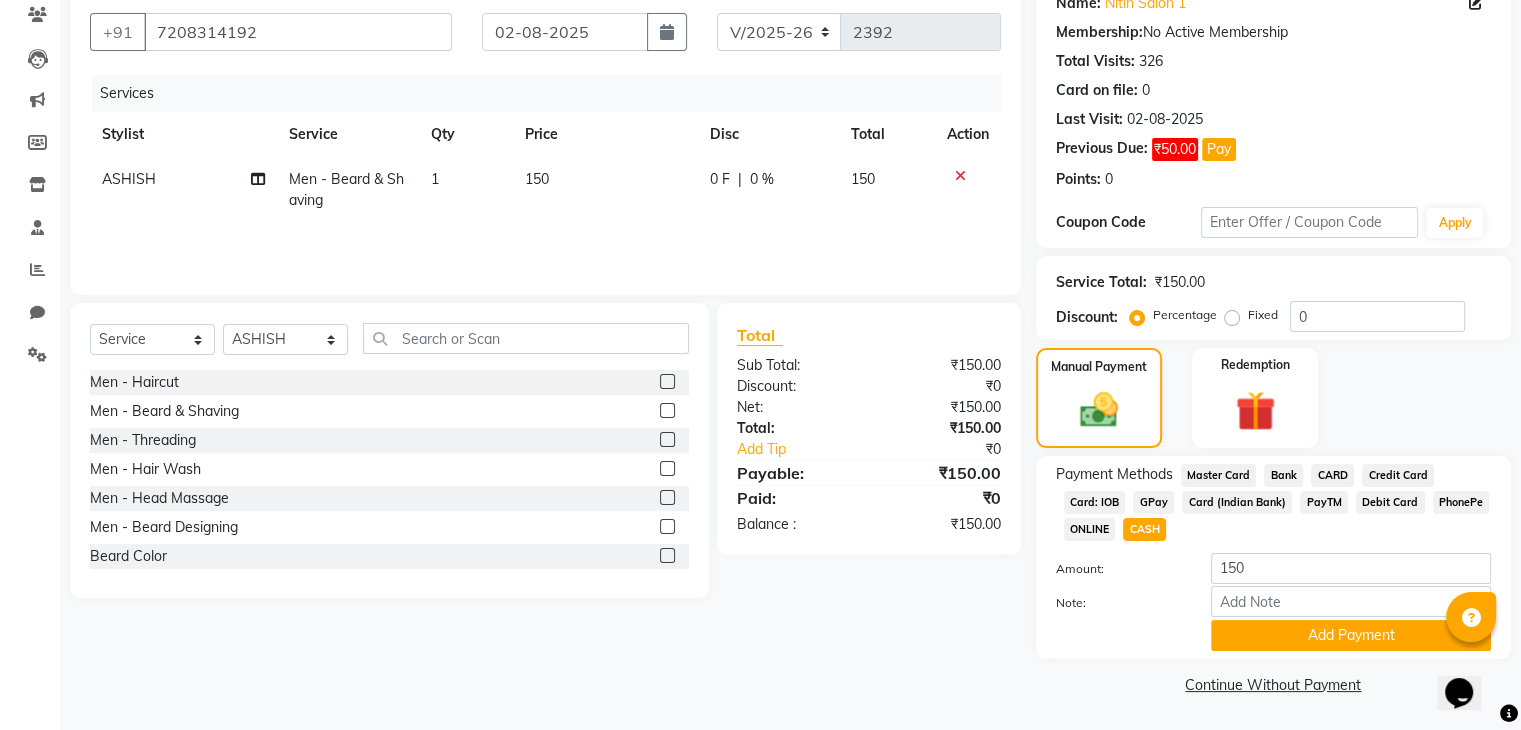 scroll, scrollTop: 176, scrollLeft: 0, axis: vertical 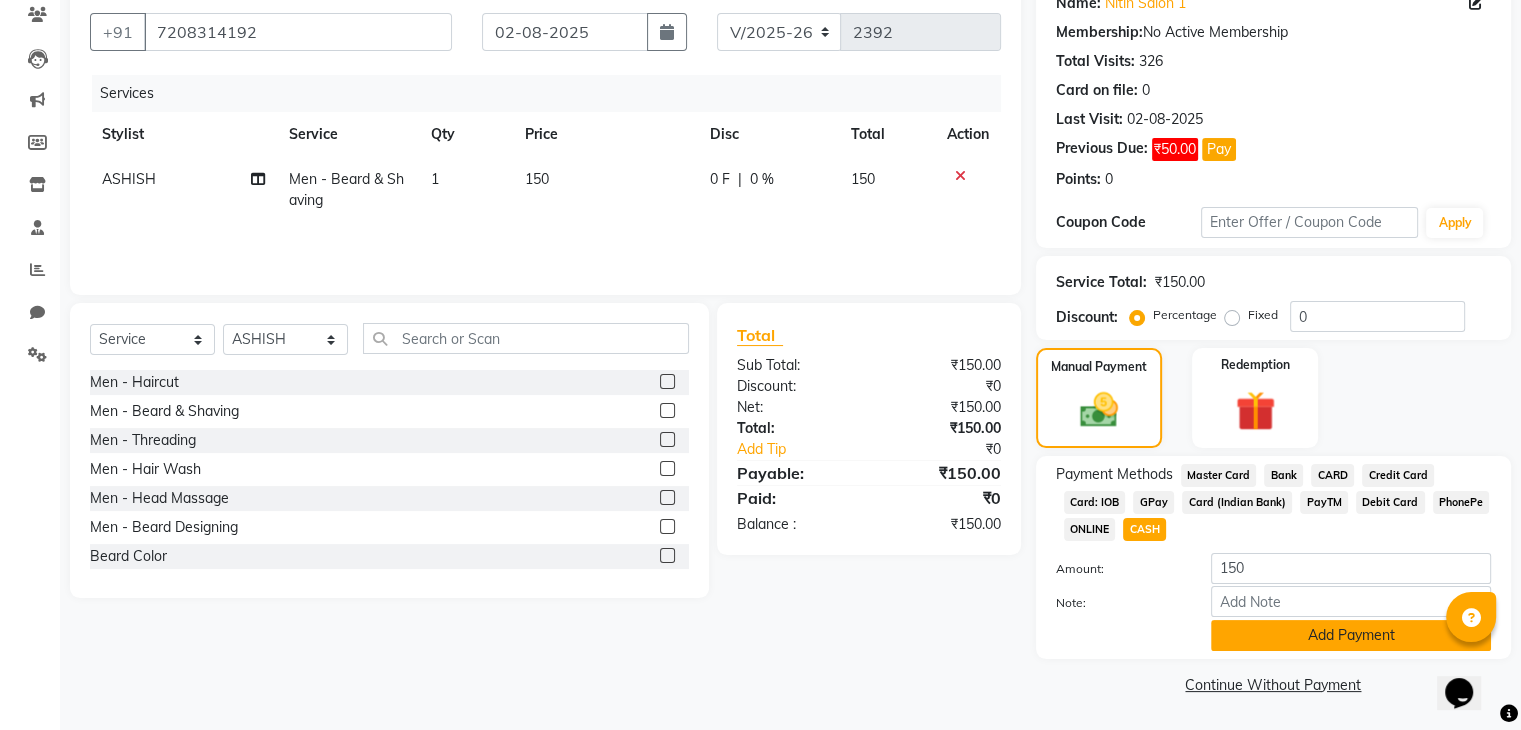 click on "Add Payment" 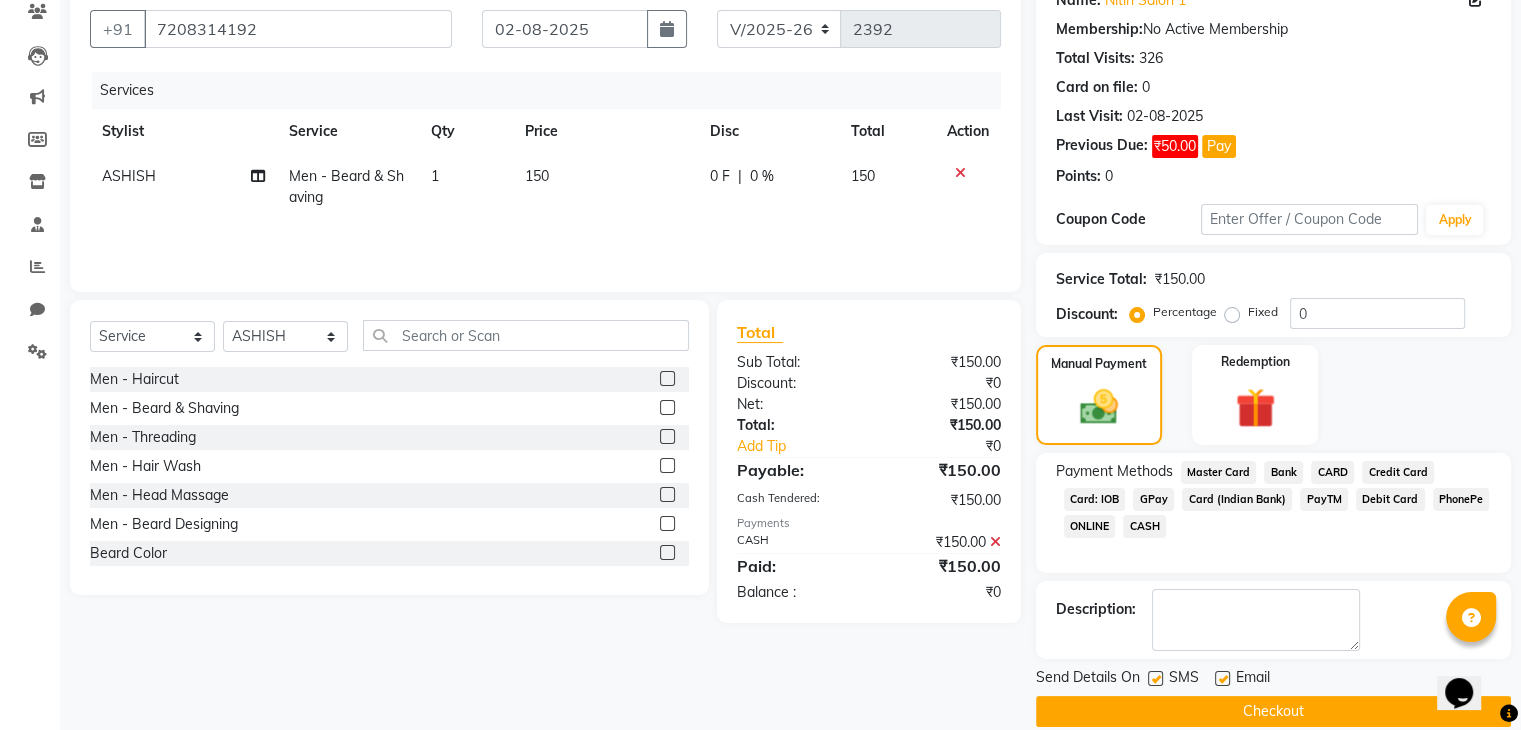click 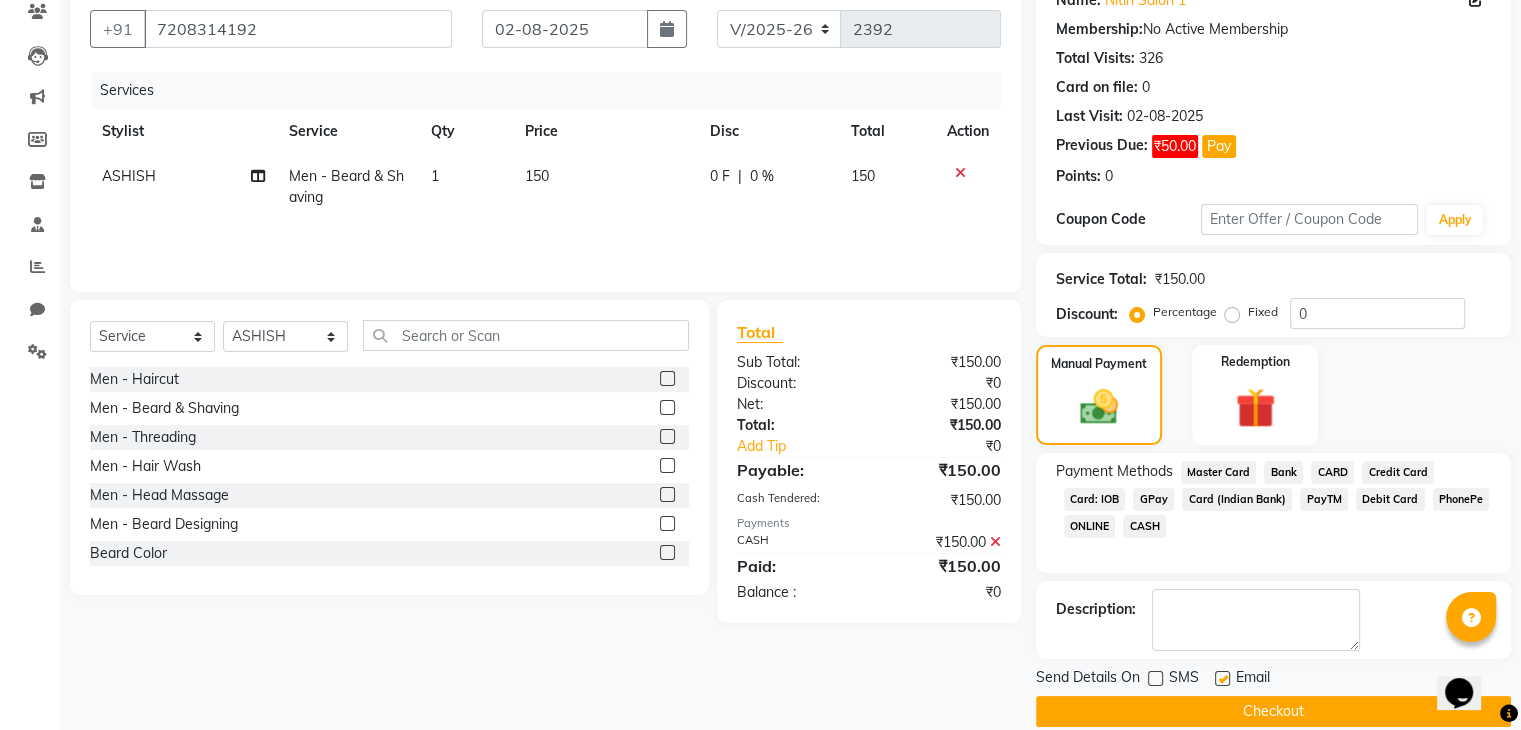 click 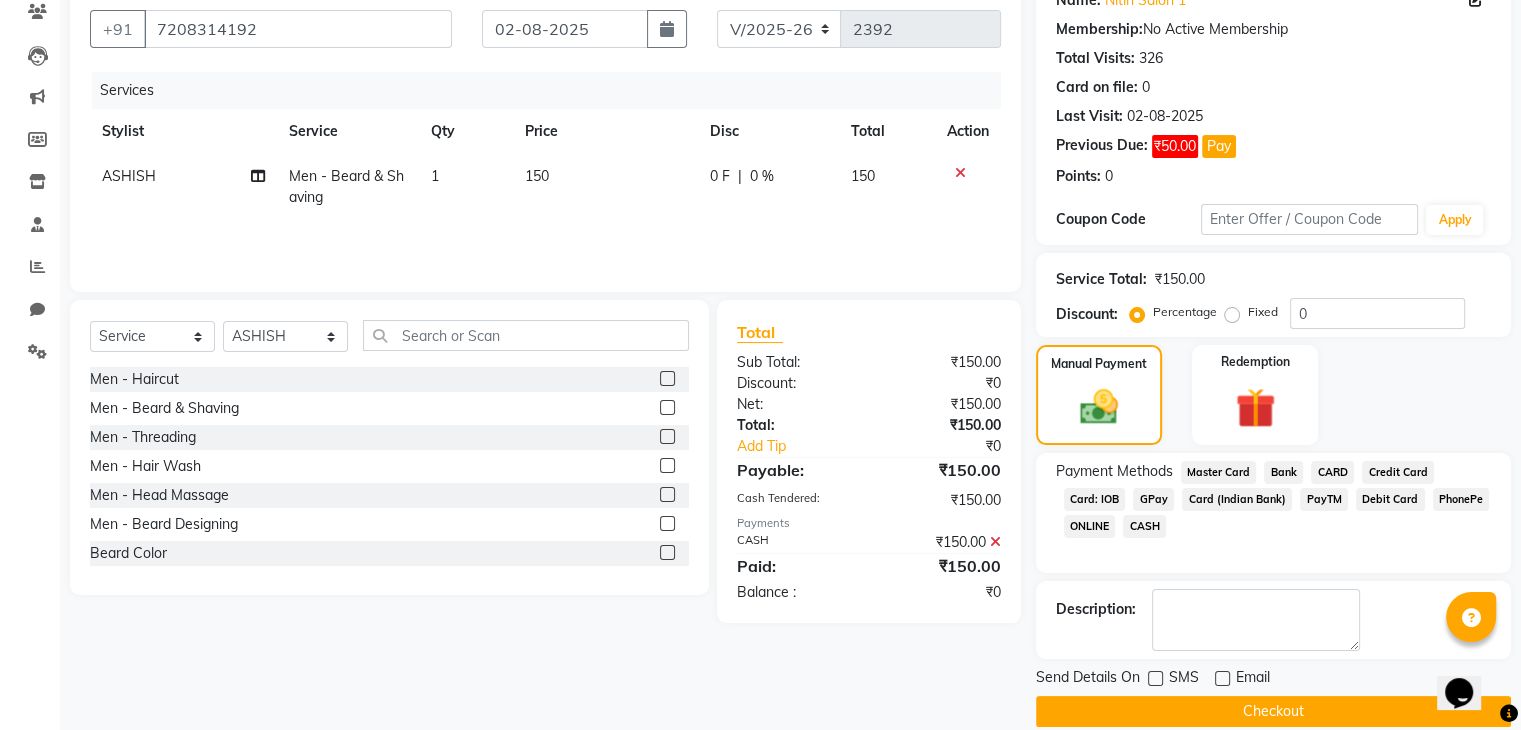 click on "Checkout" 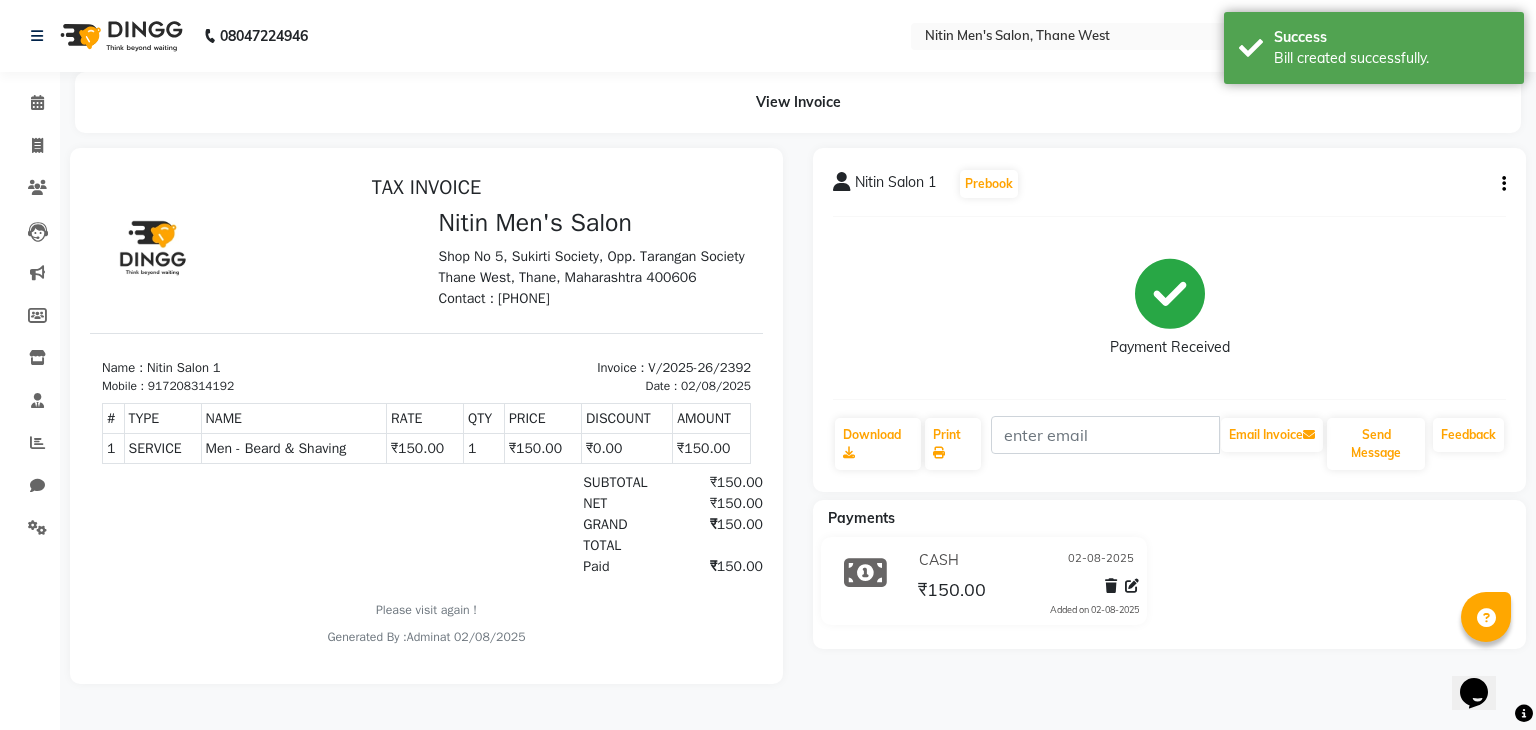 scroll, scrollTop: 0, scrollLeft: 0, axis: both 